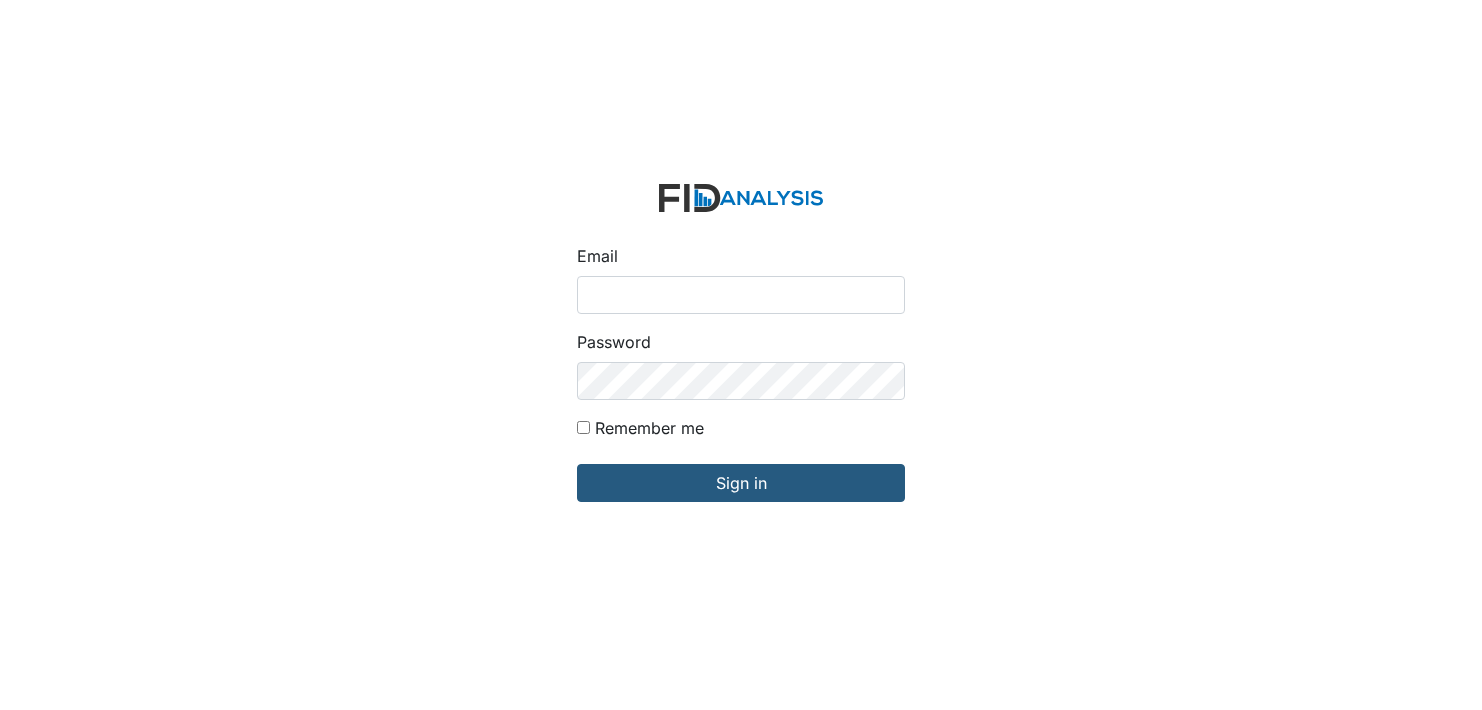 scroll, scrollTop: 0, scrollLeft: 0, axis: both 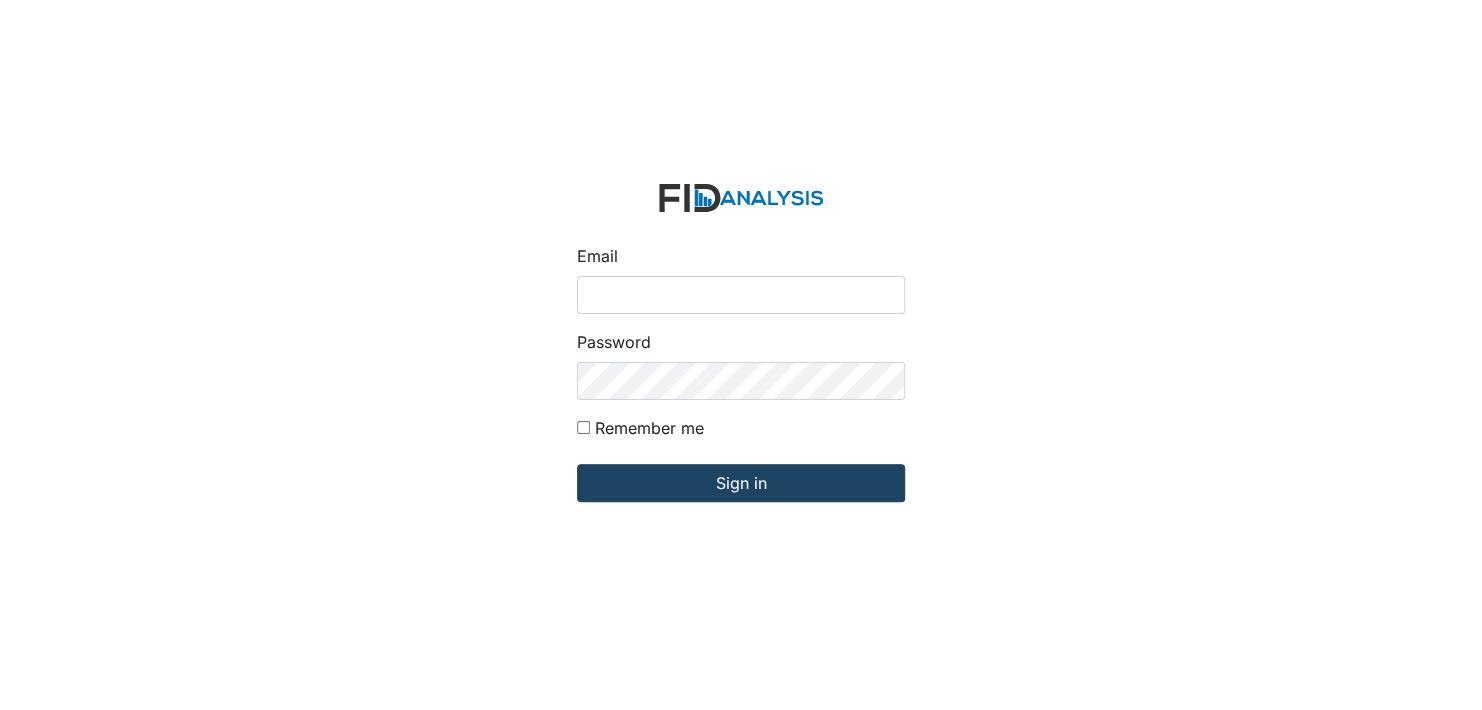 type on "[EMAIL_ADDRESS][DOMAIN_NAME]" 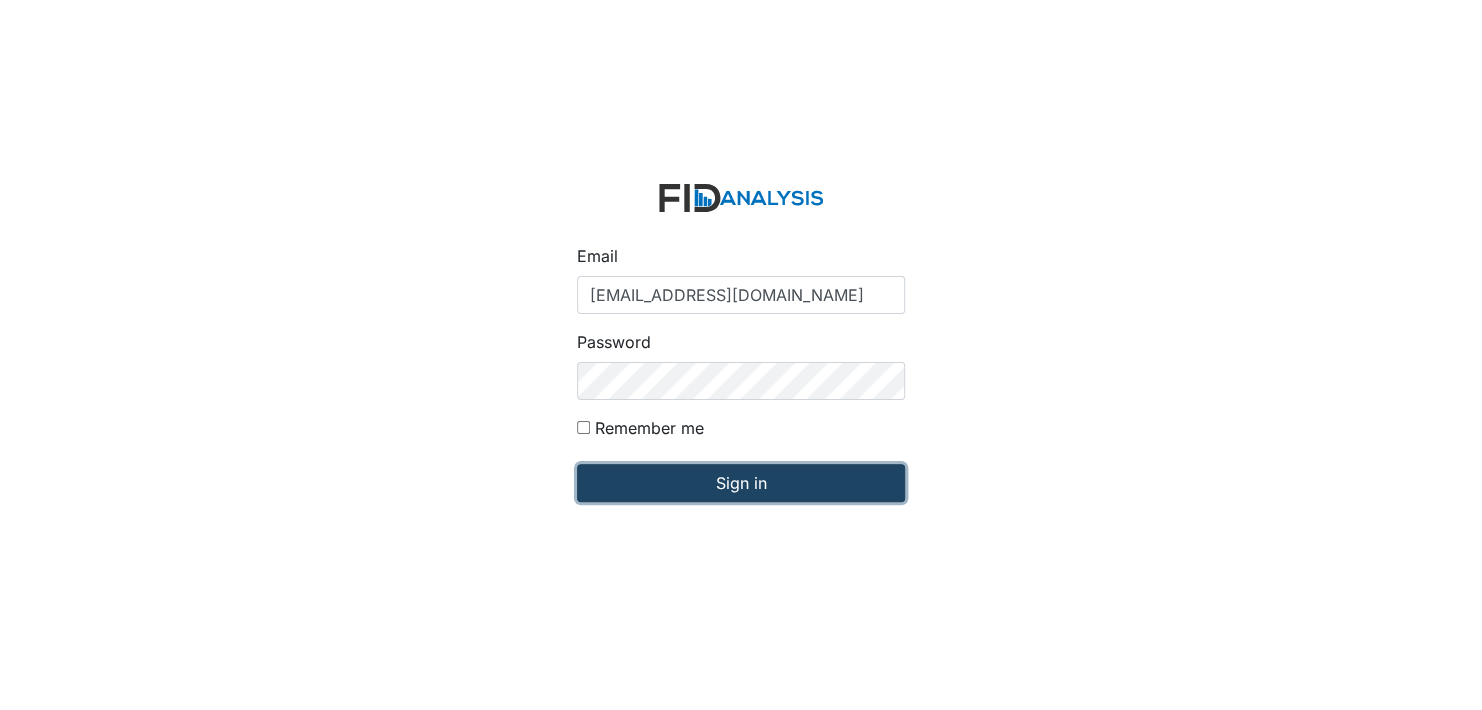 click on "Sign in" at bounding box center (741, 483) 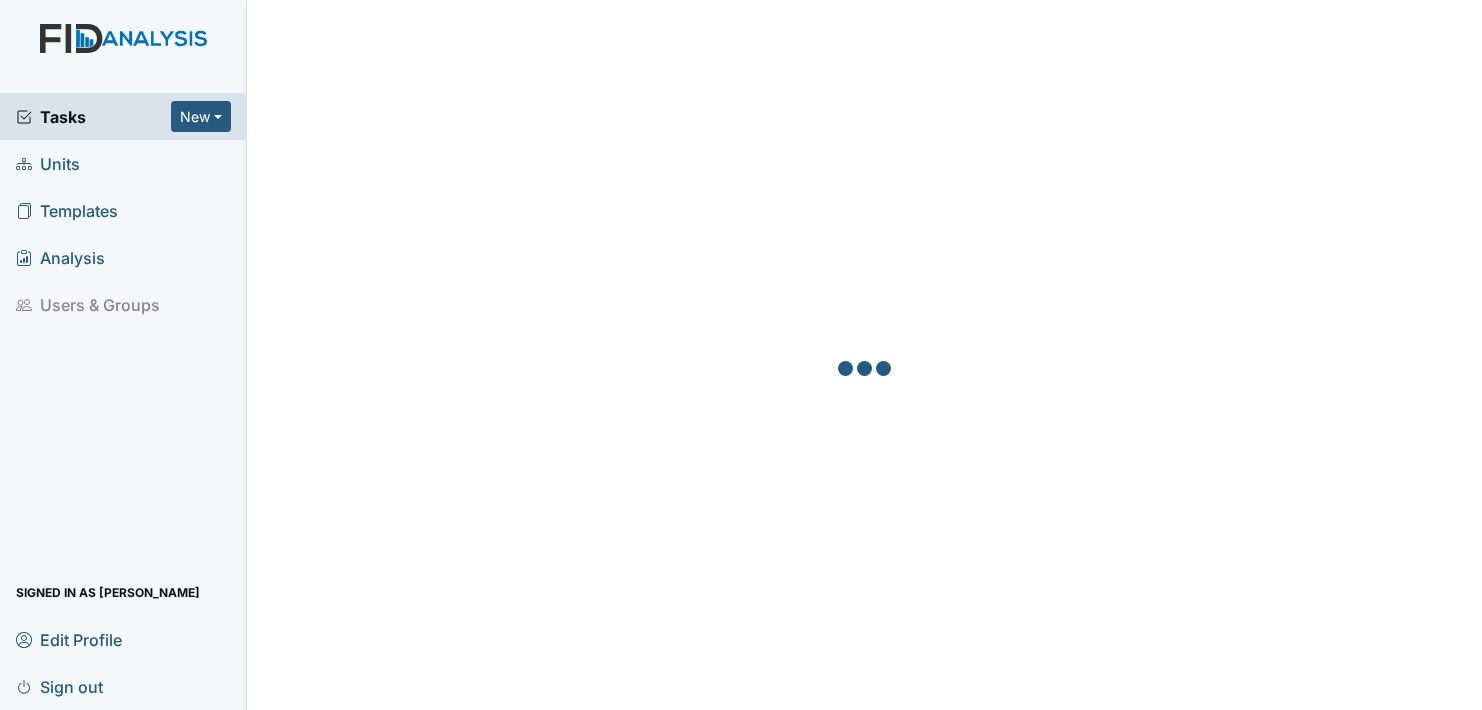 scroll, scrollTop: 0, scrollLeft: 0, axis: both 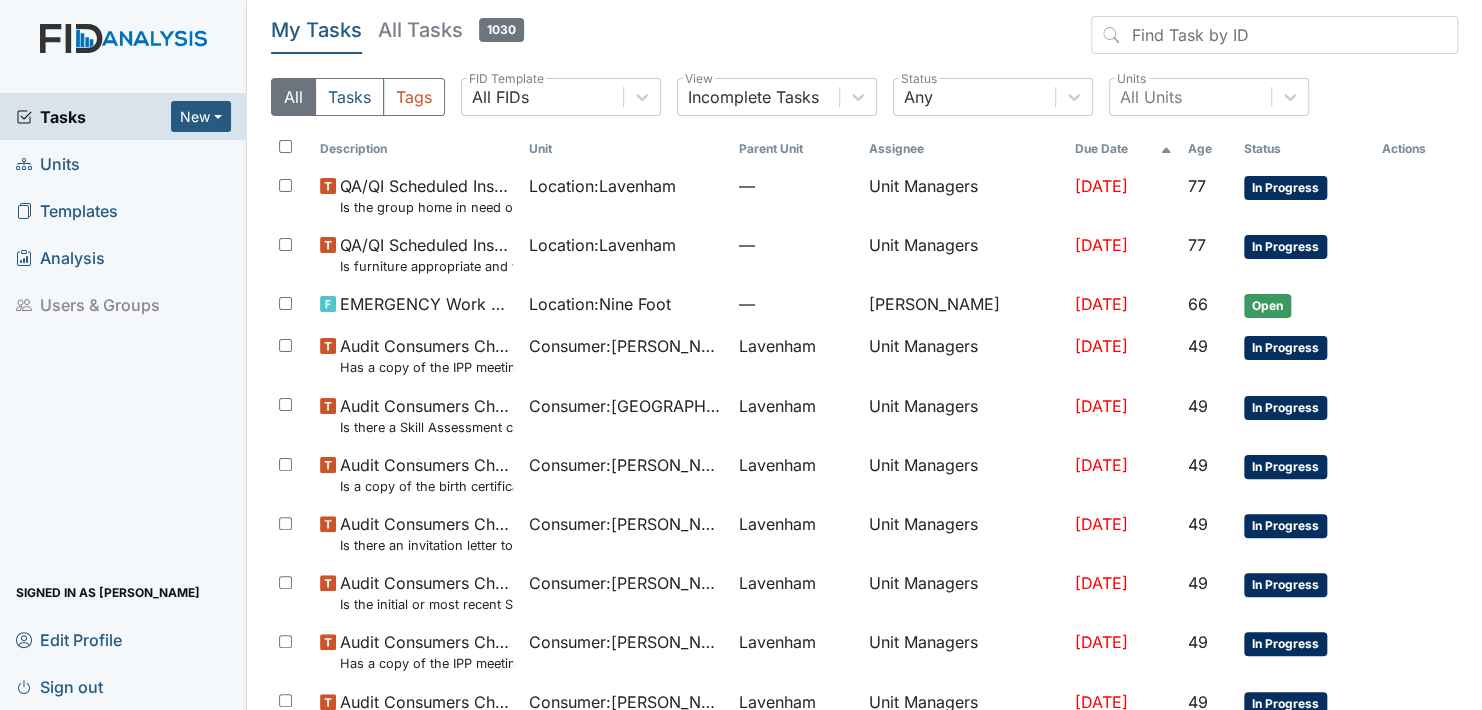 click on "Units" at bounding box center (48, 163) 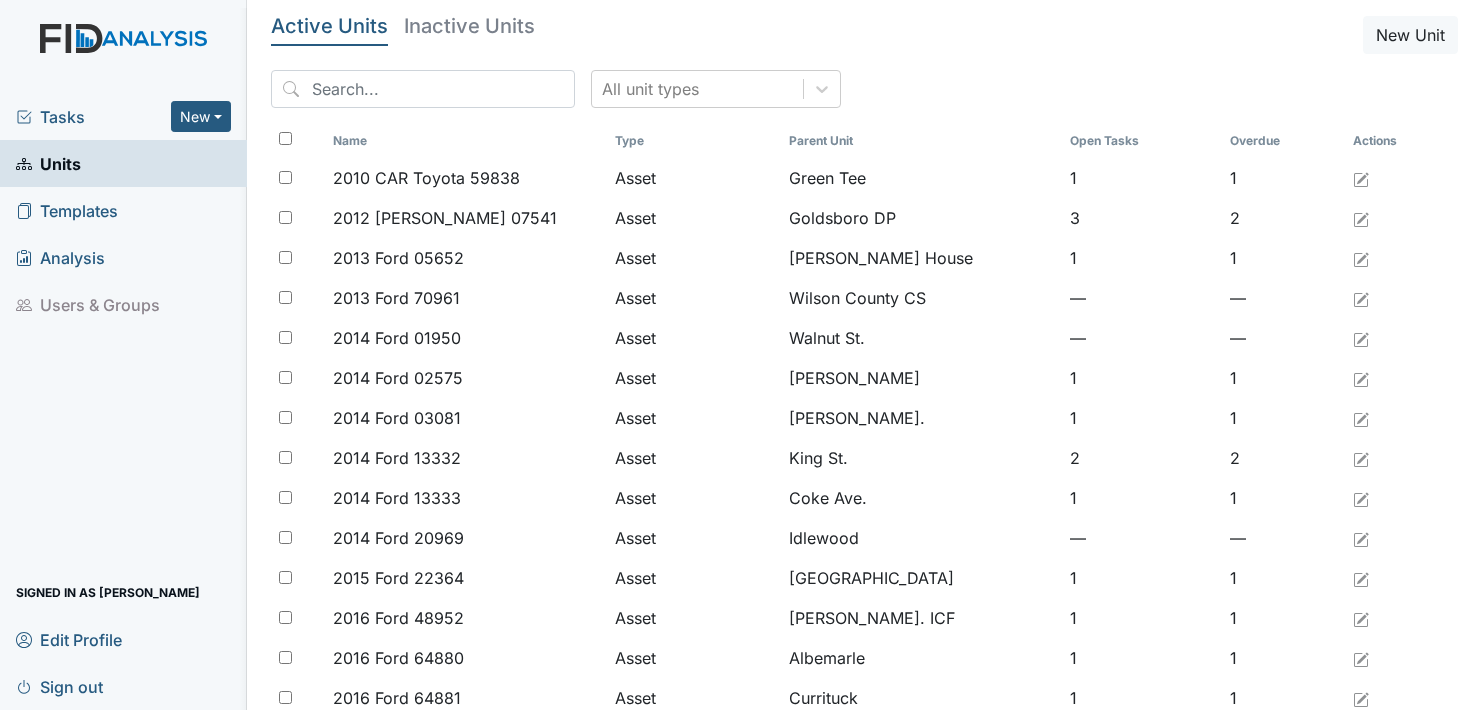 scroll, scrollTop: 0, scrollLeft: 0, axis: both 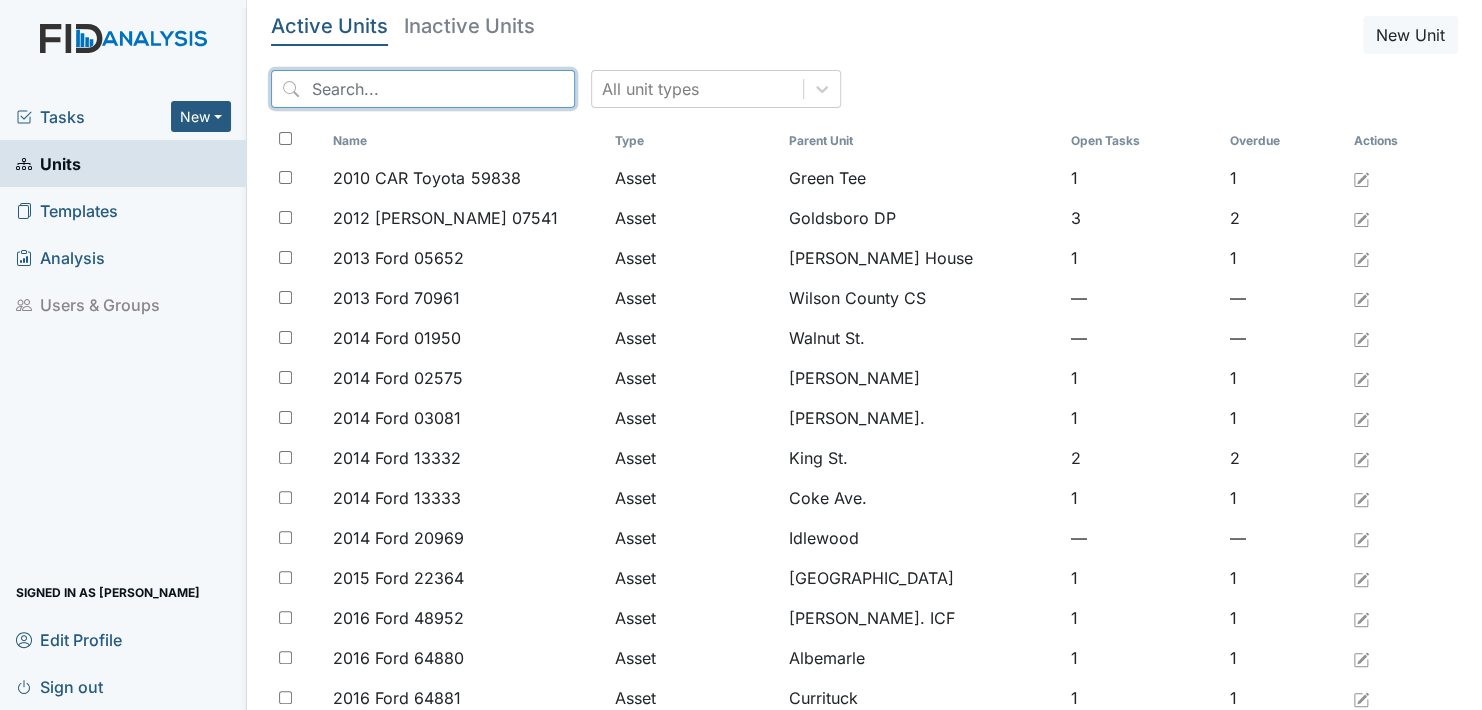 click at bounding box center [423, 89] 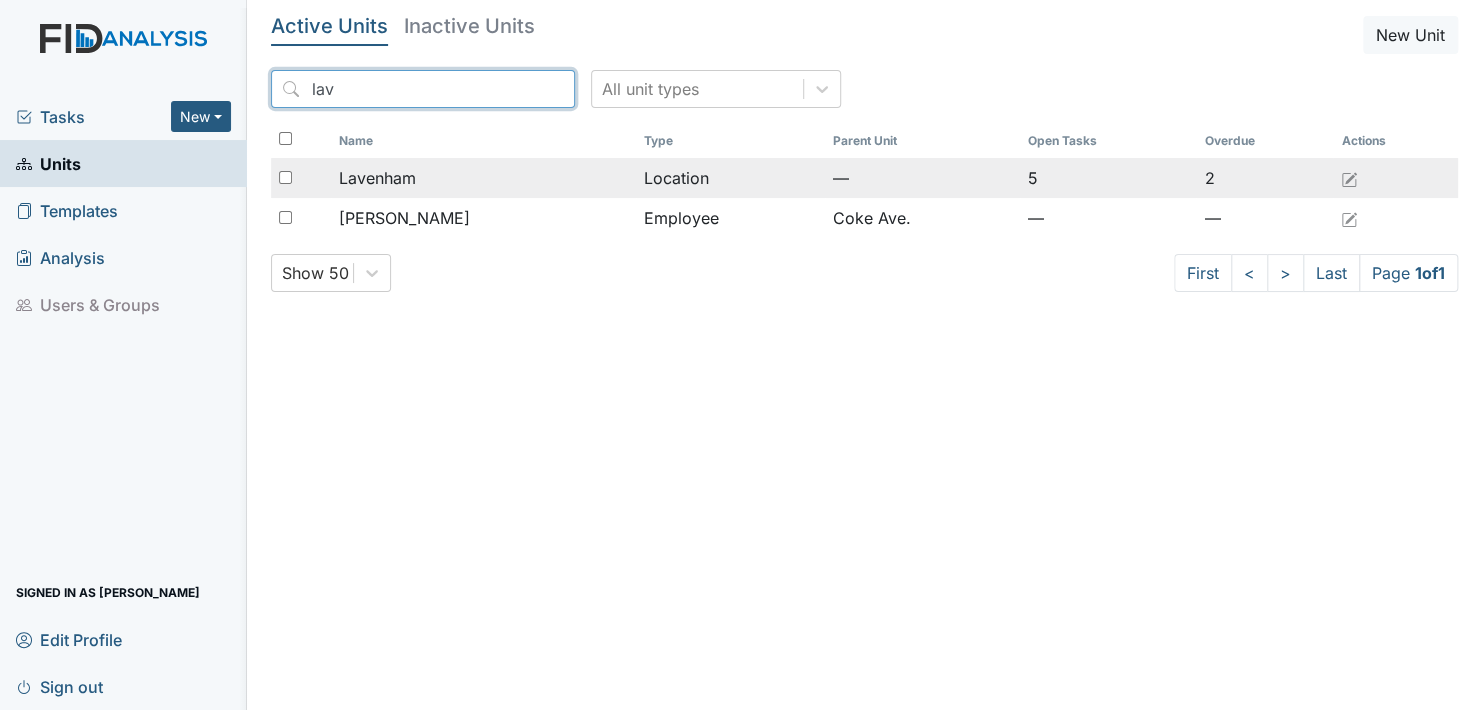 type on "lav" 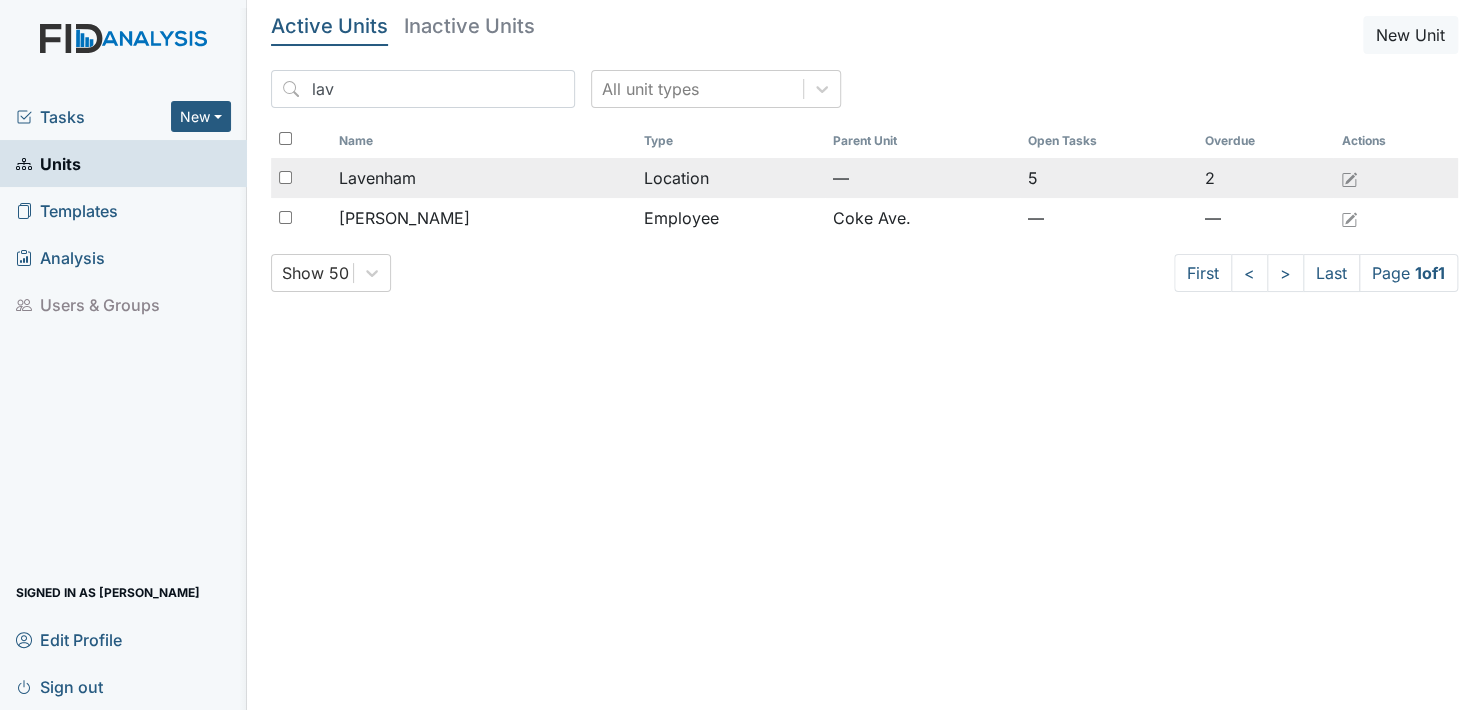 click on "Lavenham" at bounding box center (377, 178) 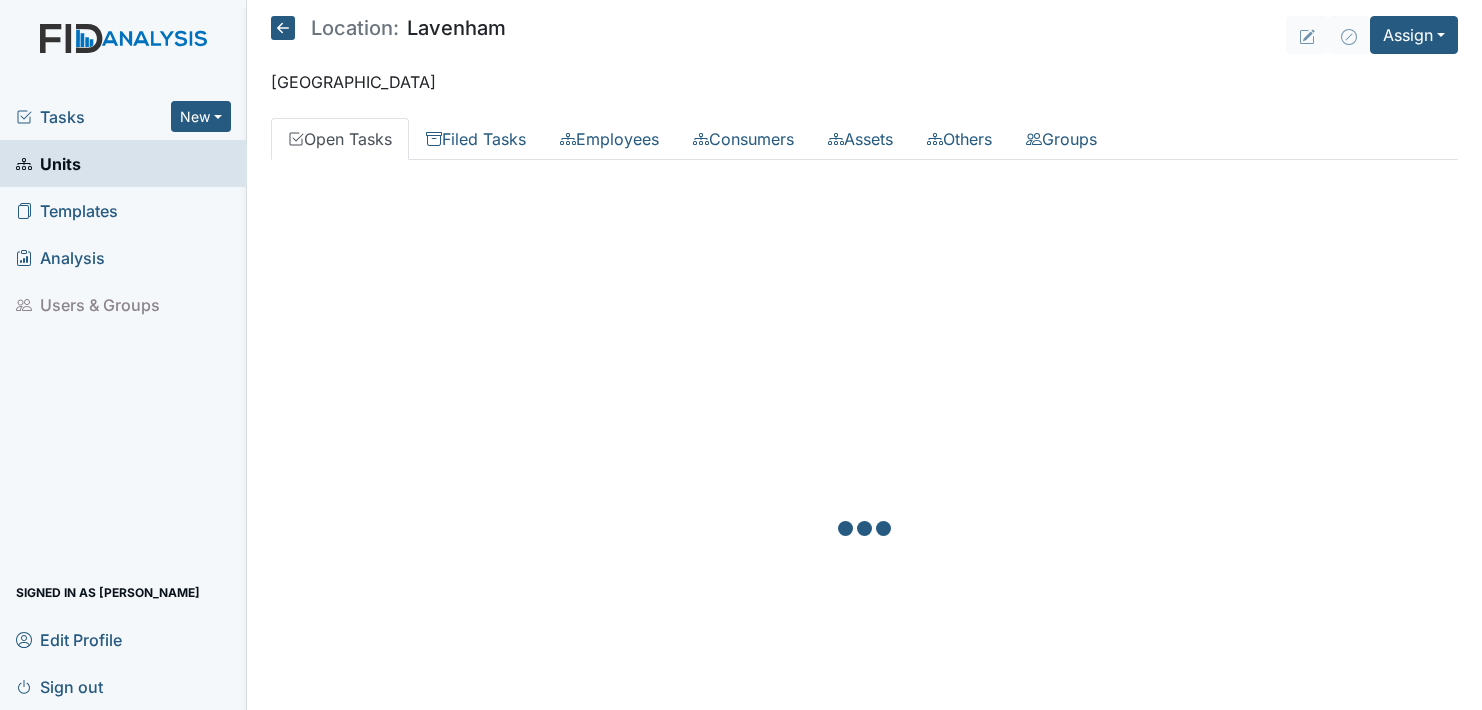 scroll, scrollTop: 0, scrollLeft: 0, axis: both 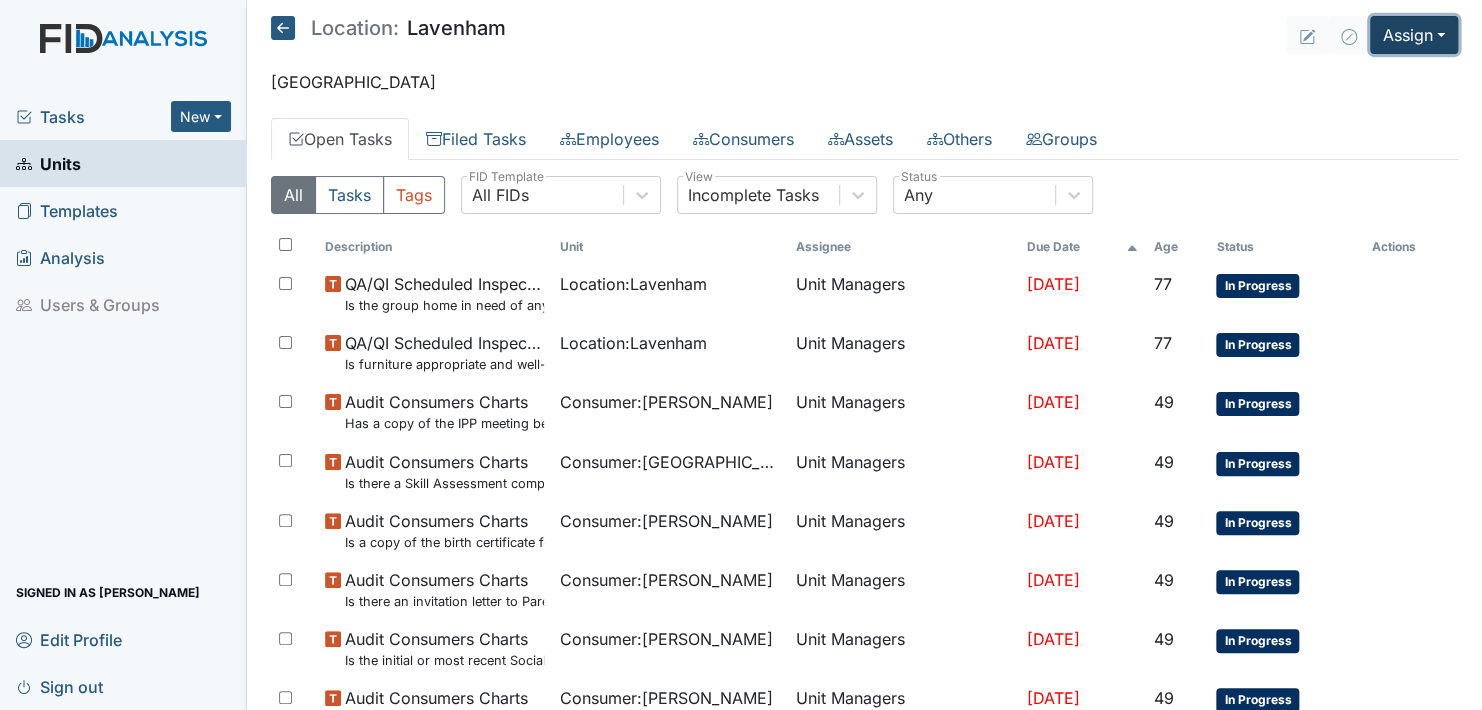 click on "Assign" at bounding box center (1414, 35) 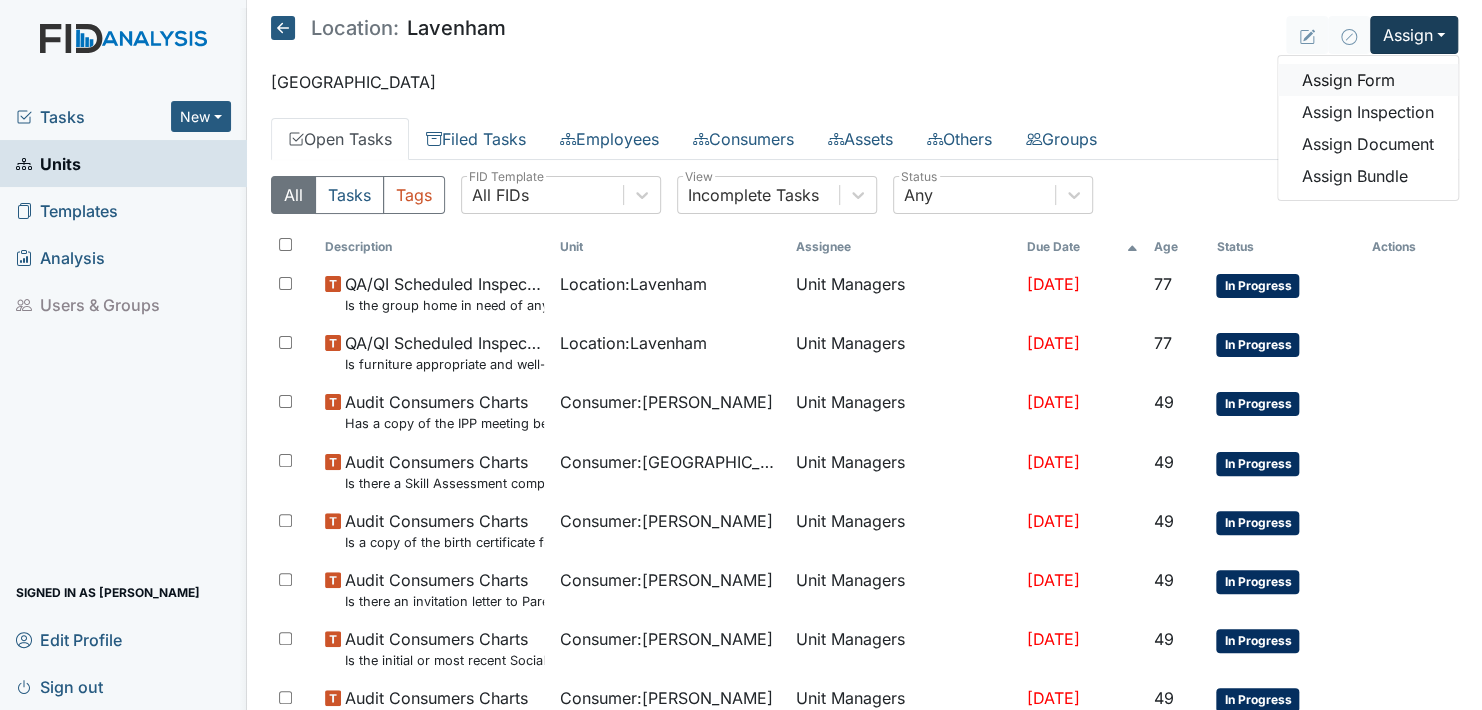 click on "Assign Form" at bounding box center [1368, 80] 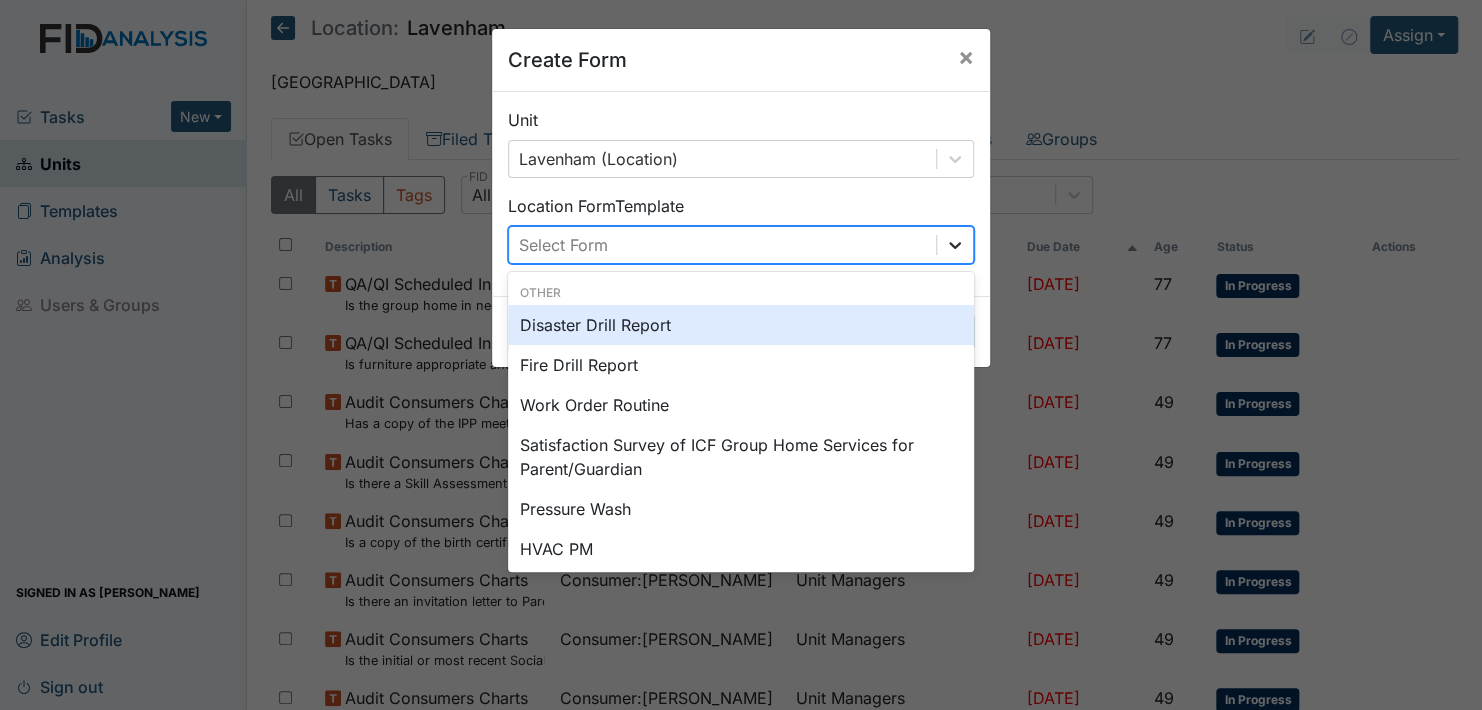 click 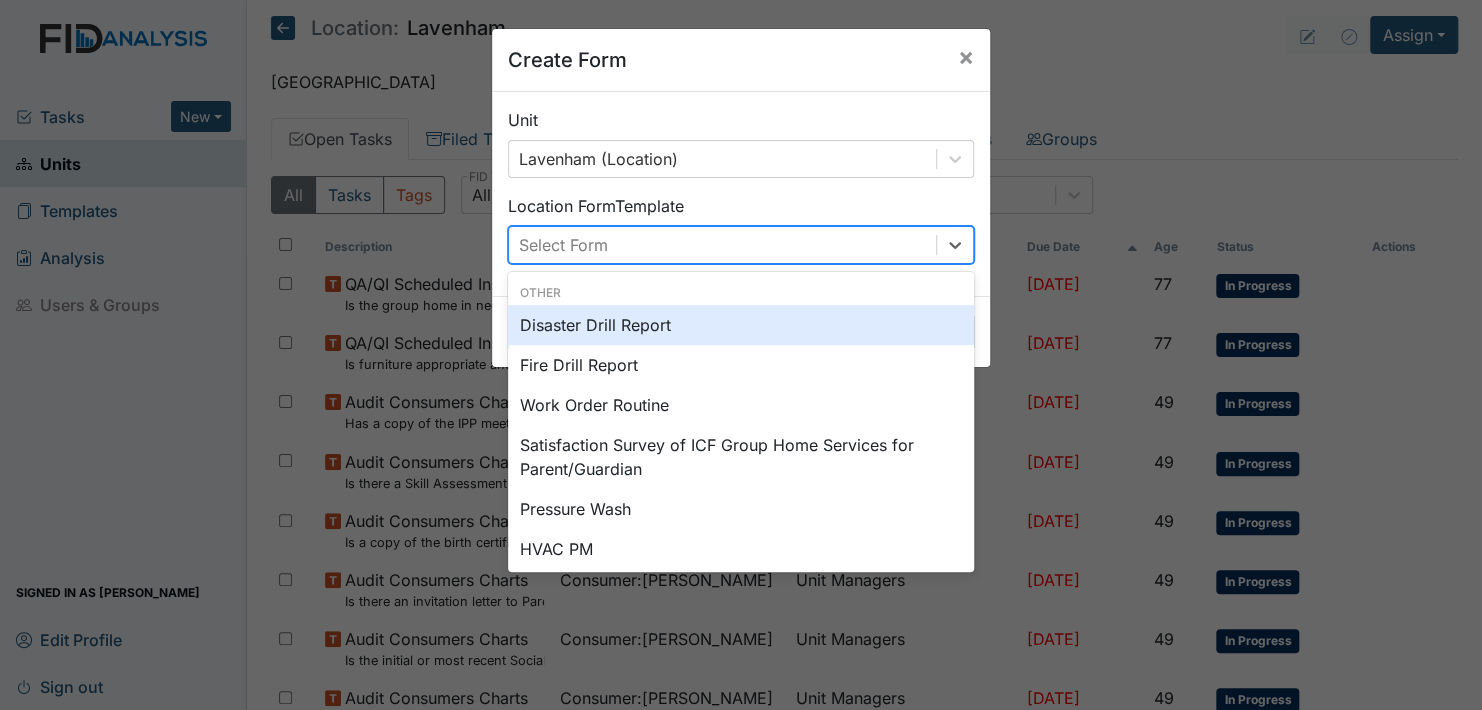 click on "Disaster Drill Report" at bounding box center [741, 325] 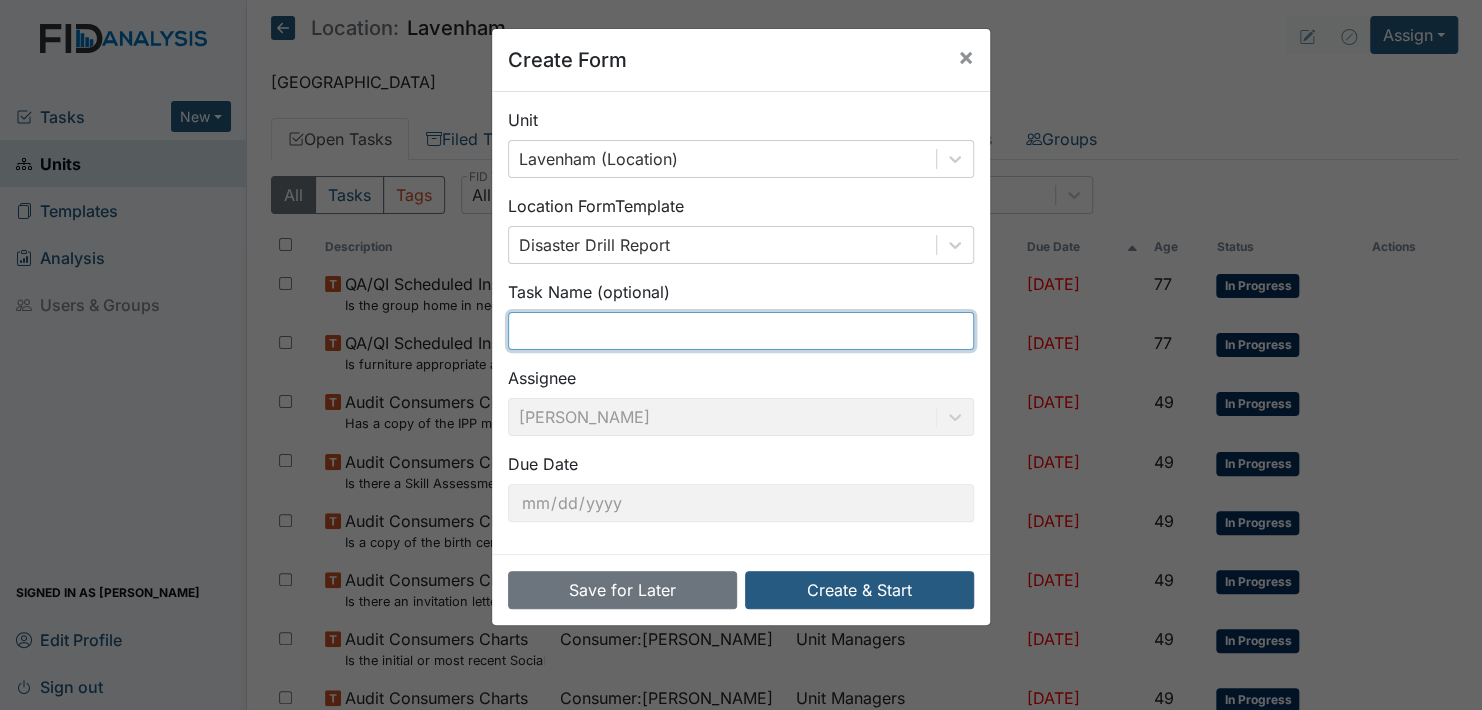 click at bounding box center (741, 331) 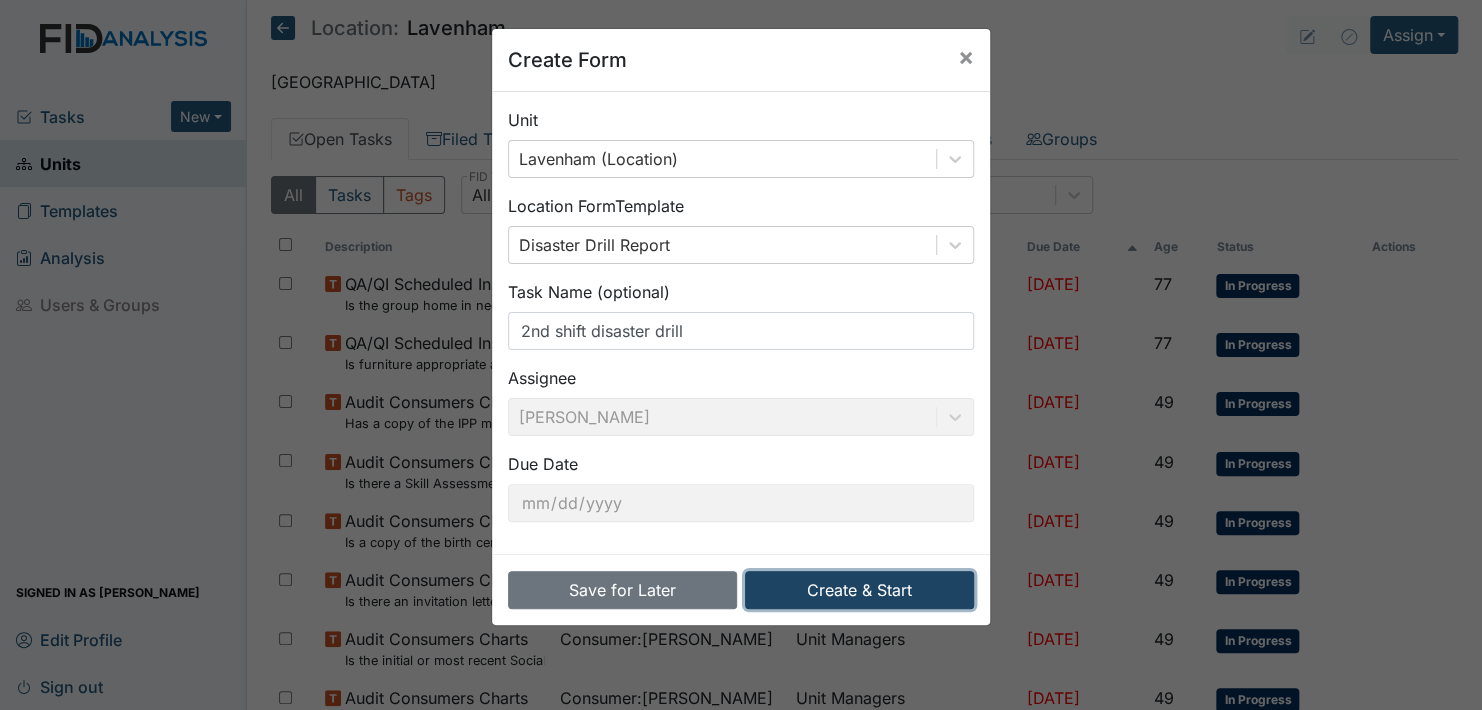 click on "Create & Start" at bounding box center [859, 590] 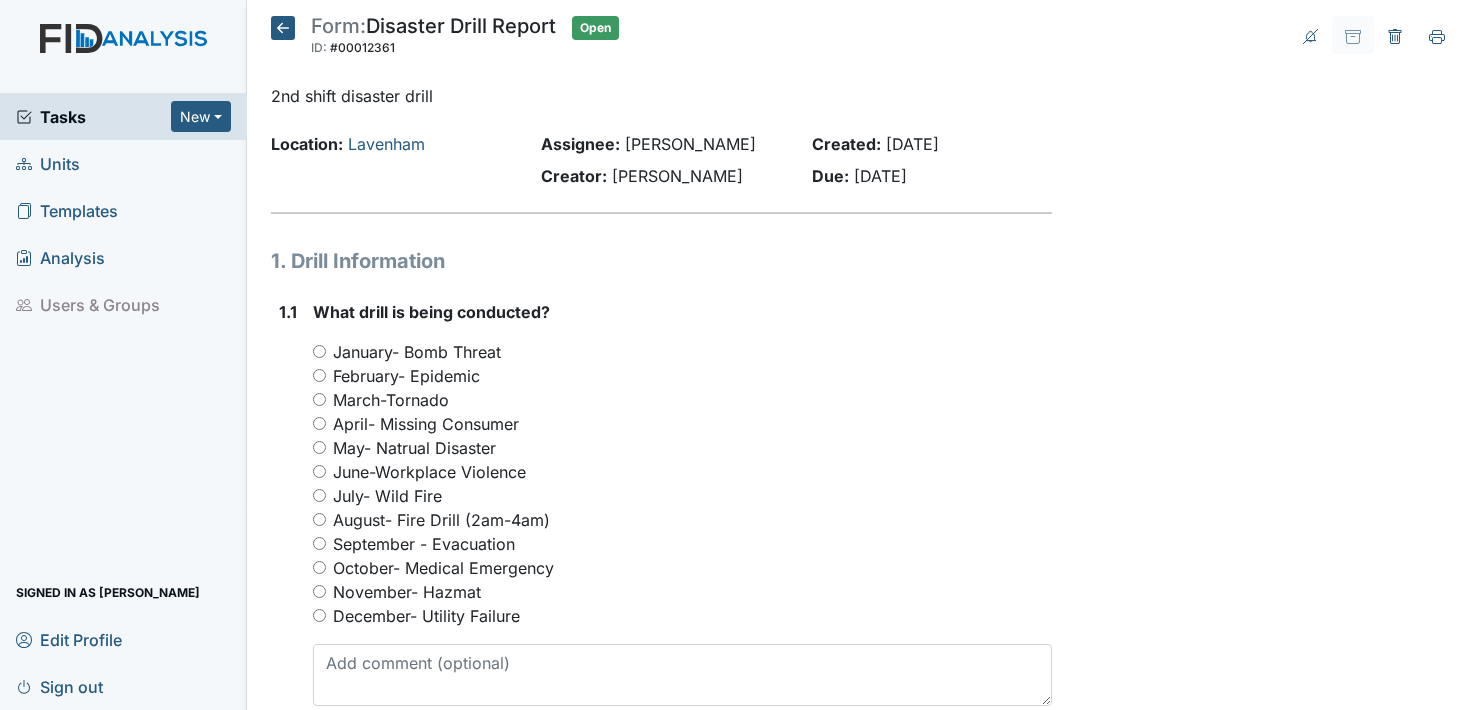 scroll, scrollTop: 0, scrollLeft: 0, axis: both 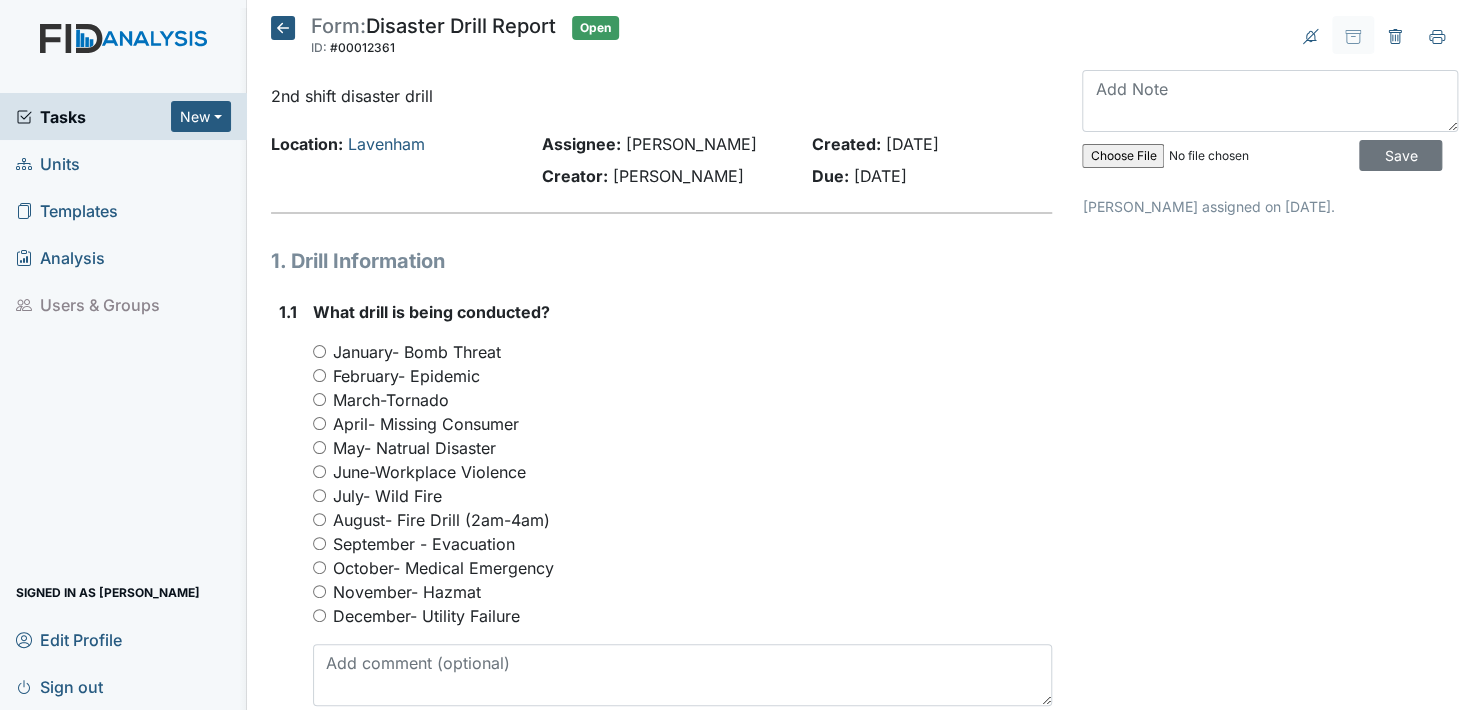 click on "July- Wild Fire" at bounding box center (319, 495) 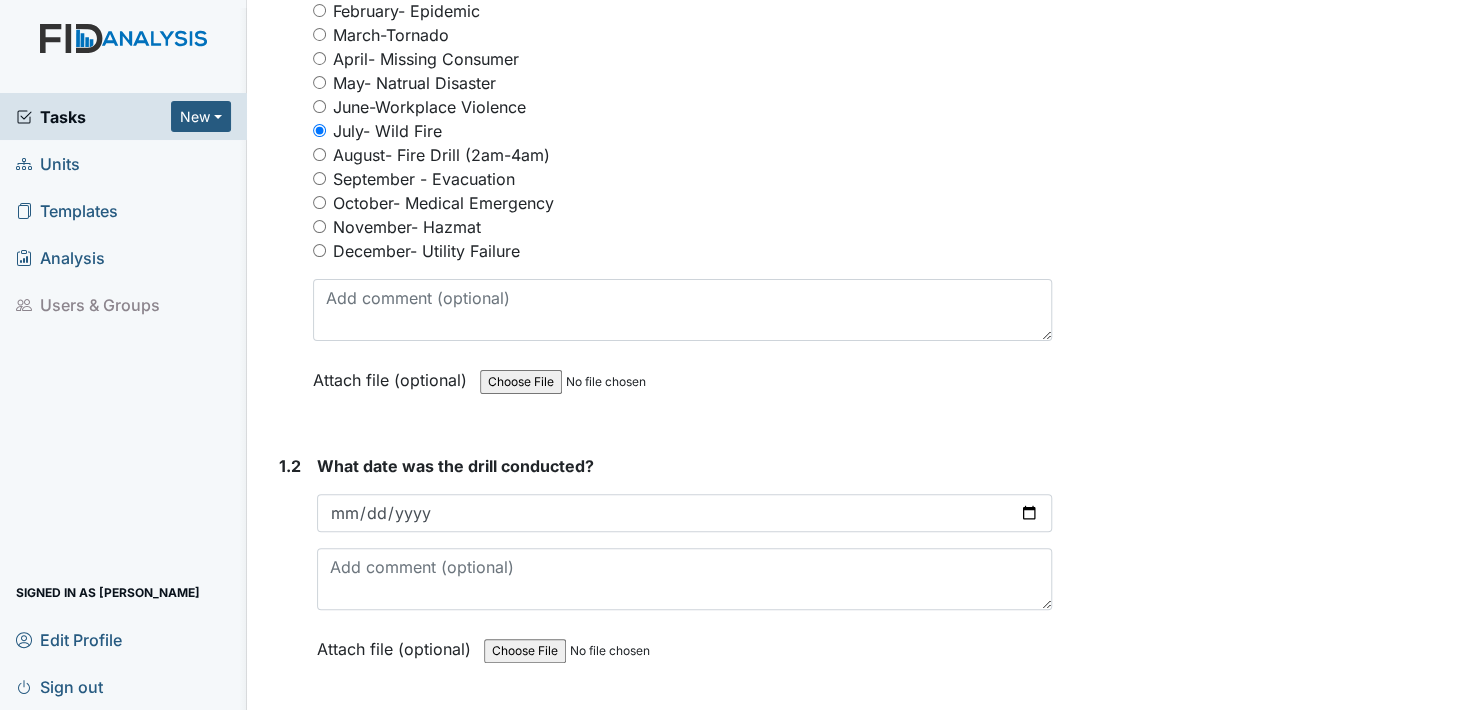scroll, scrollTop: 400, scrollLeft: 0, axis: vertical 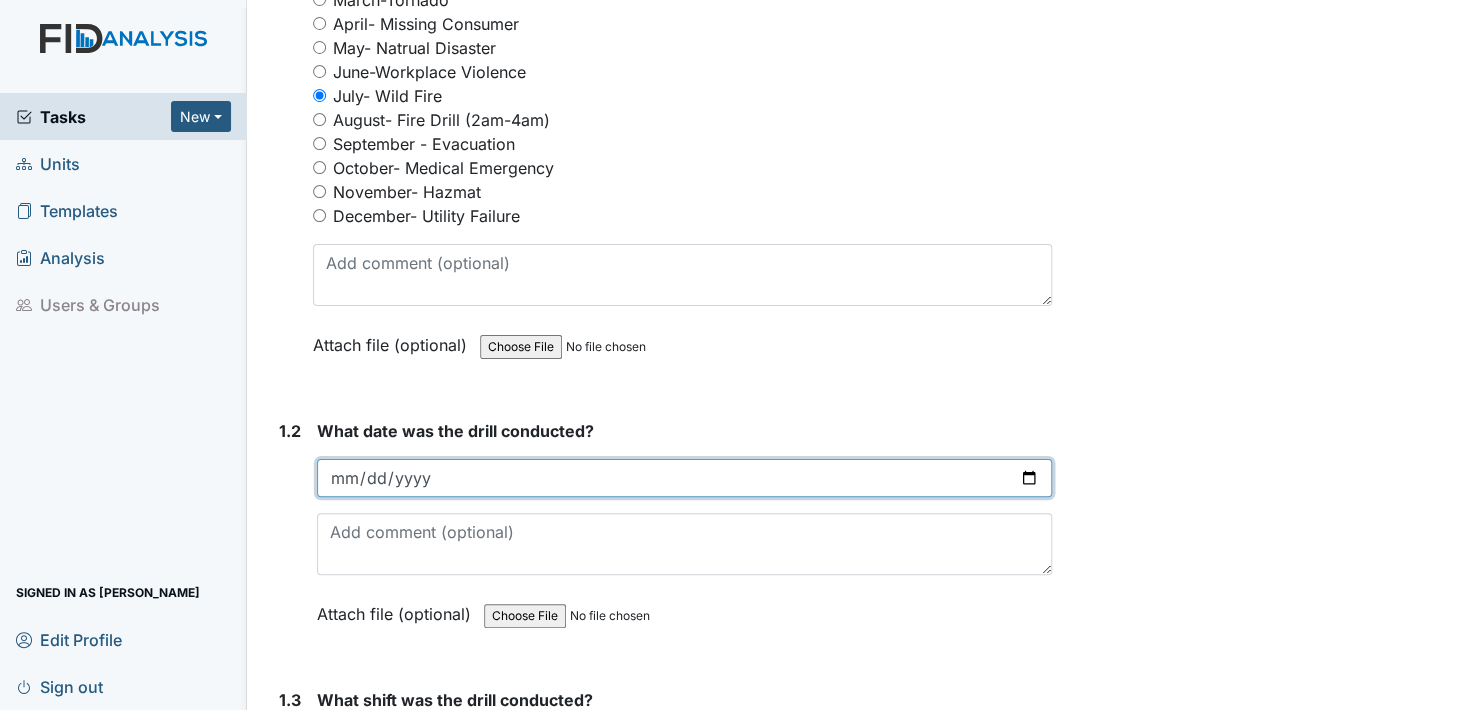 click at bounding box center (684, 478) 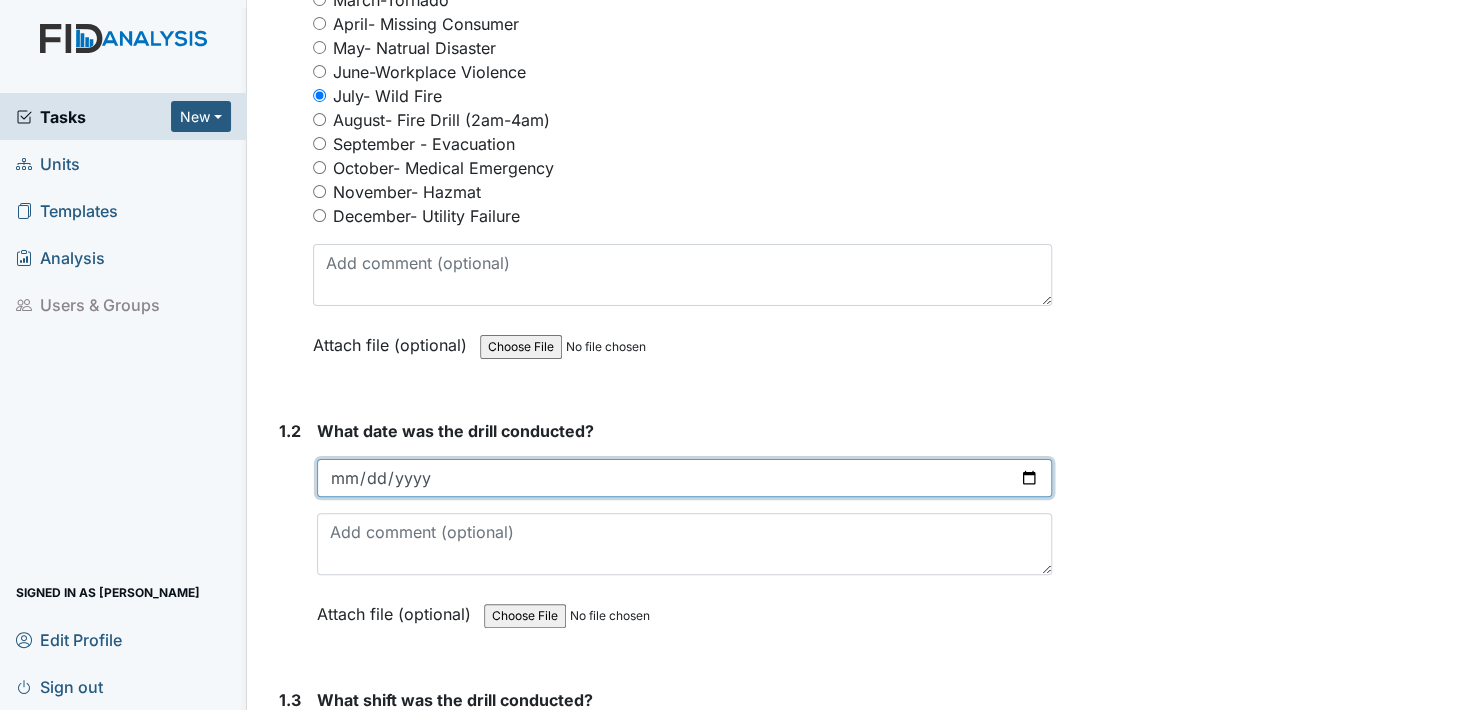 type on "2025-07-10" 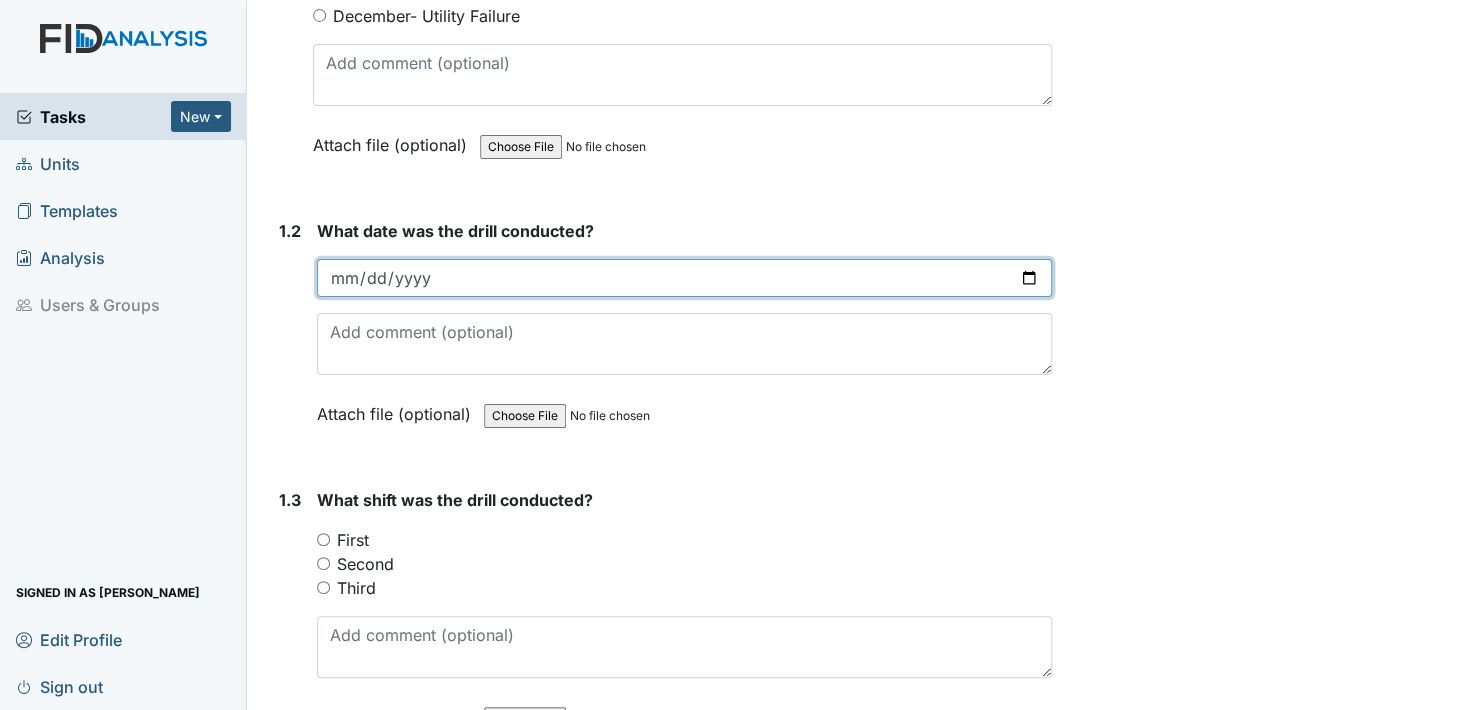 scroll, scrollTop: 700, scrollLeft: 0, axis: vertical 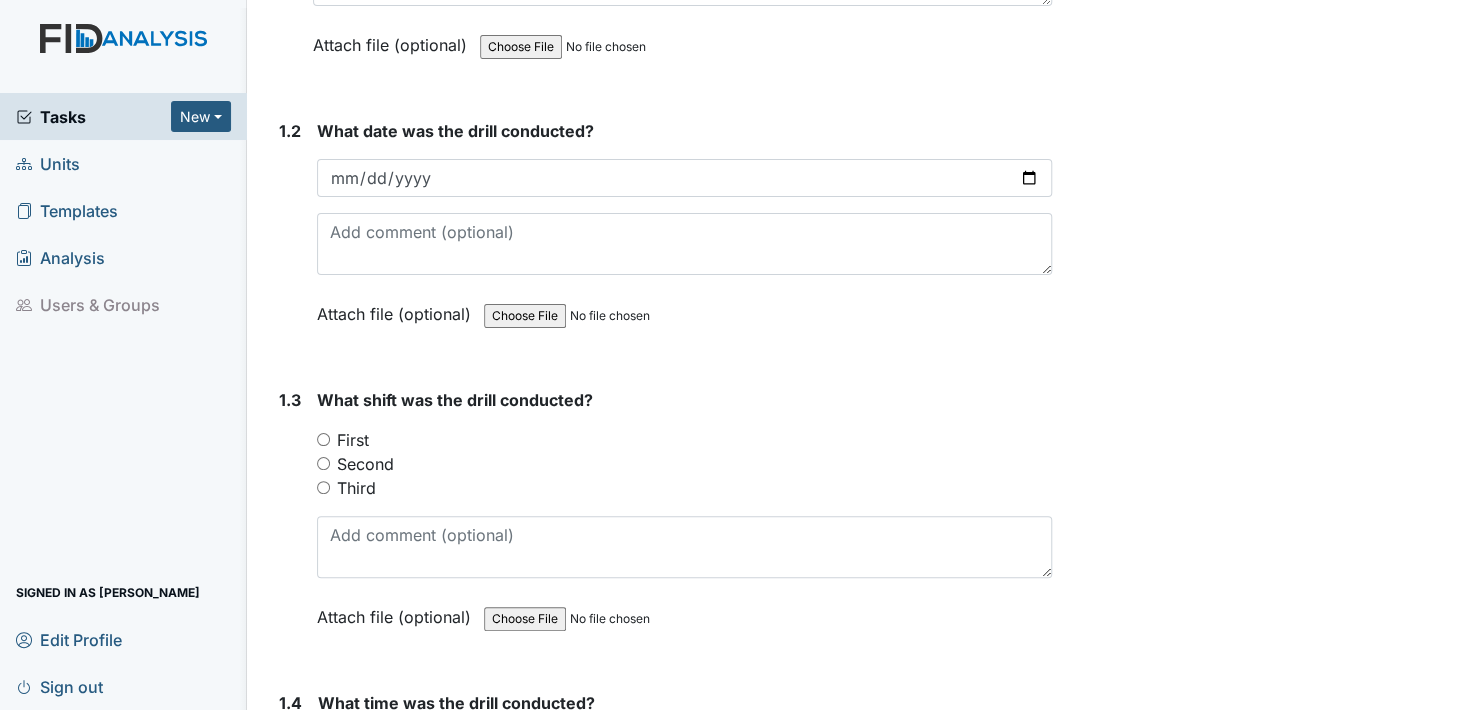 click on "Second" at bounding box center [323, 463] 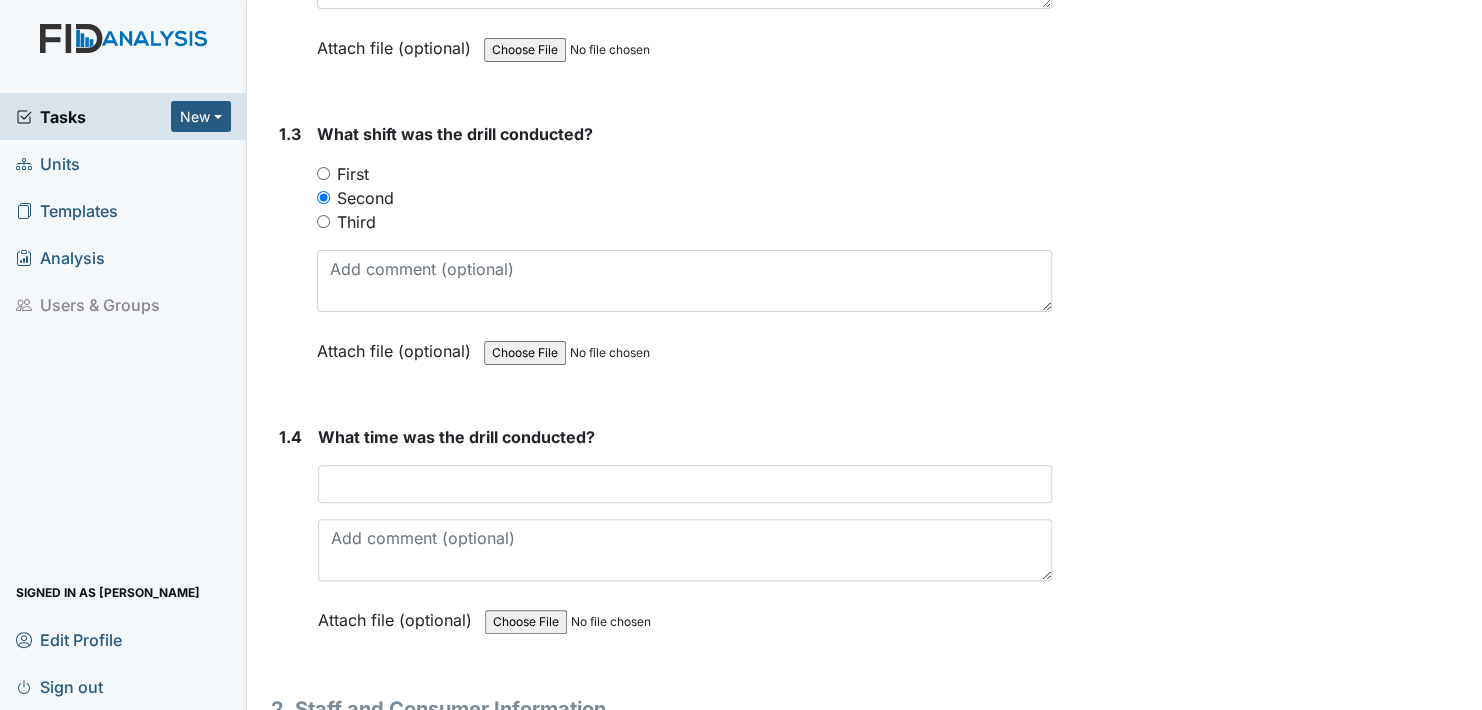 scroll, scrollTop: 1000, scrollLeft: 0, axis: vertical 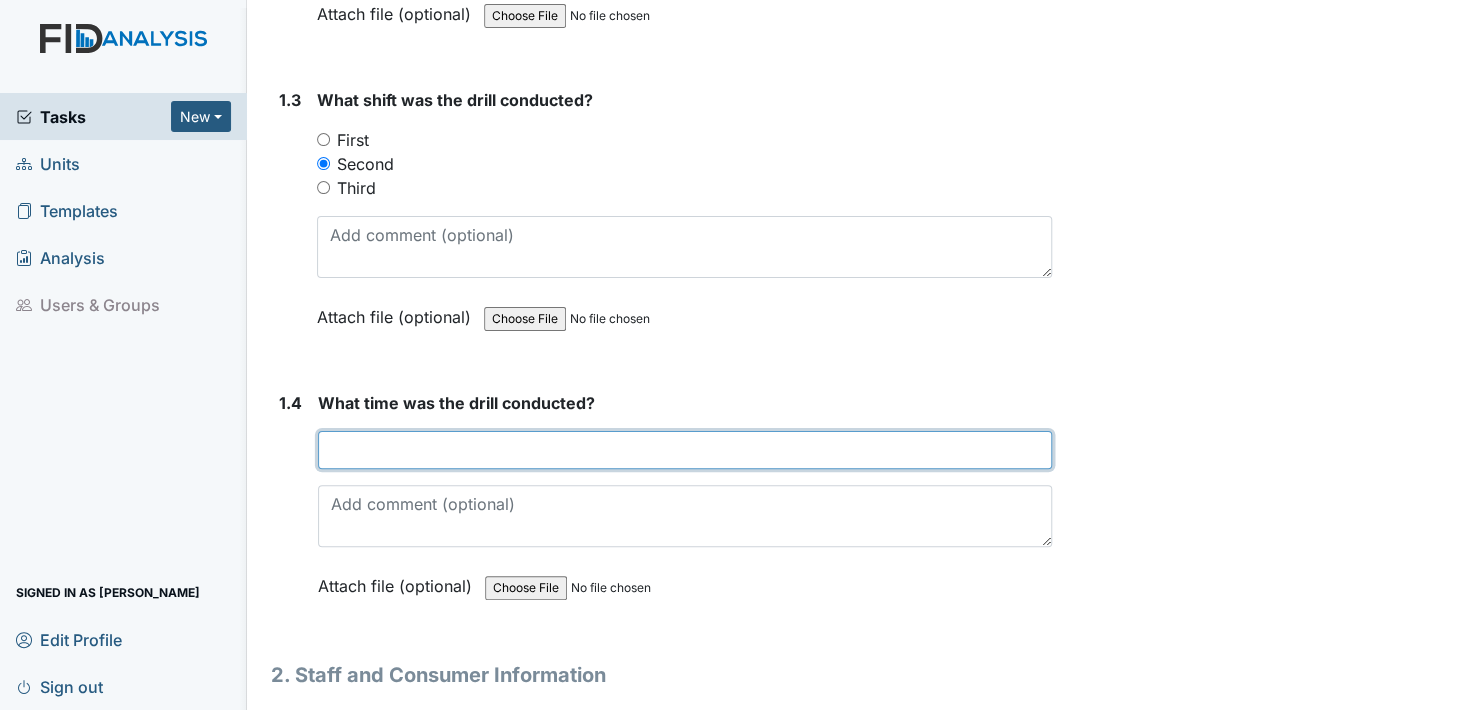 click at bounding box center [685, 450] 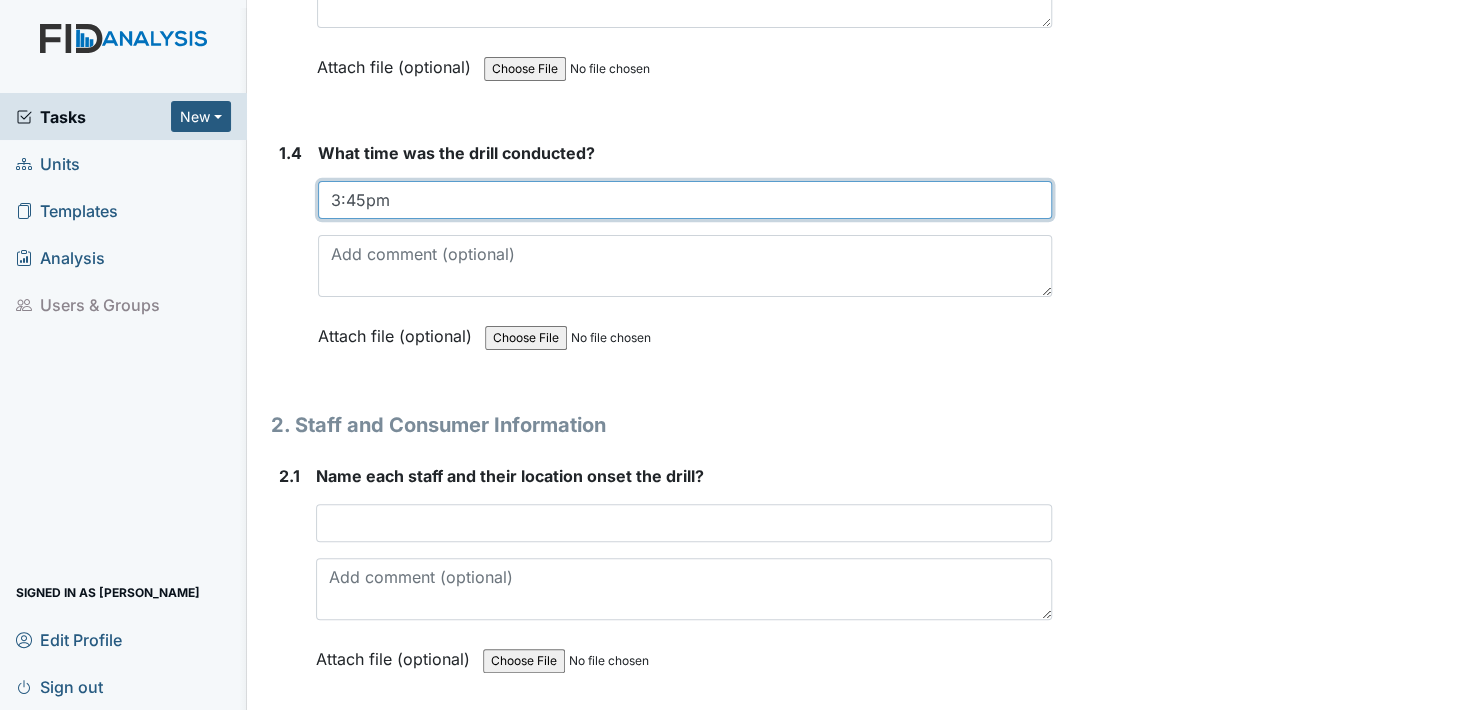scroll, scrollTop: 1300, scrollLeft: 0, axis: vertical 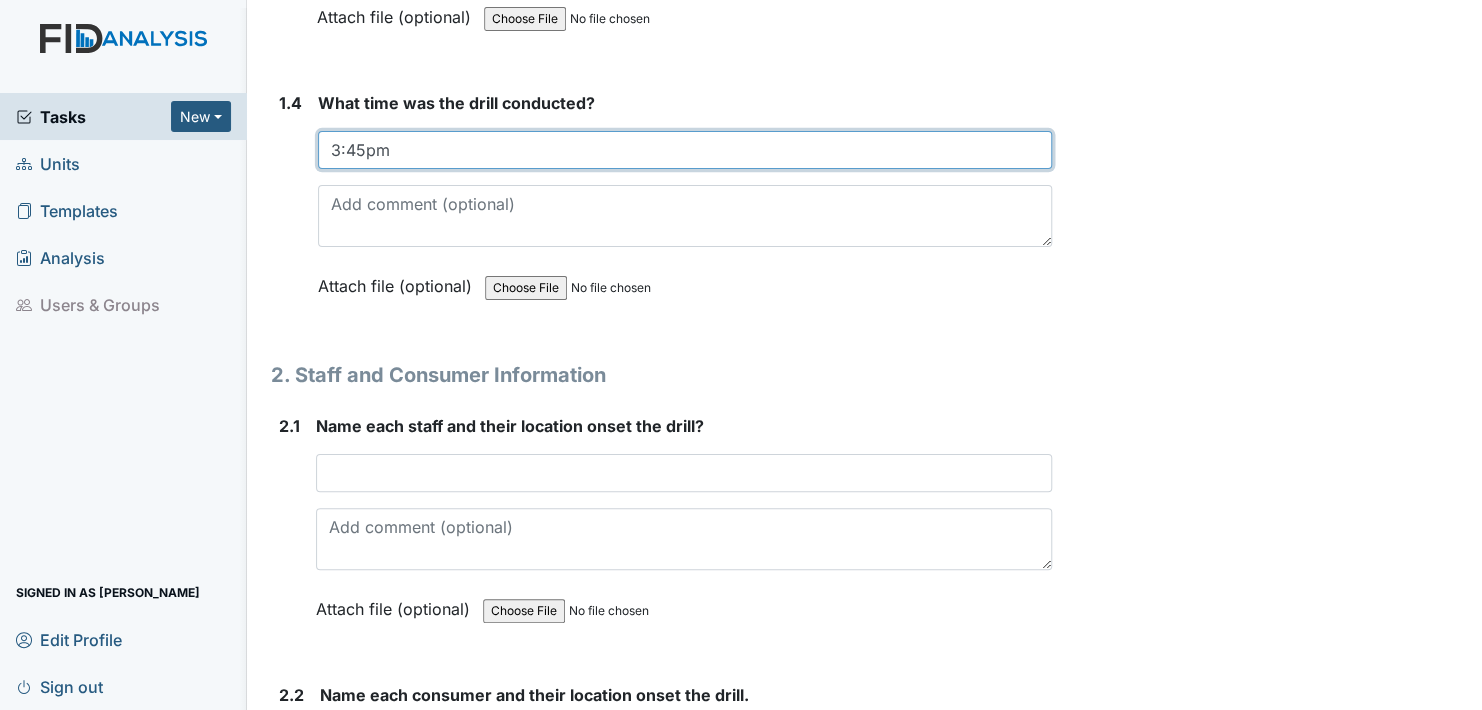 type on "3:45pm" 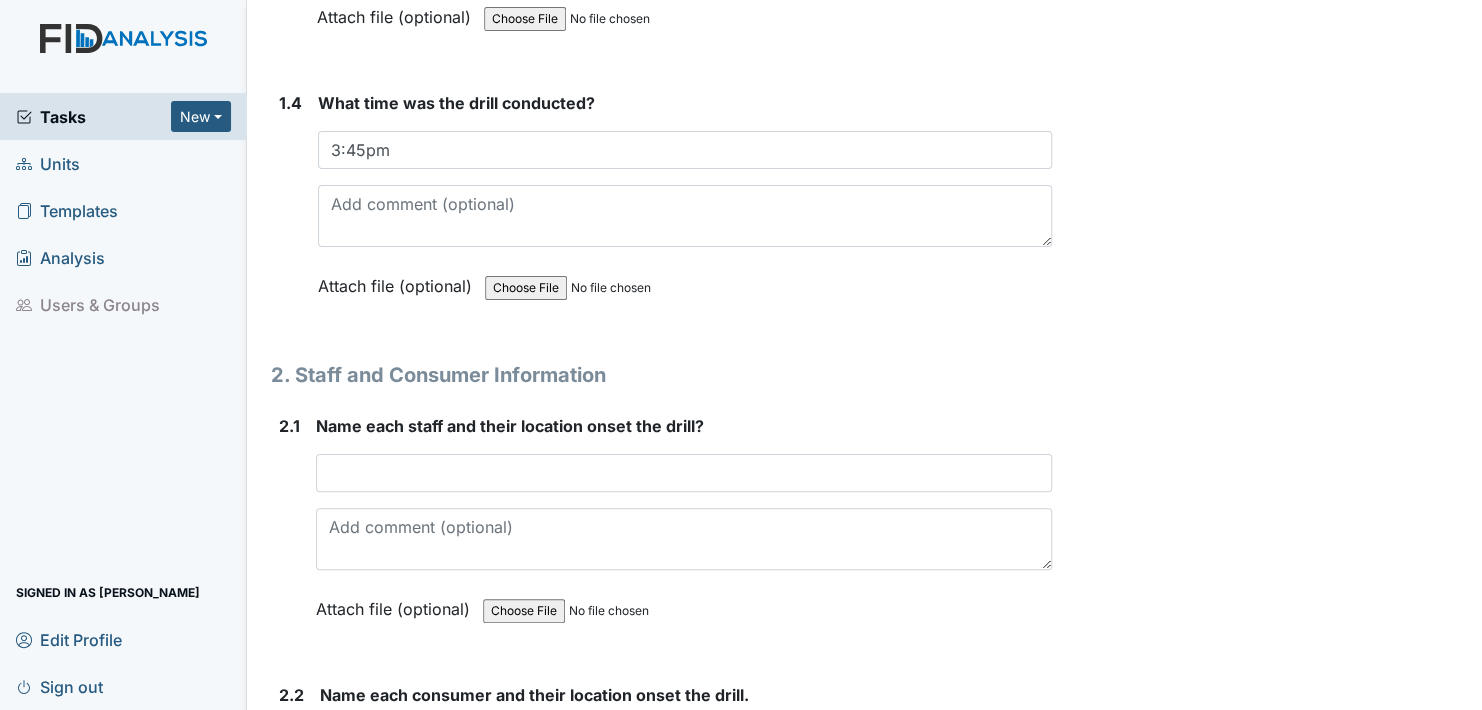 click on "Attach file (optional)" at bounding box center [399, 280] 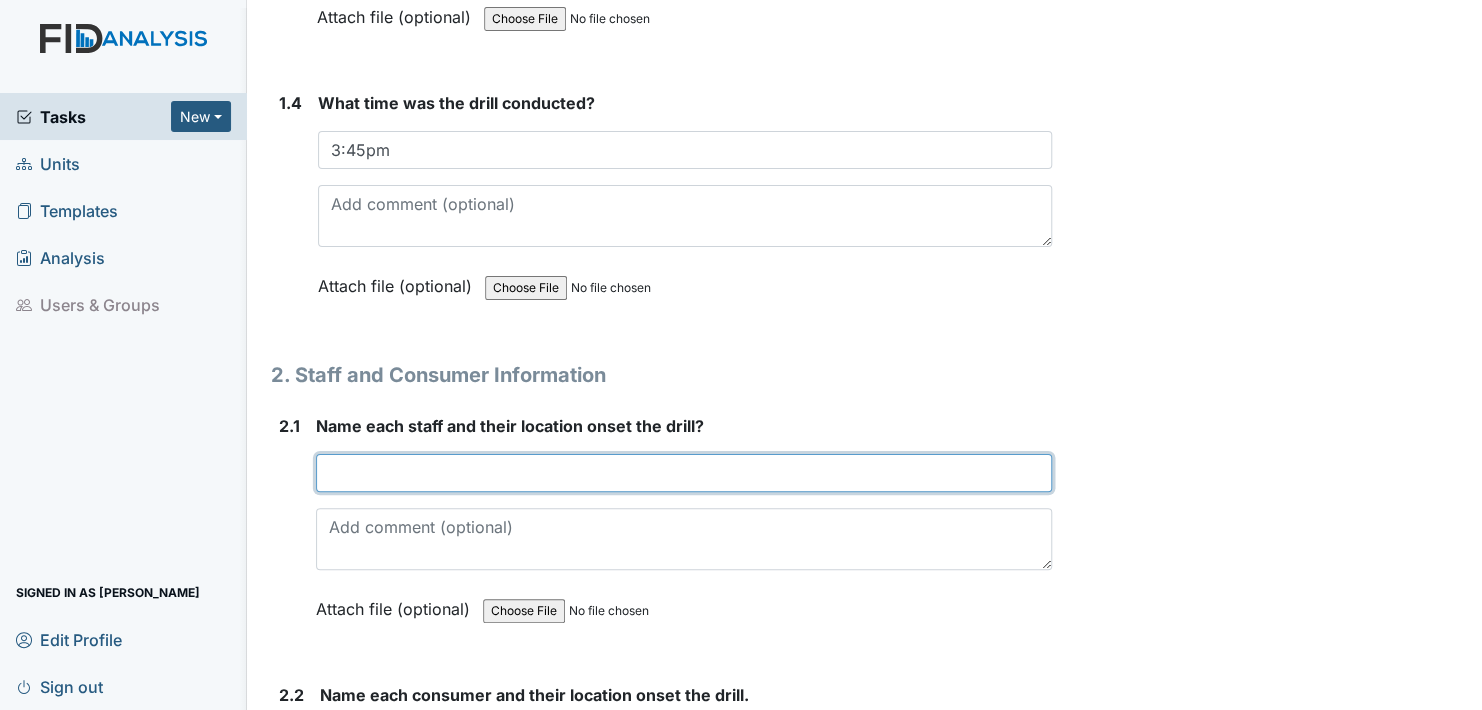 click at bounding box center (684, 473) 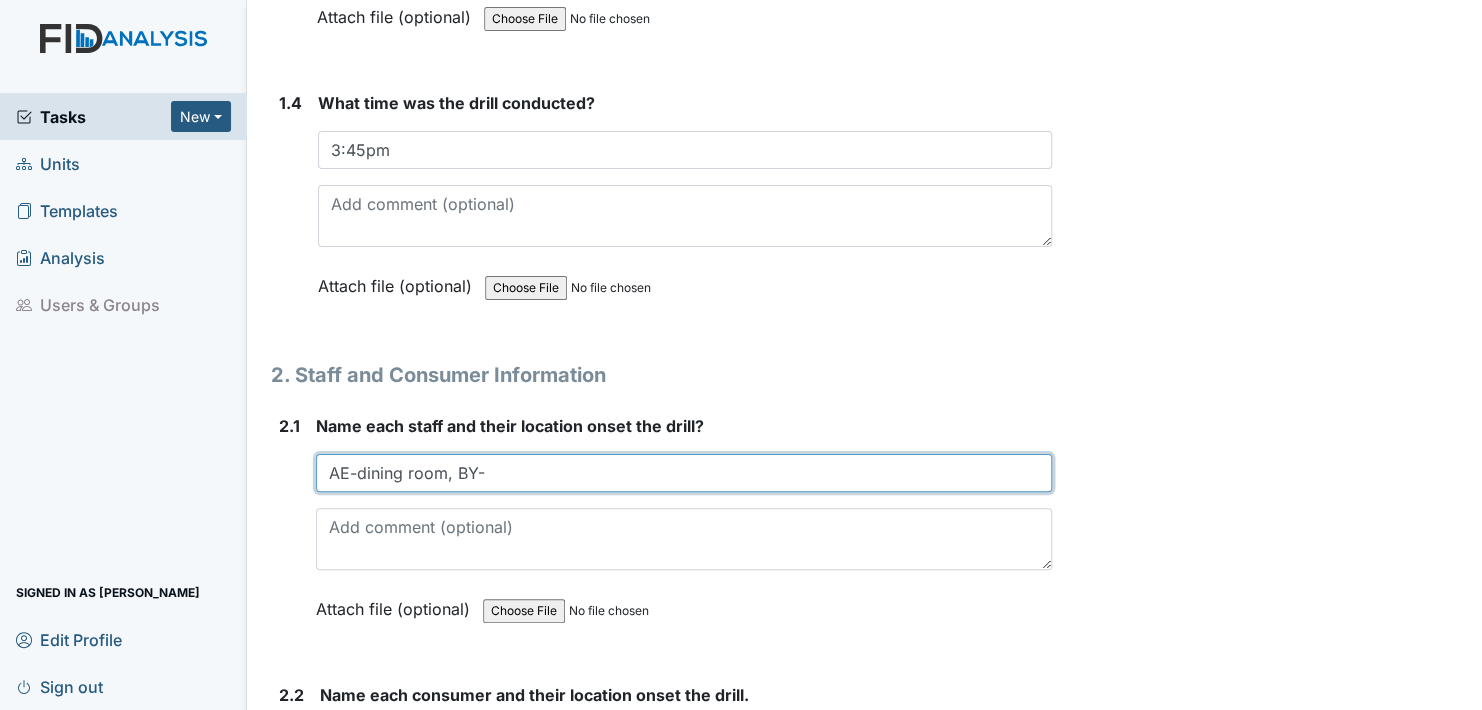 click on "AE-dining room, BY-" at bounding box center [684, 473] 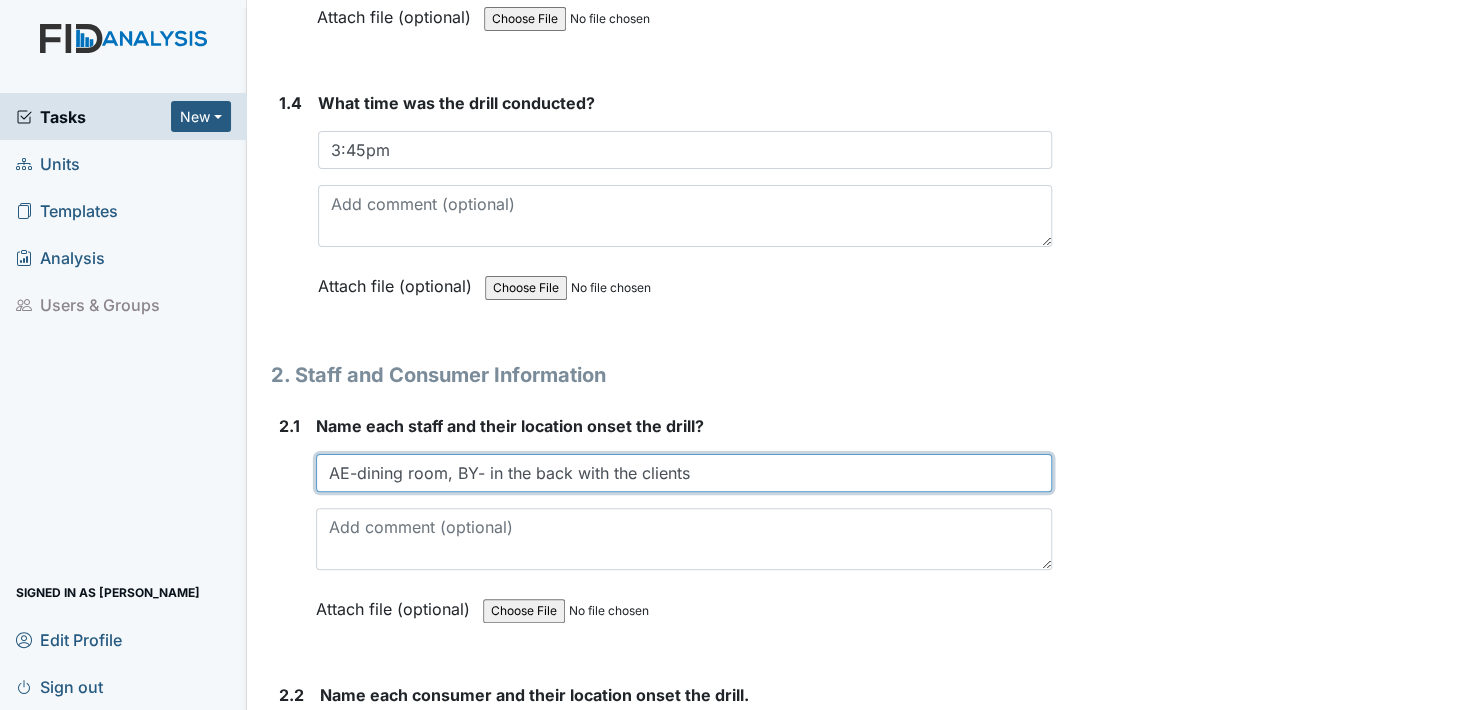 click on "AE-dining room, BY- in the back with the clients" at bounding box center [684, 473] 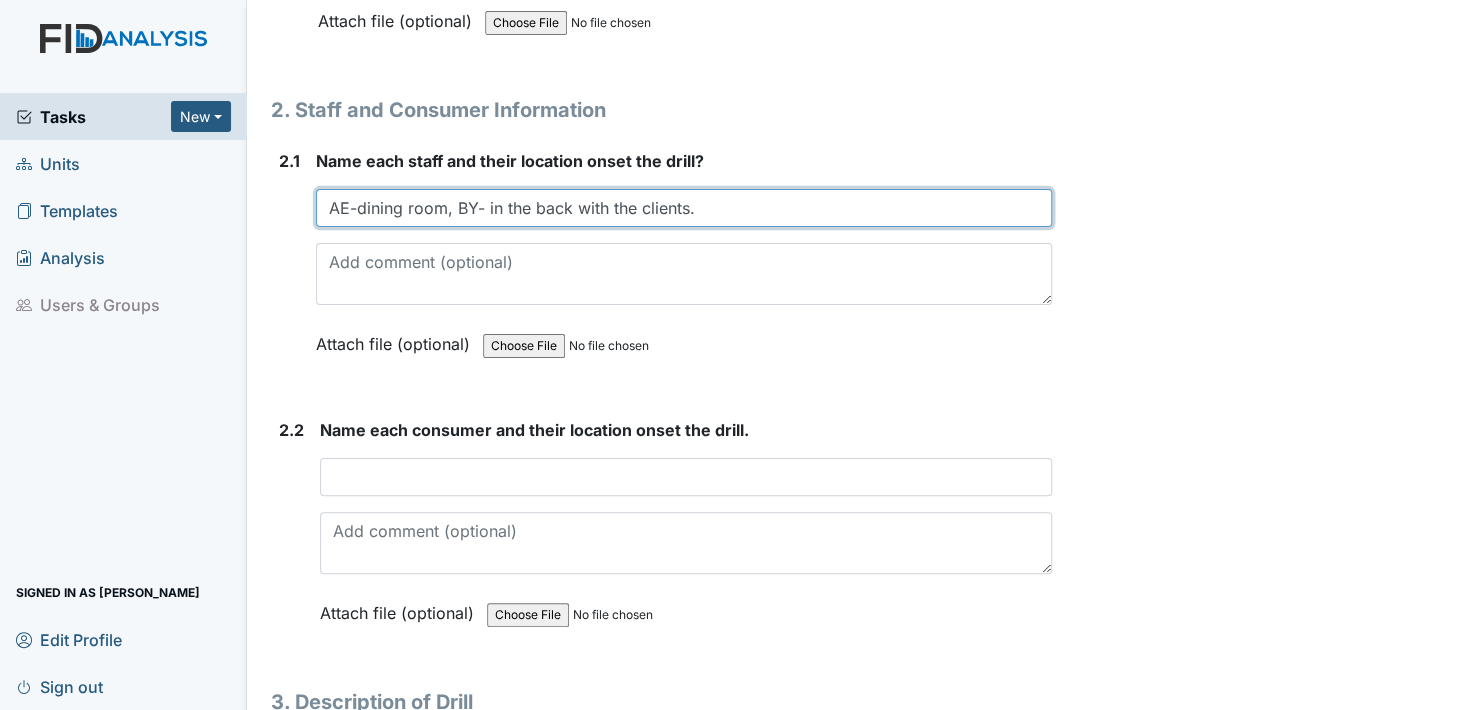 scroll, scrollTop: 1700, scrollLeft: 0, axis: vertical 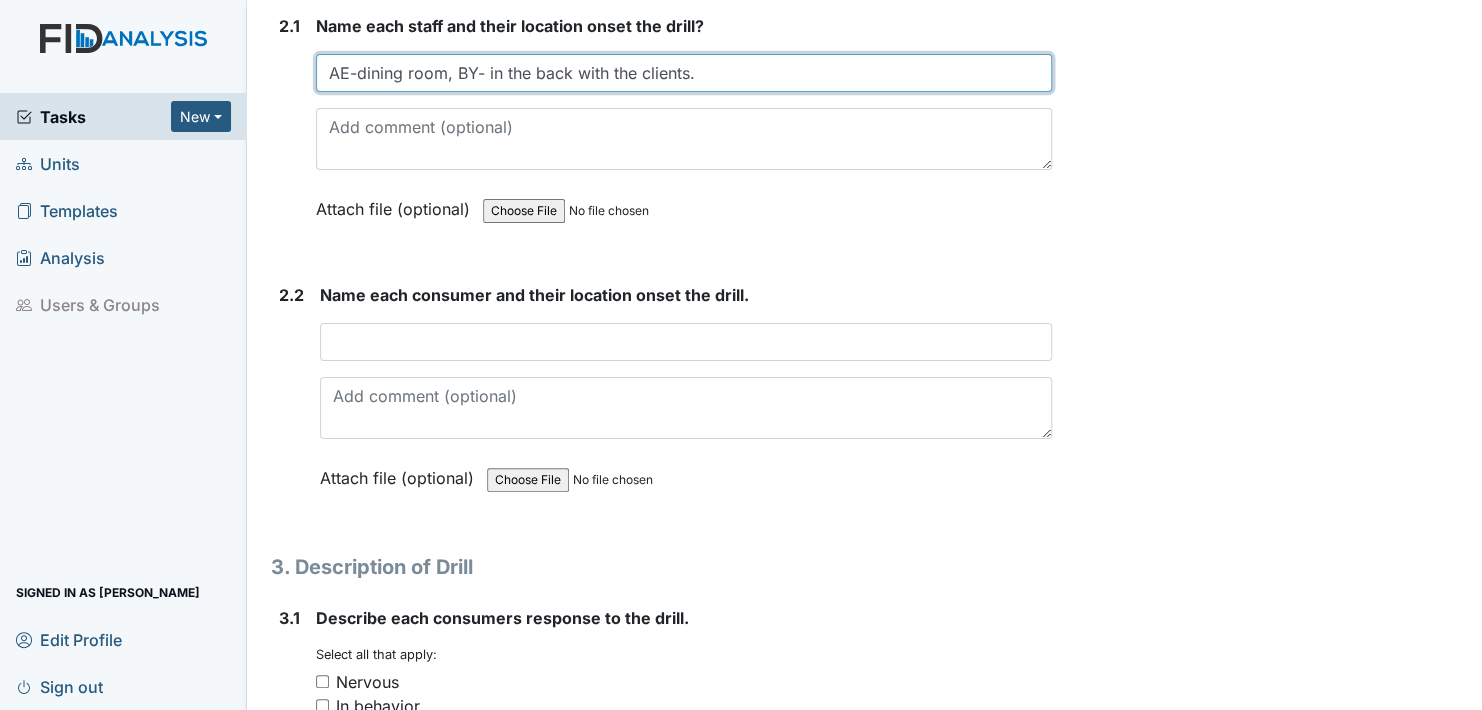 type on "AE-dining room, BY- in the back with the clients." 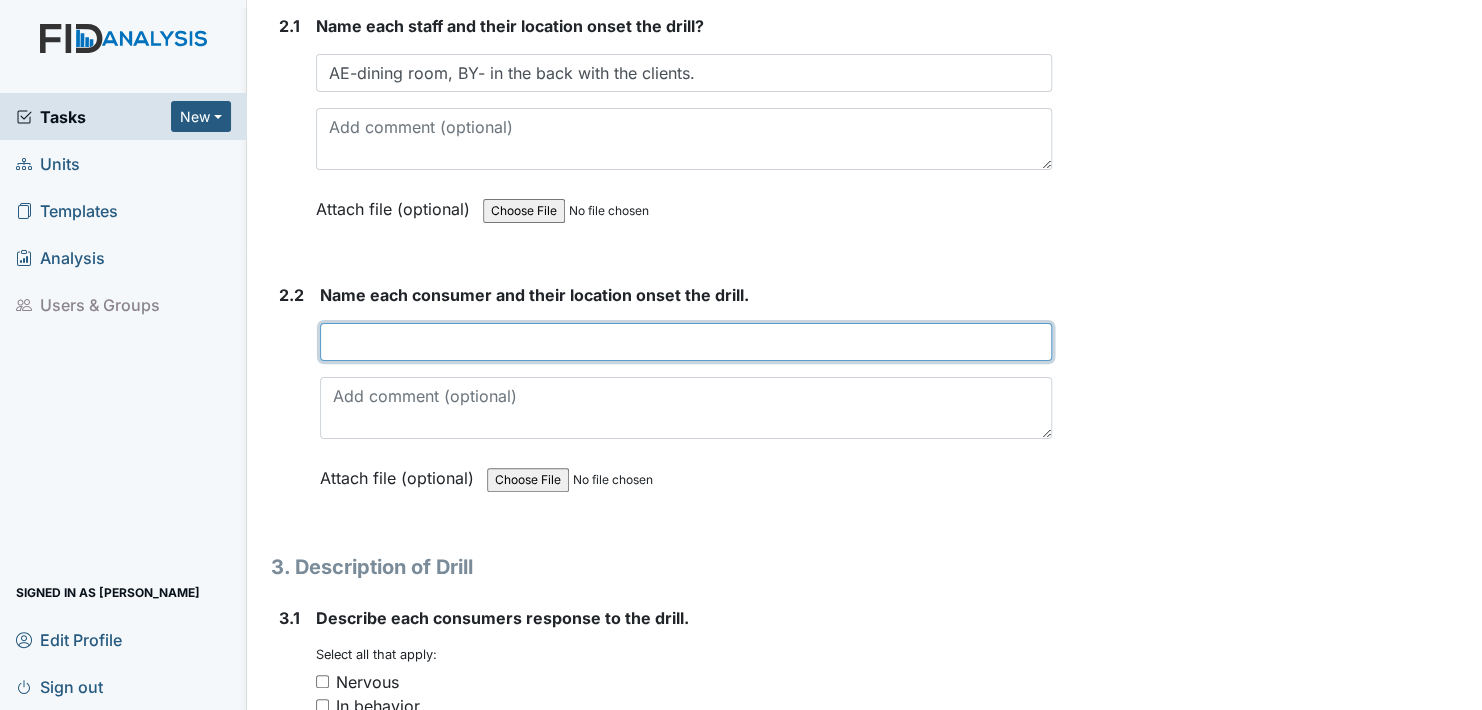 click at bounding box center [686, 342] 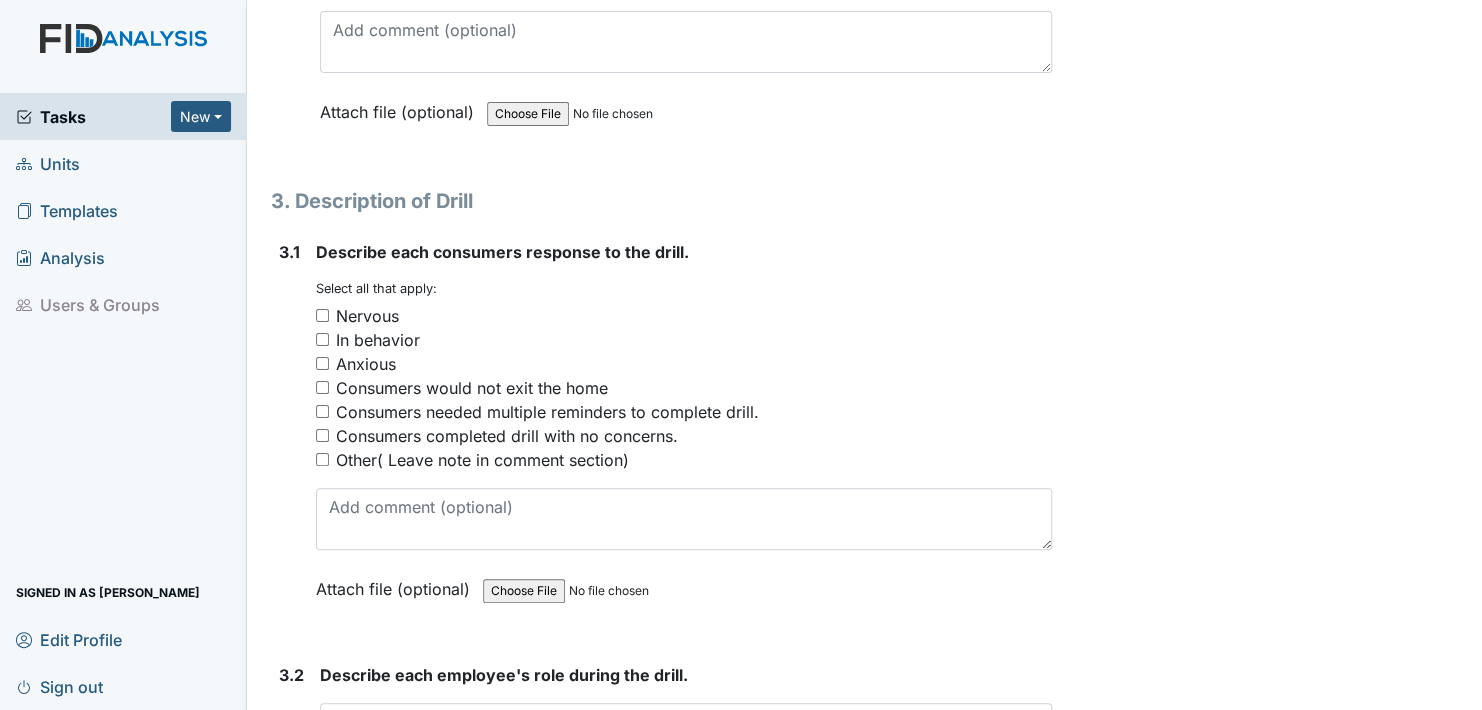 scroll, scrollTop: 2100, scrollLeft: 0, axis: vertical 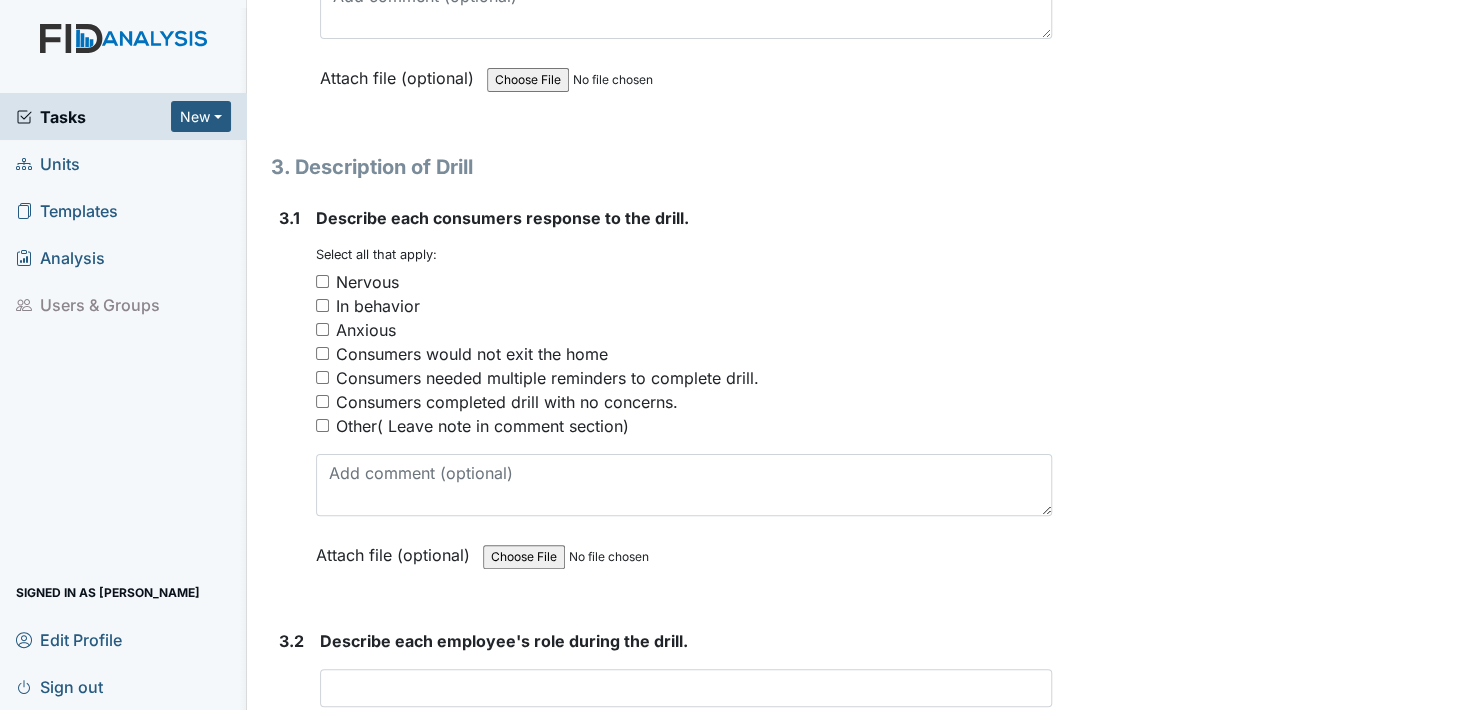 type on "JL, living room, RH- bedroom, NG-bathroom, FW-bedroom." 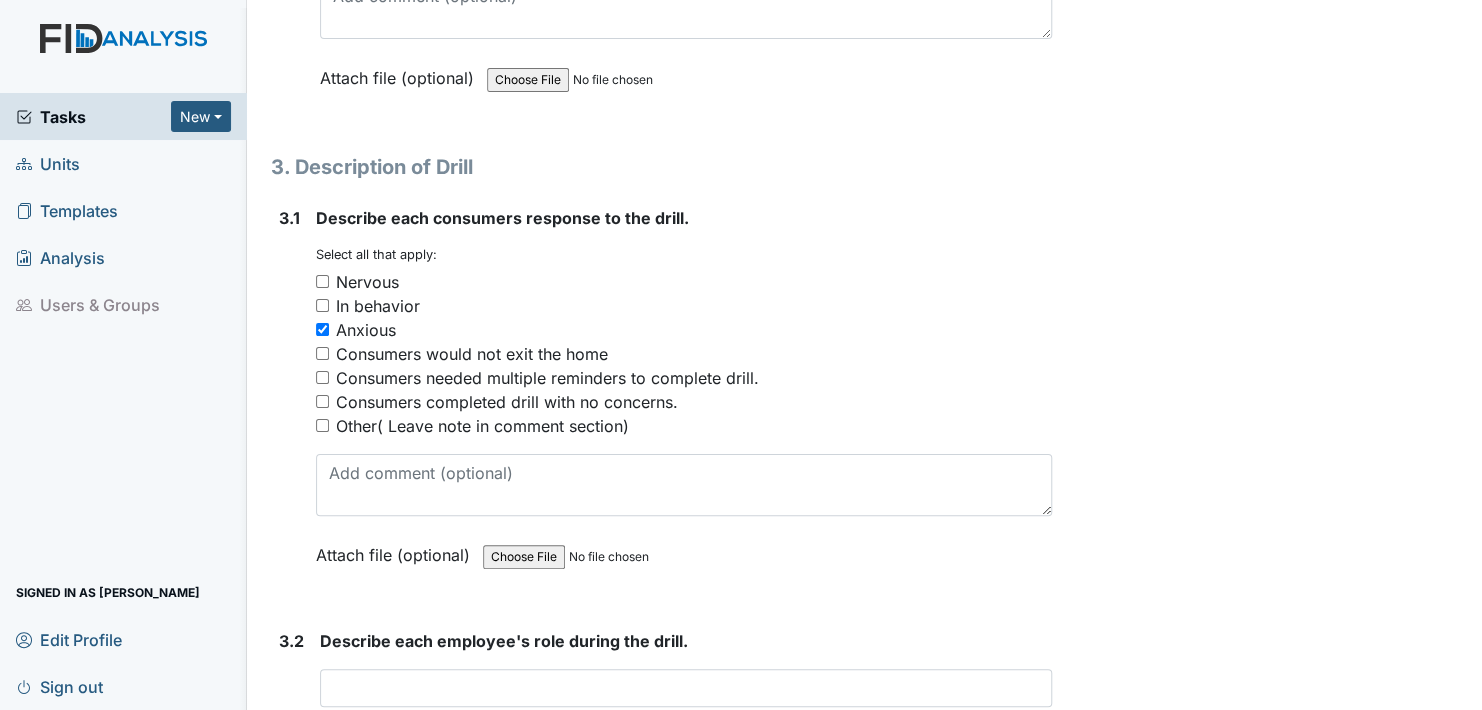 scroll, scrollTop: 2400, scrollLeft: 0, axis: vertical 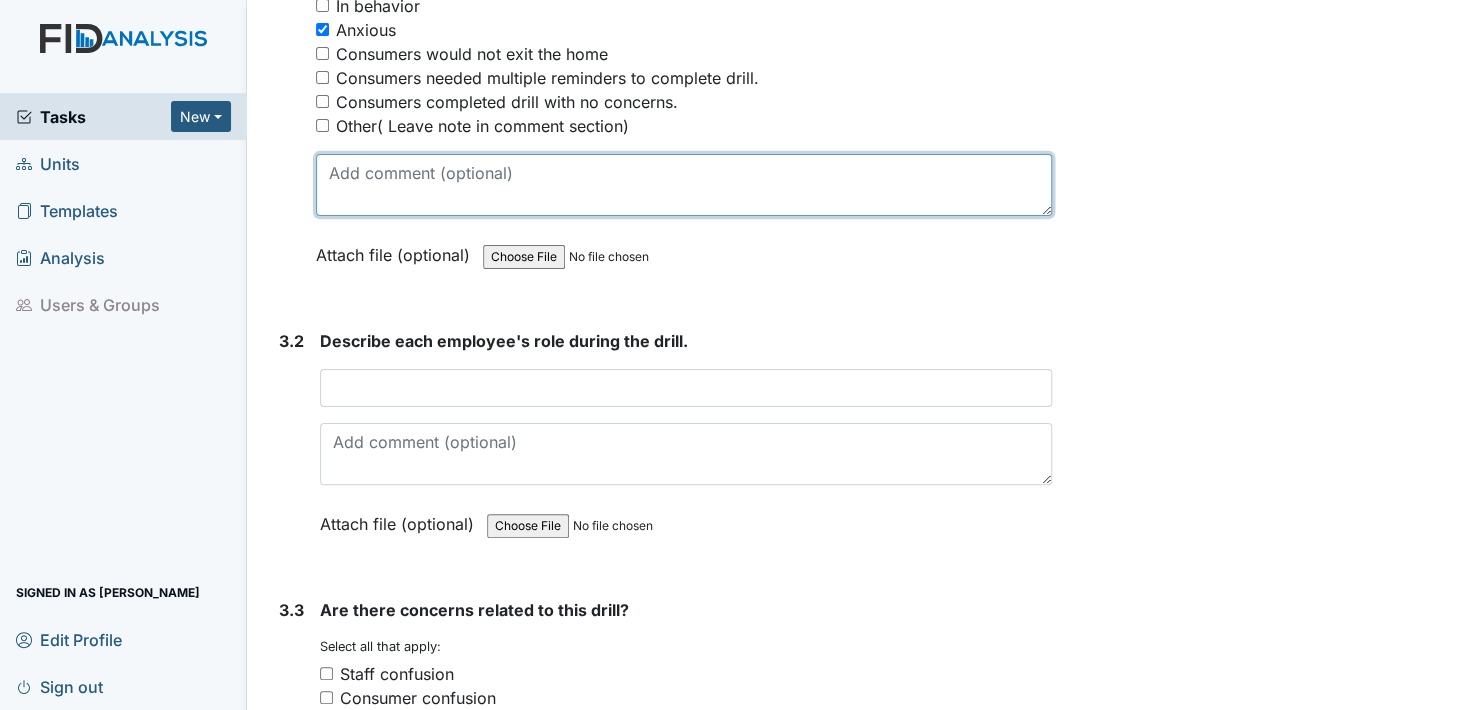 click at bounding box center [684, 185] 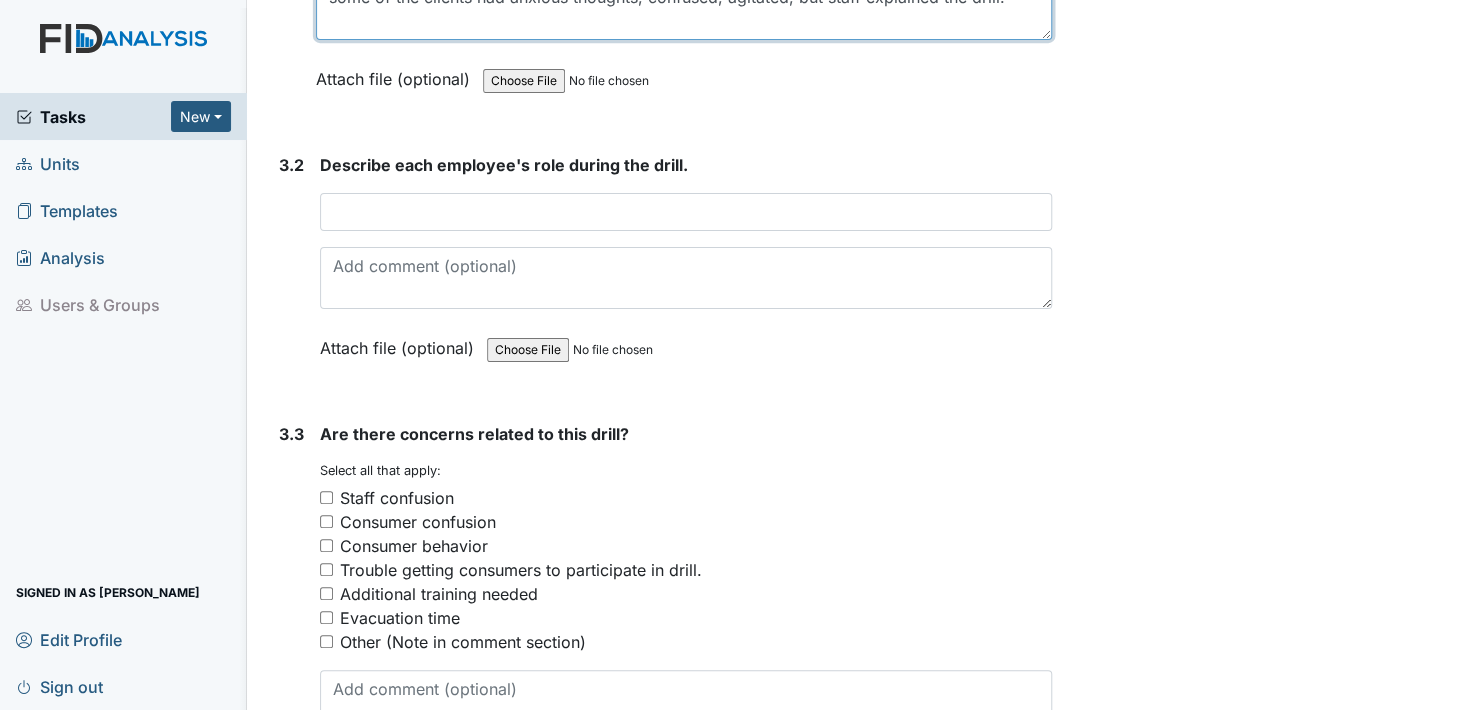 scroll, scrollTop: 2600, scrollLeft: 0, axis: vertical 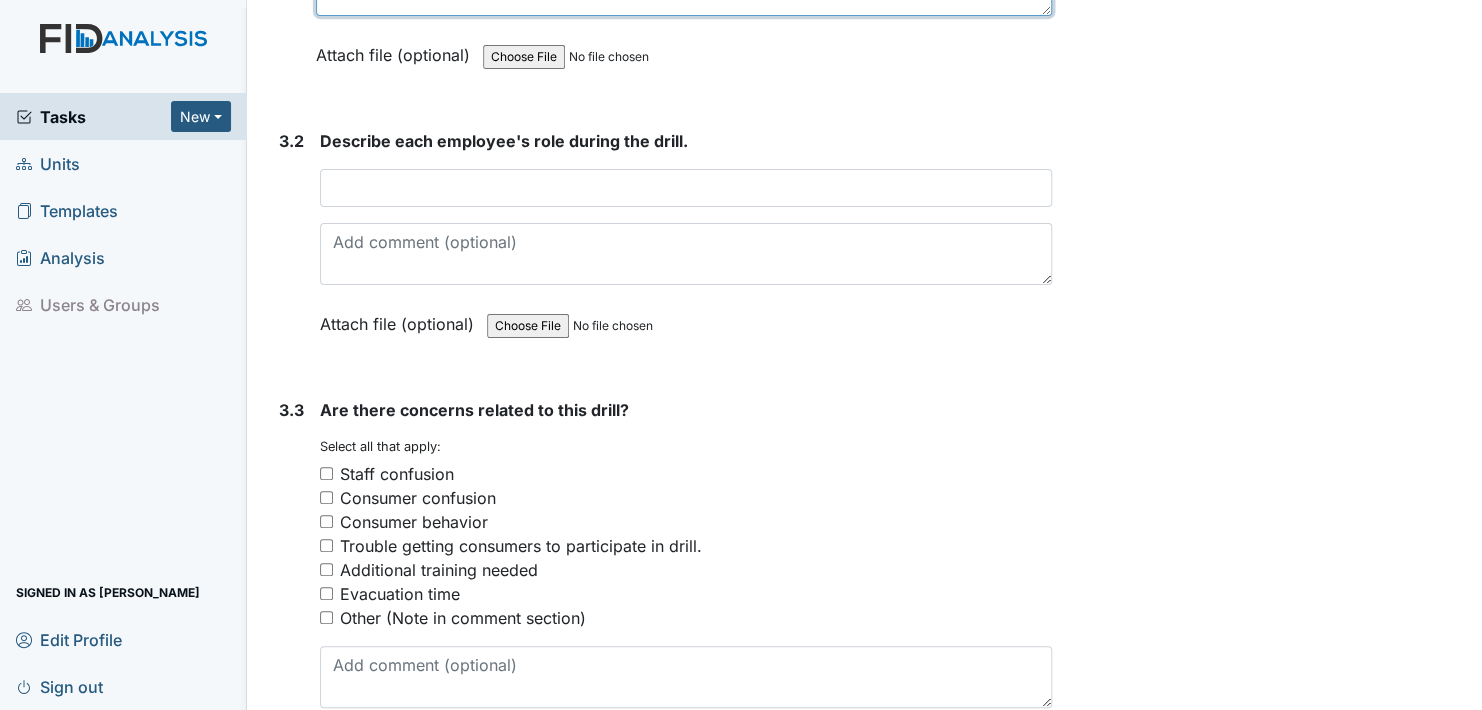 type on "some of the clients had anxious thoughts, confused, agitated, but staff explained the drill." 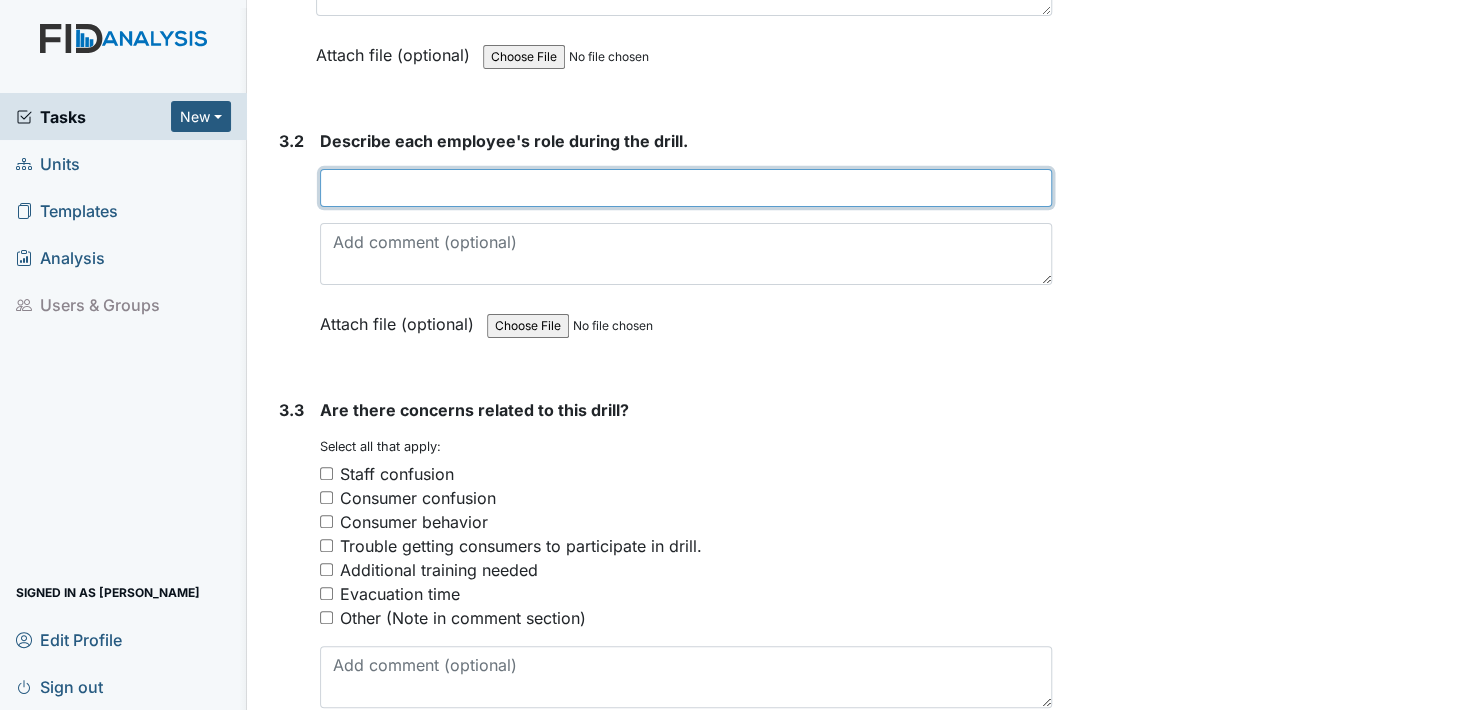 click at bounding box center (686, 188) 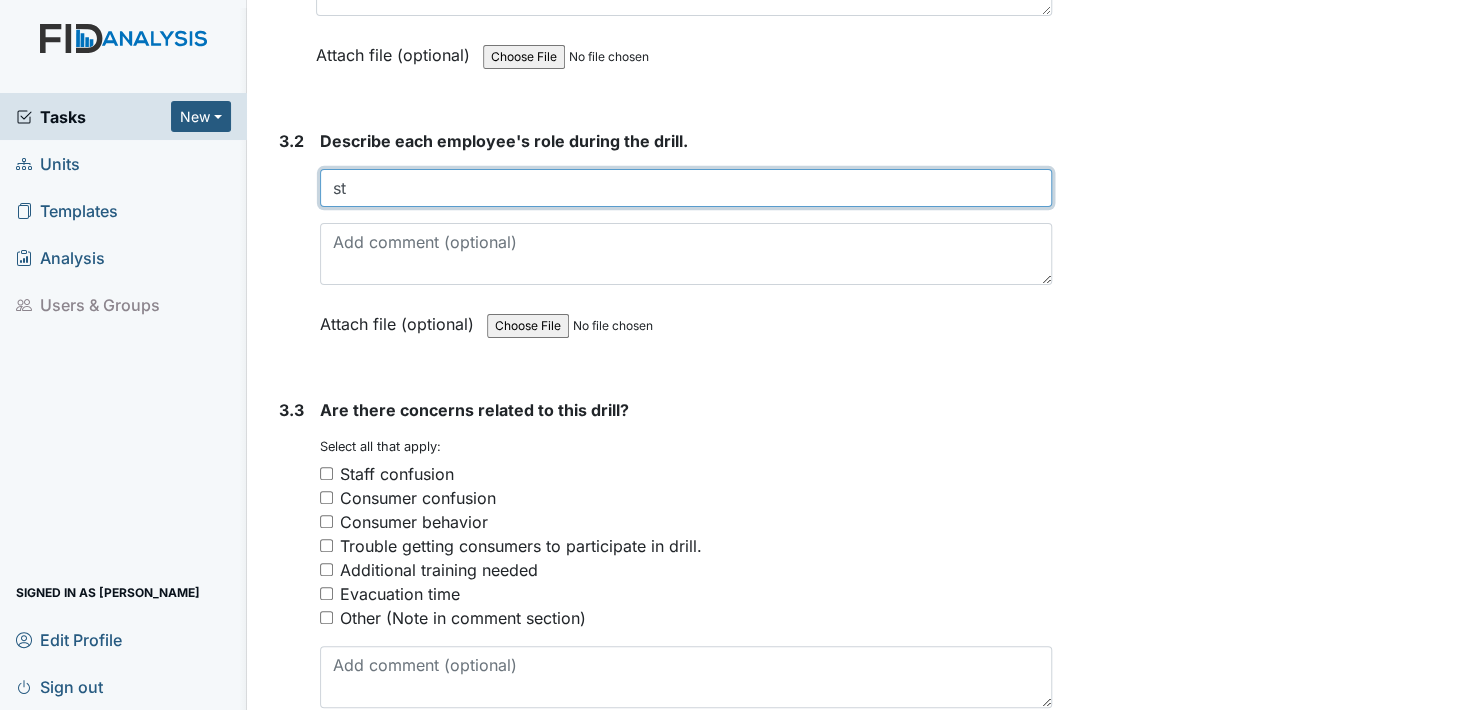 type on "s" 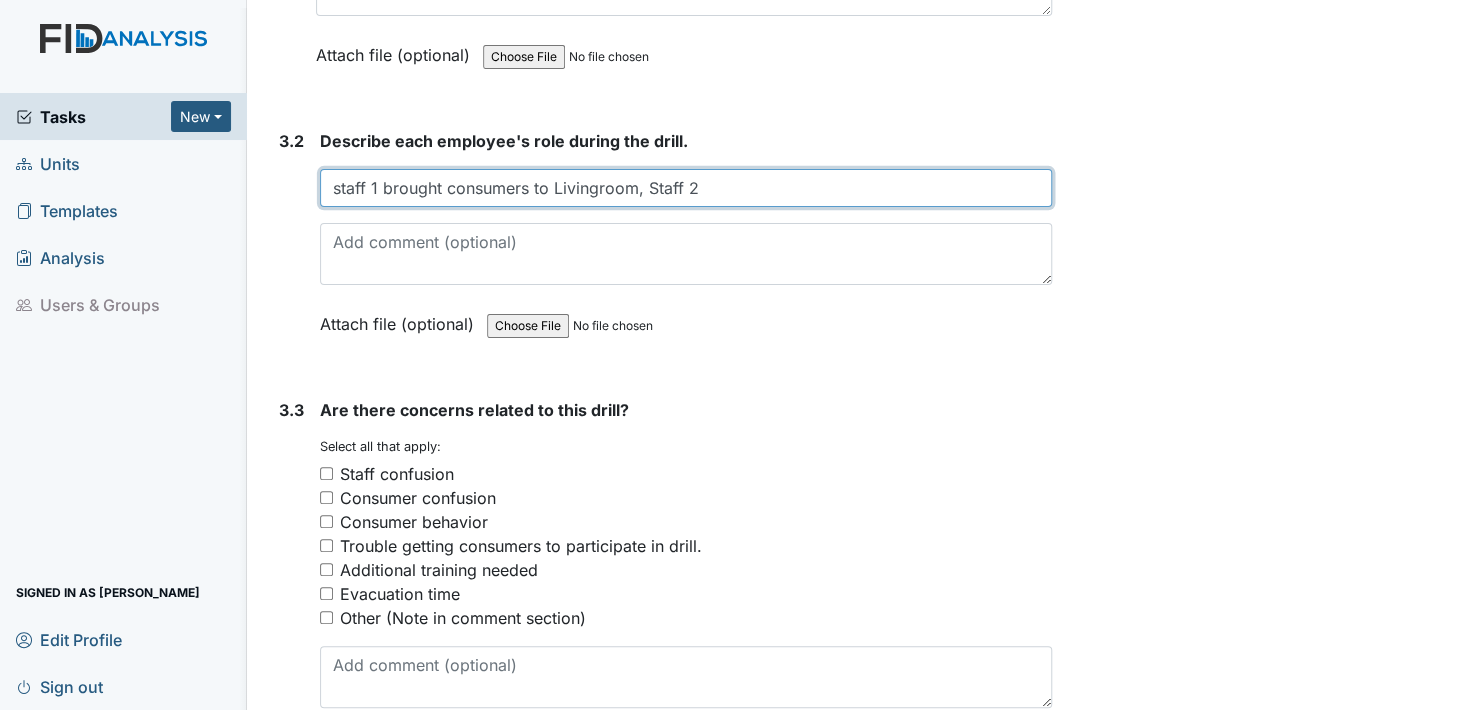click on "staff 1 brought consumers to Livingroom, Staff 2" at bounding box center [686, 188] 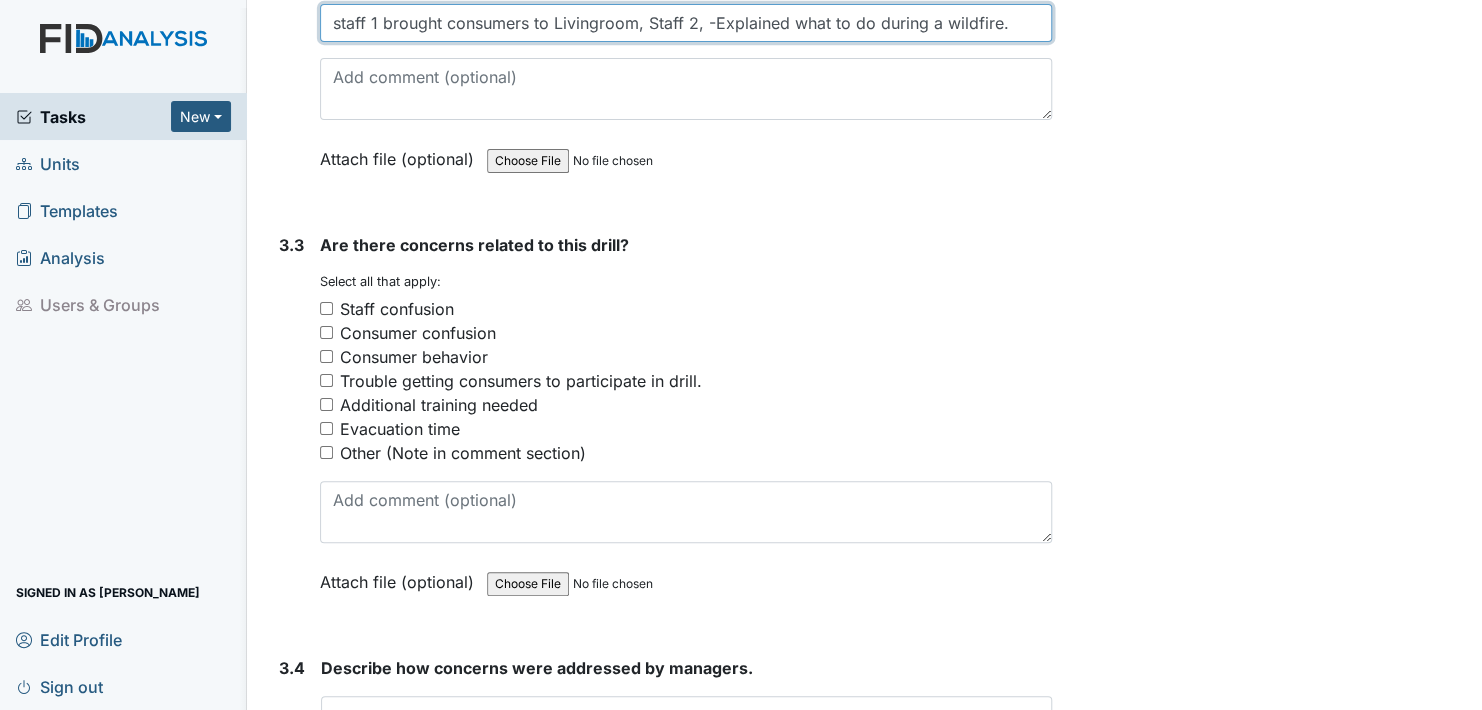 scroll, scrollTop: 2800, scrollLeft: 0, axis: vertical 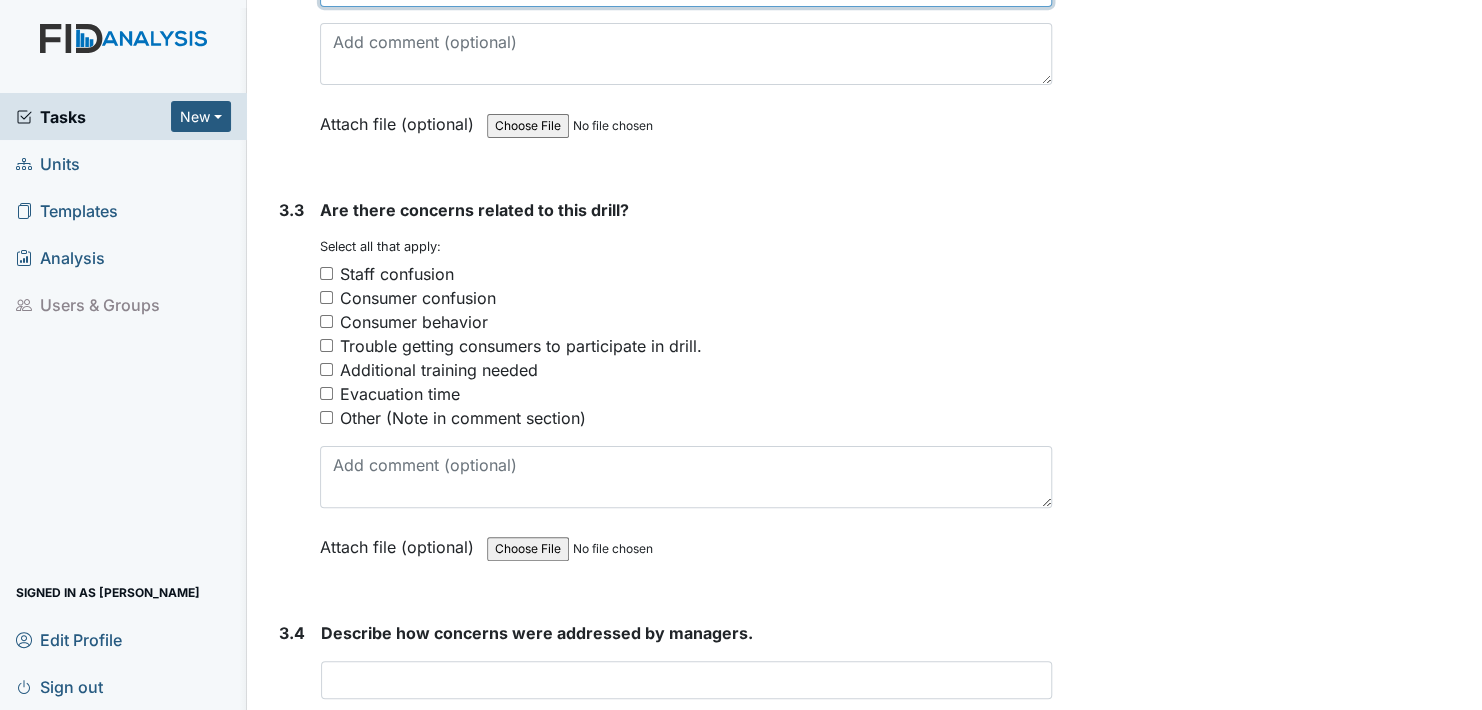 type on "staff 1 brought consumers to Livingroom, Staff 2, -Explained what to do during a wildfire." 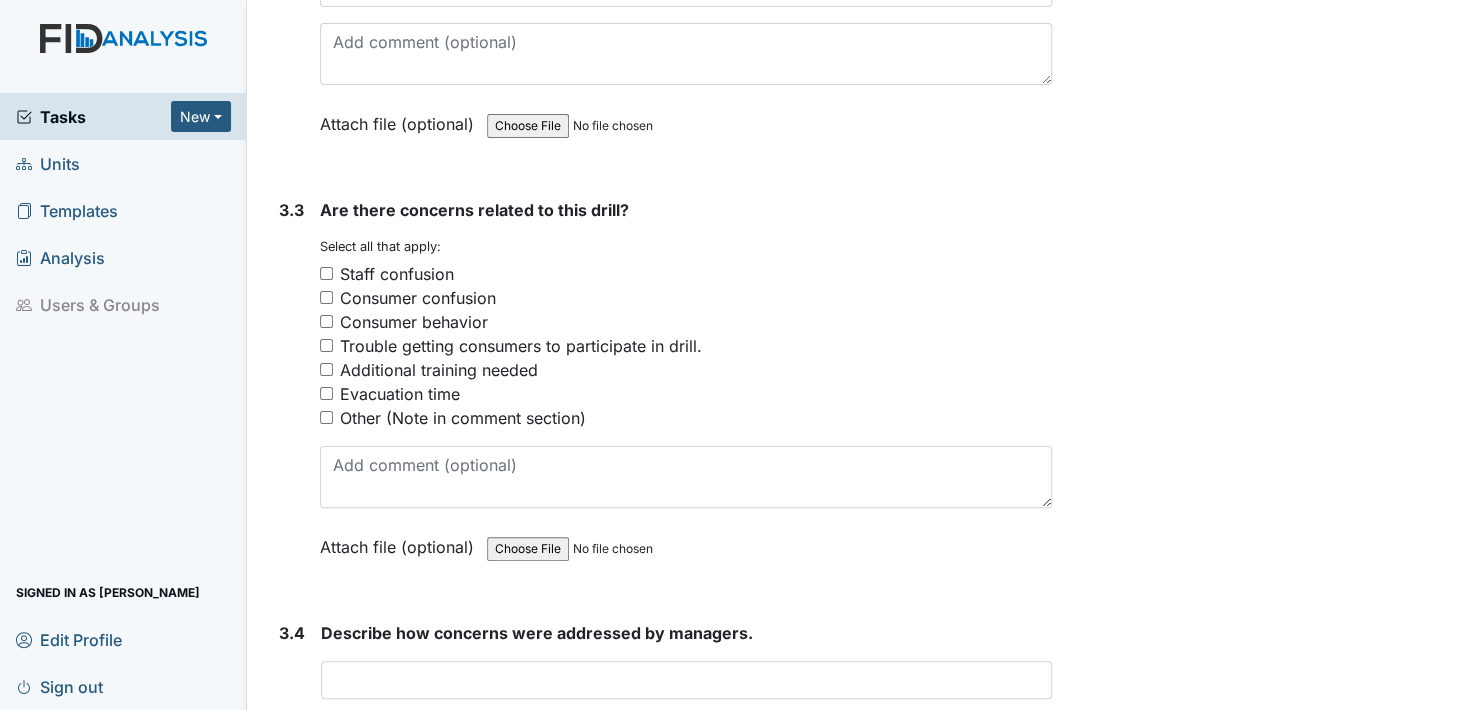 click on "Consumer confusion" at bounding box center (326, 297) 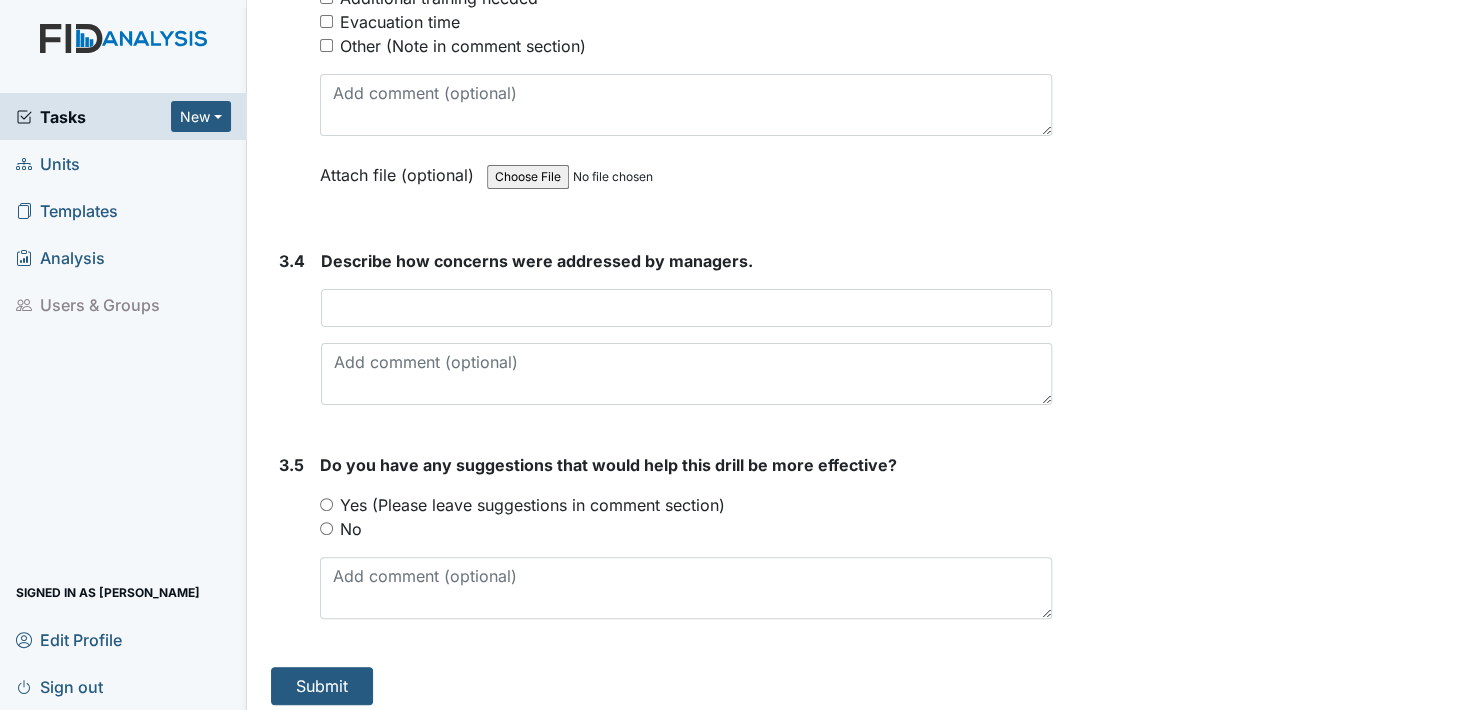 scroll, scrollTop: 2972, scrollLeft: 0, axis: vertical 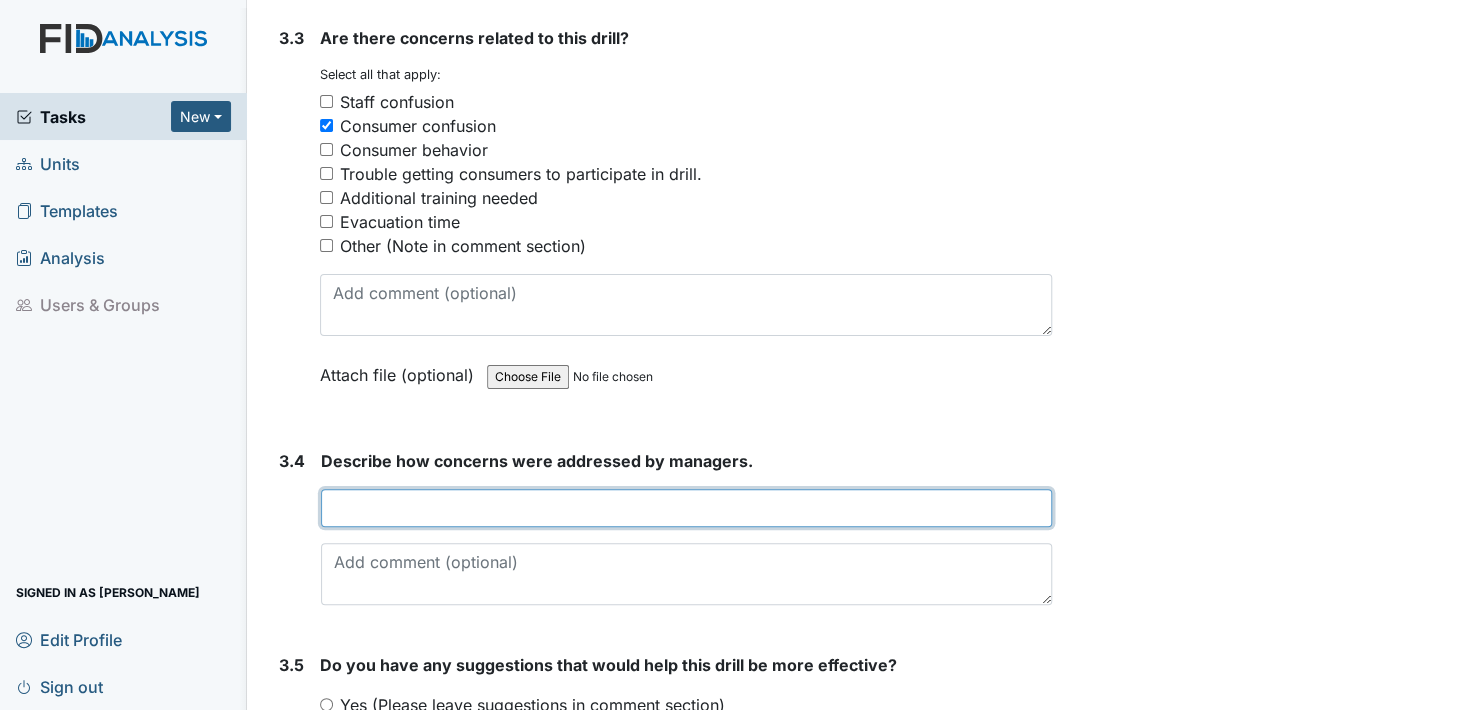 click at bounding box center (686, 508) 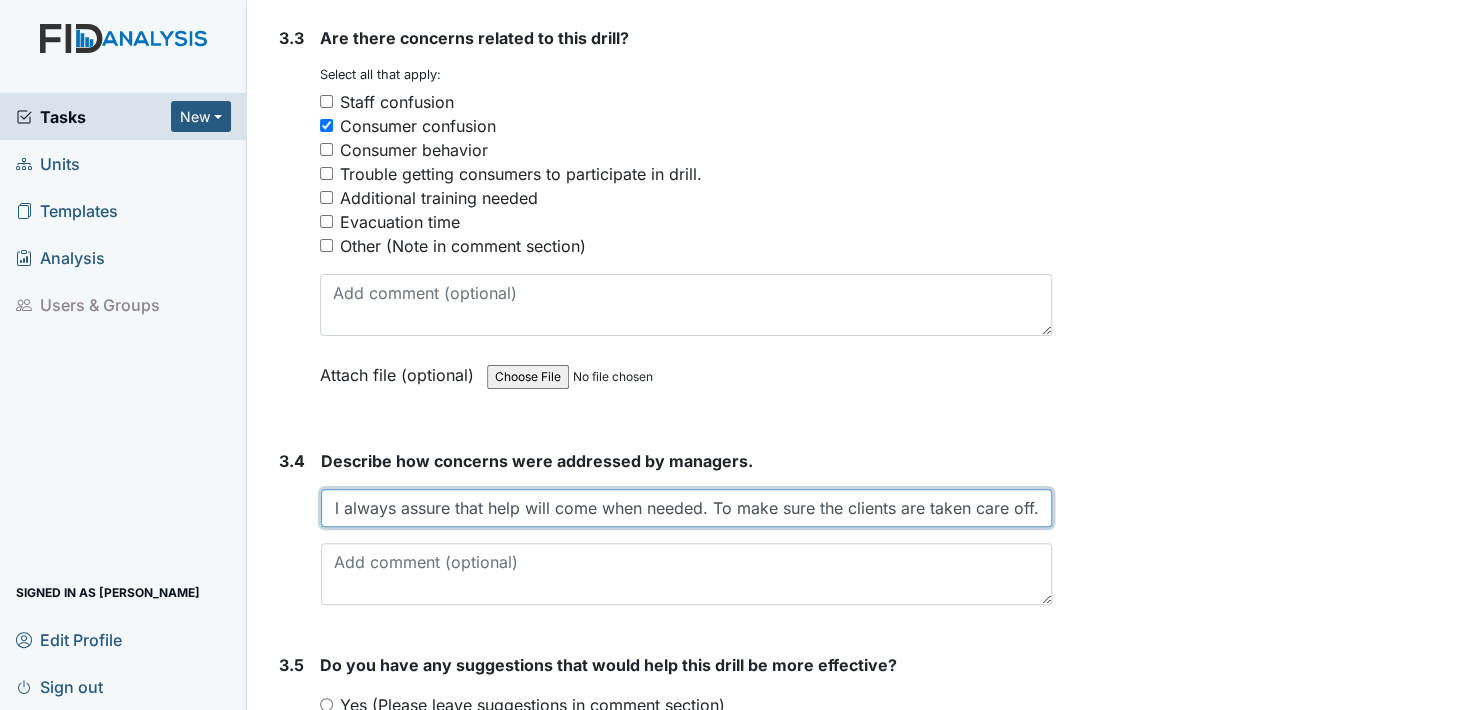 scroll, scrollTop: 0, scrollLeft: 132, axis: horizontal 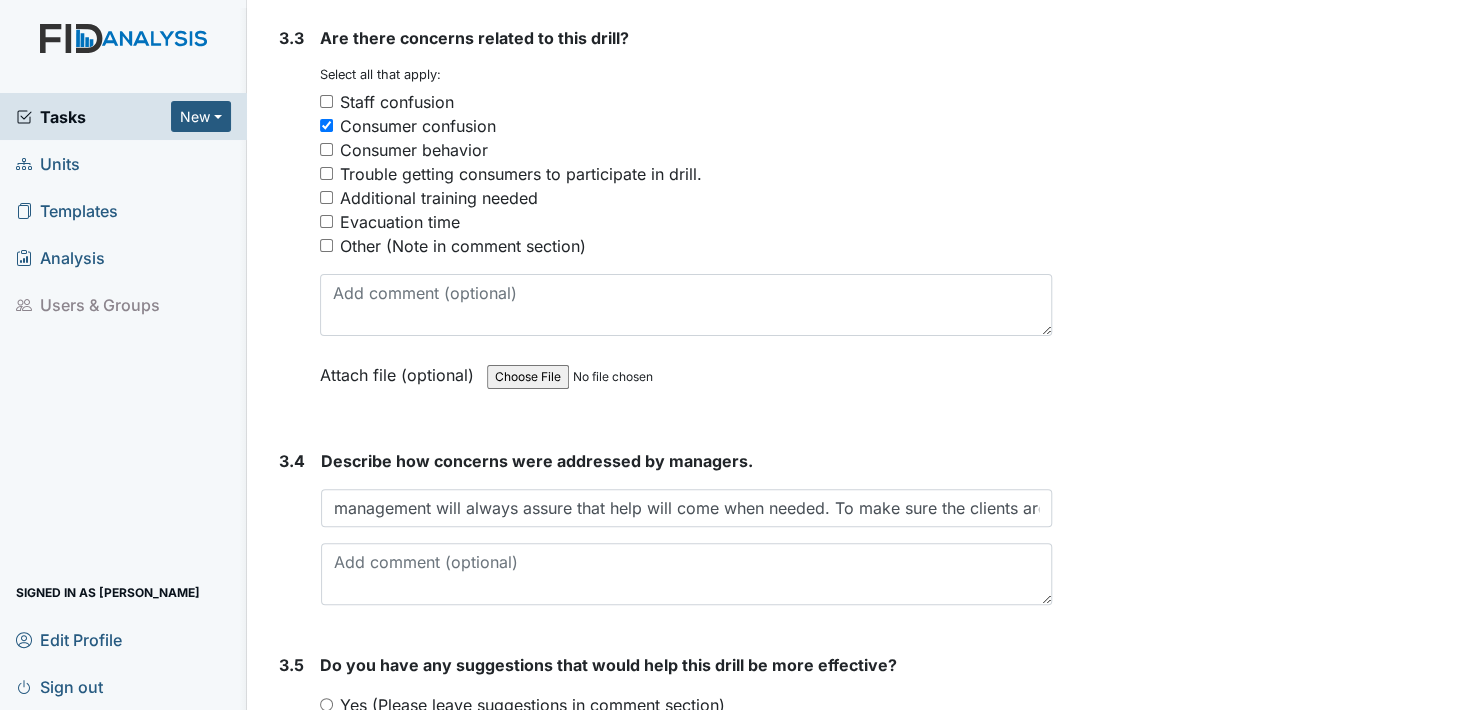 drag, startPoint x: 388, startPoint y: 583, endPoint x: 1189, endPoint y: 190, distance: 892.2164 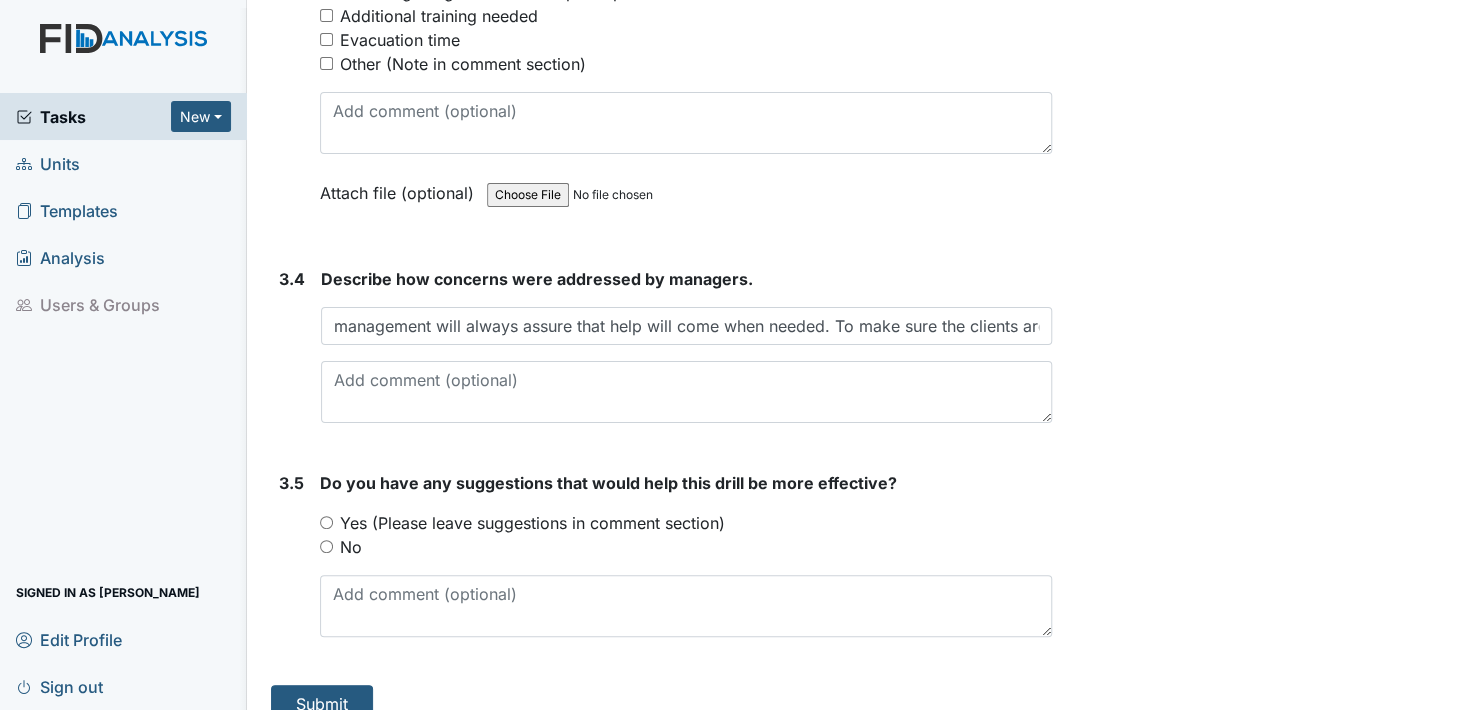 scroll, scrollTop: 3172, scrollLeft: 0, axis: vertical 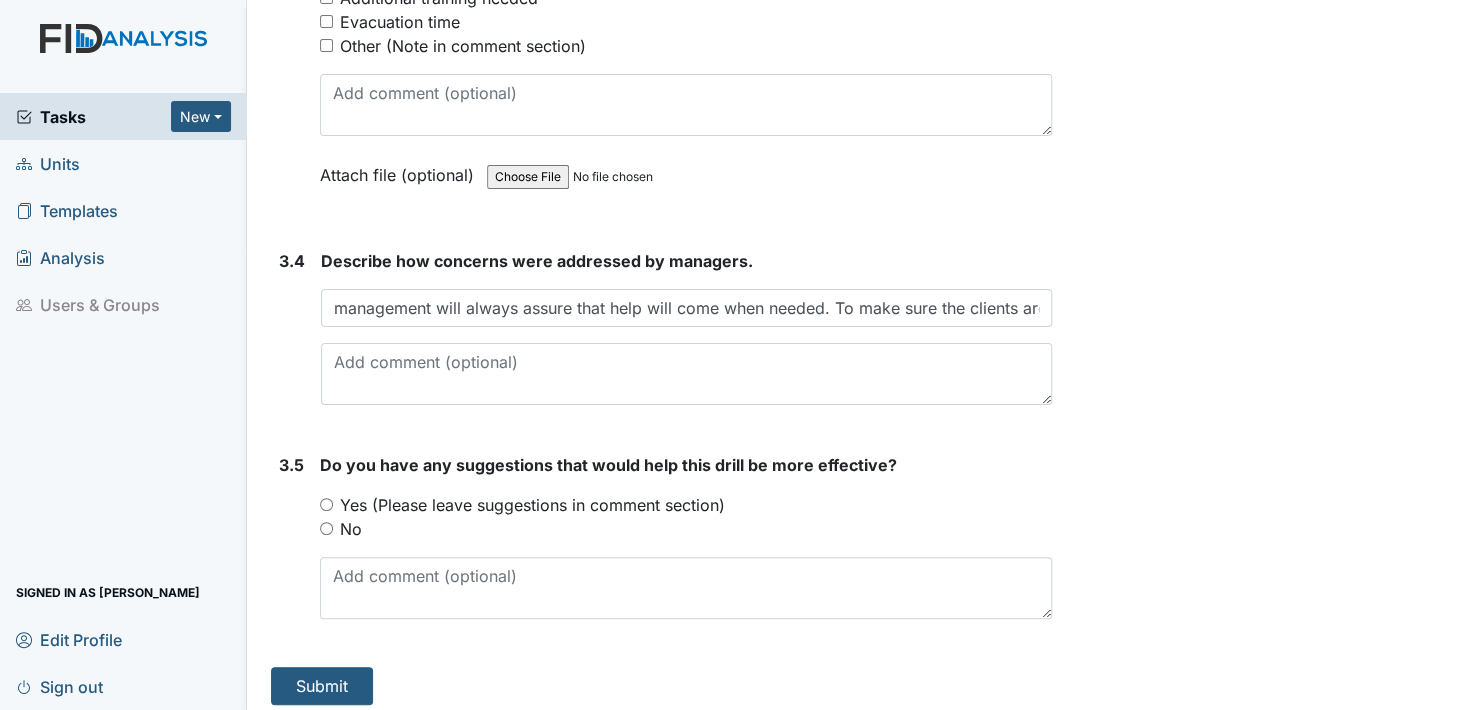 drag, startPoint x: 324, startPoint y: 518, endPoint x: 345, endPoint y: 553, distance: 40.81666 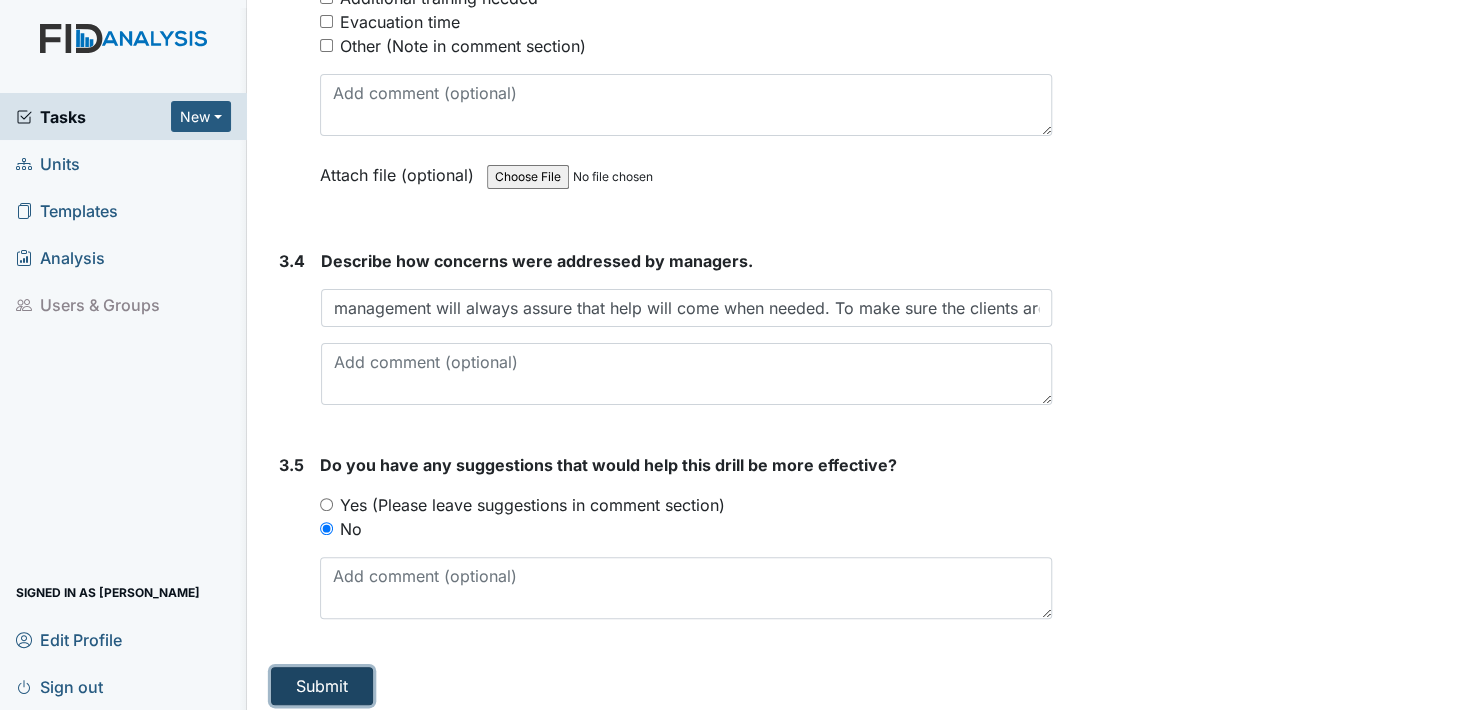 click on "Submit" at bounding box center [322, 686] 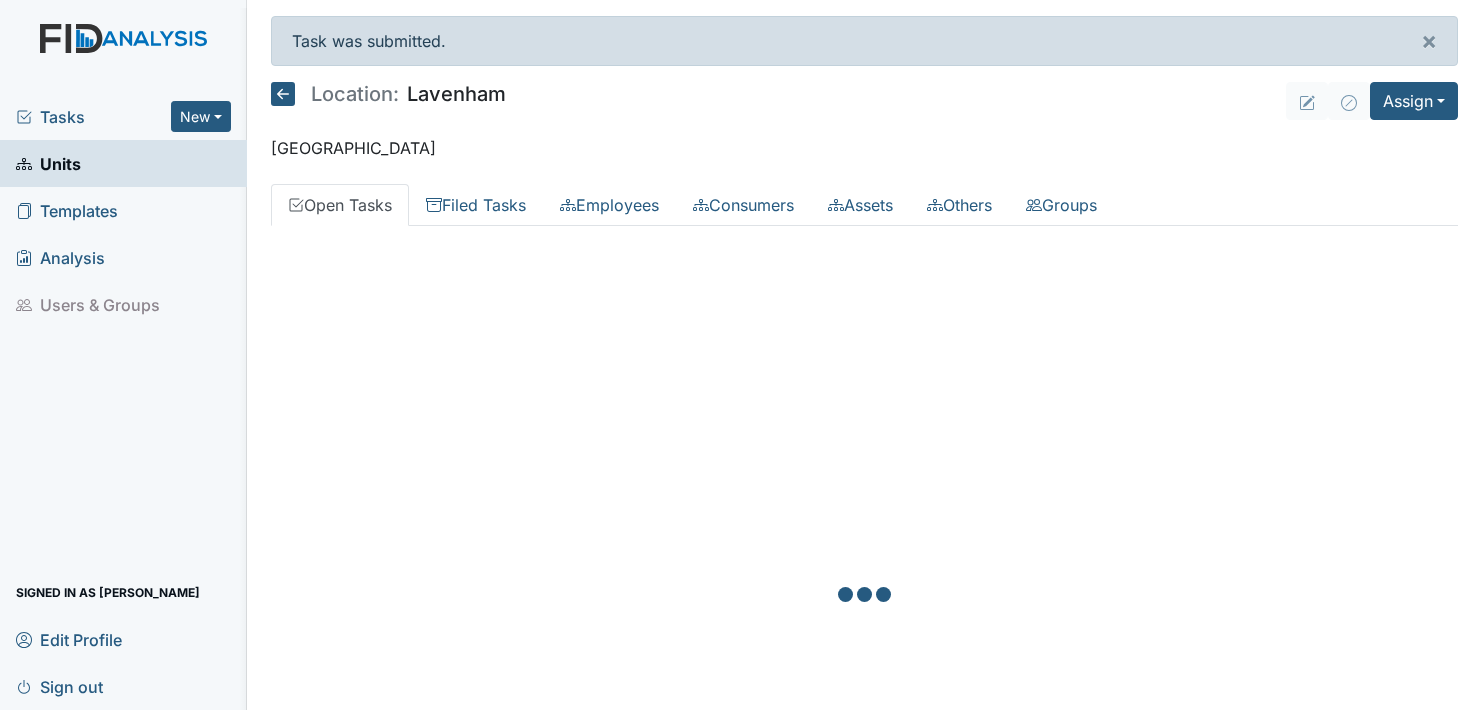 scroll, scrollTop: 0, scrollLeft: 0, axis: both 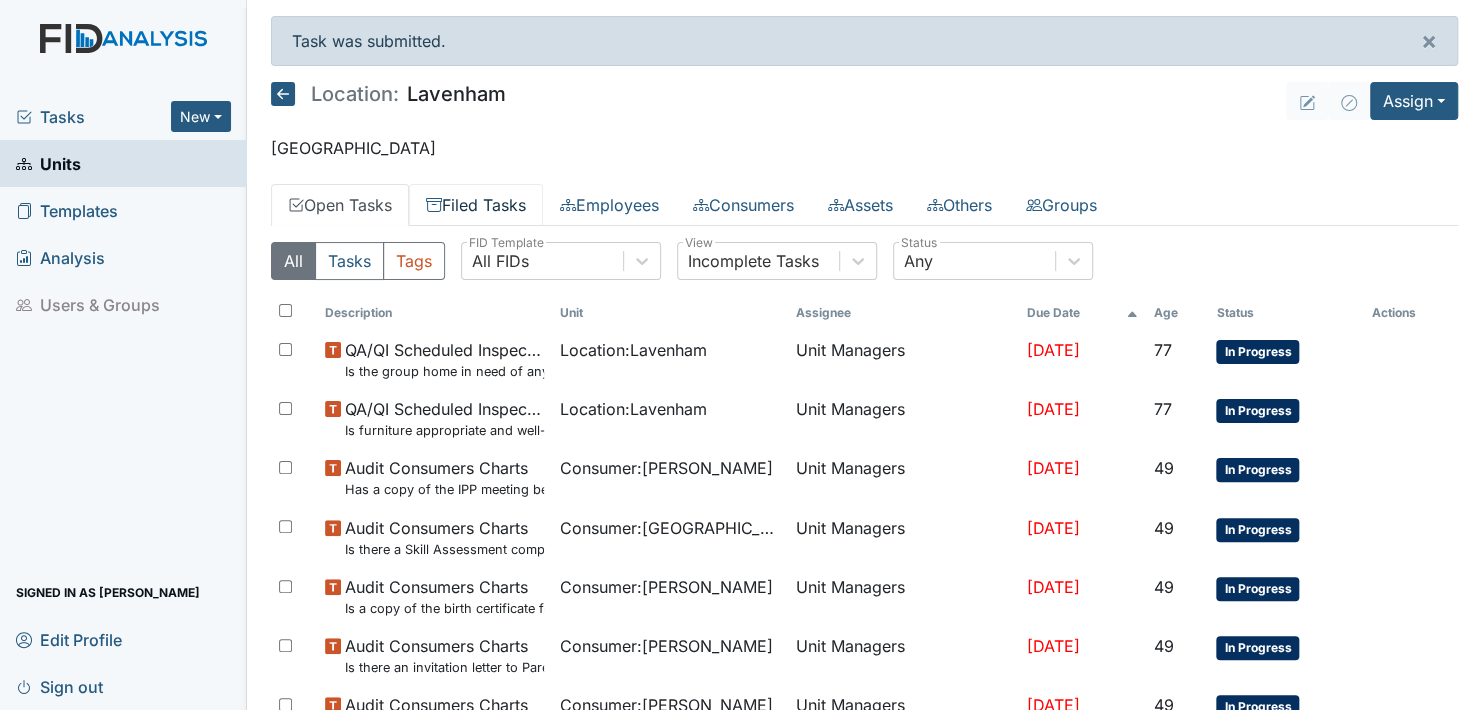 click on "Filed Tasks" at bounding box center [476, 205] 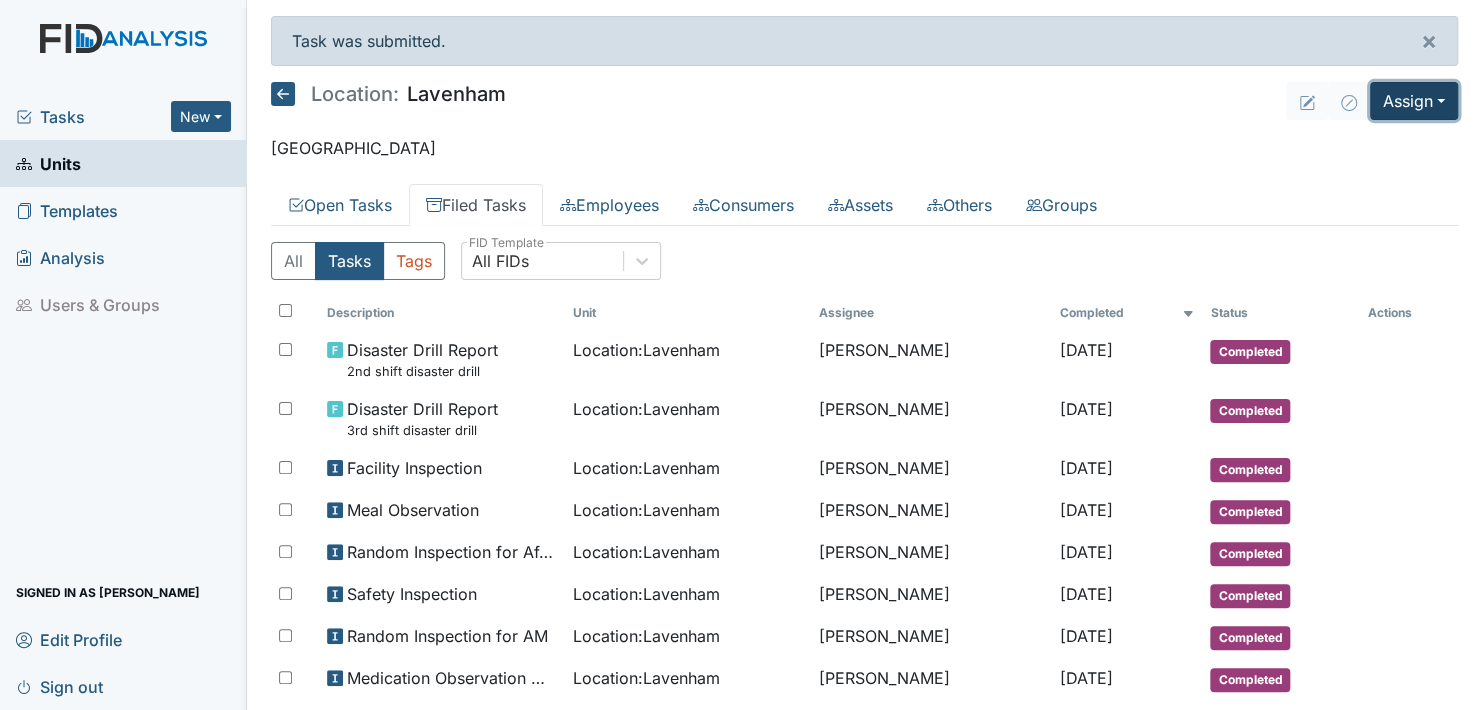 click on "Assign" at bounding box center (1414, 101) 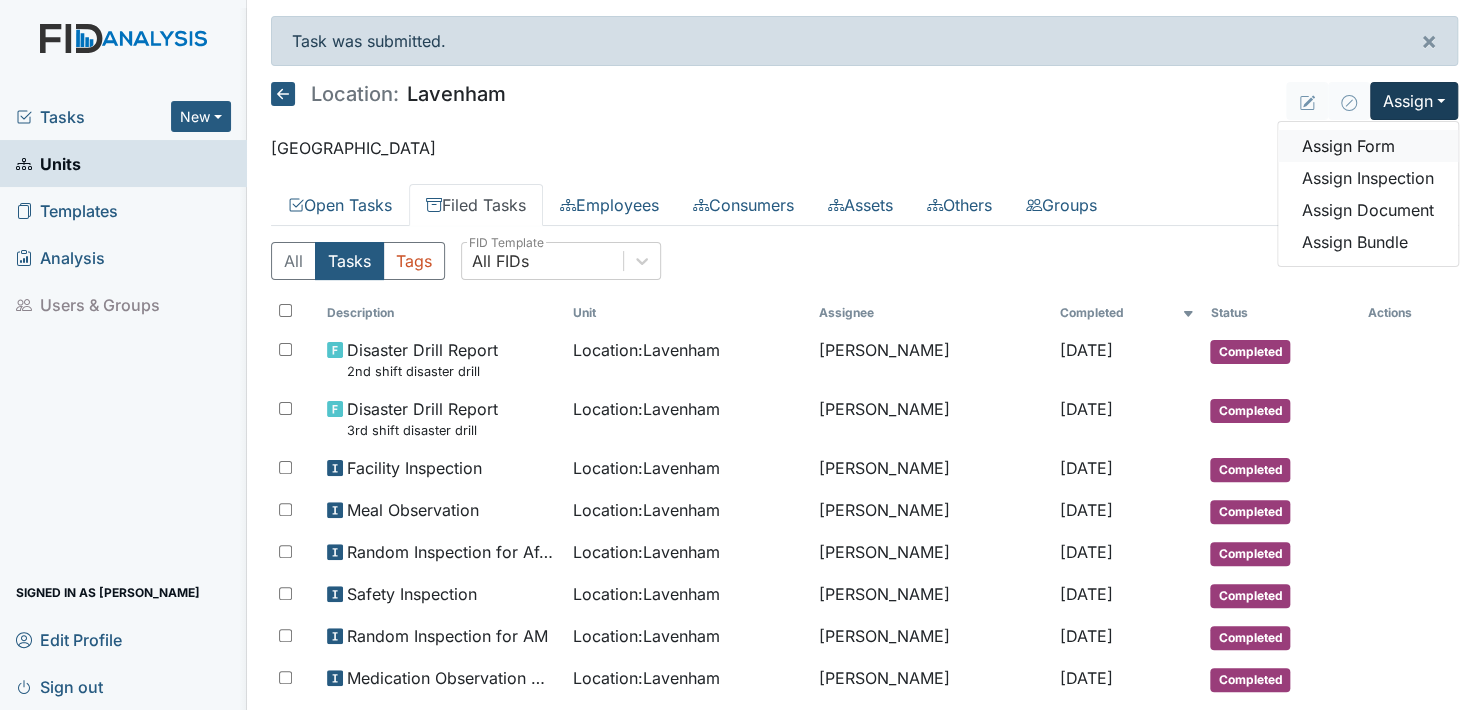 click on "Assign Form" at bounding box center [1368, 146] 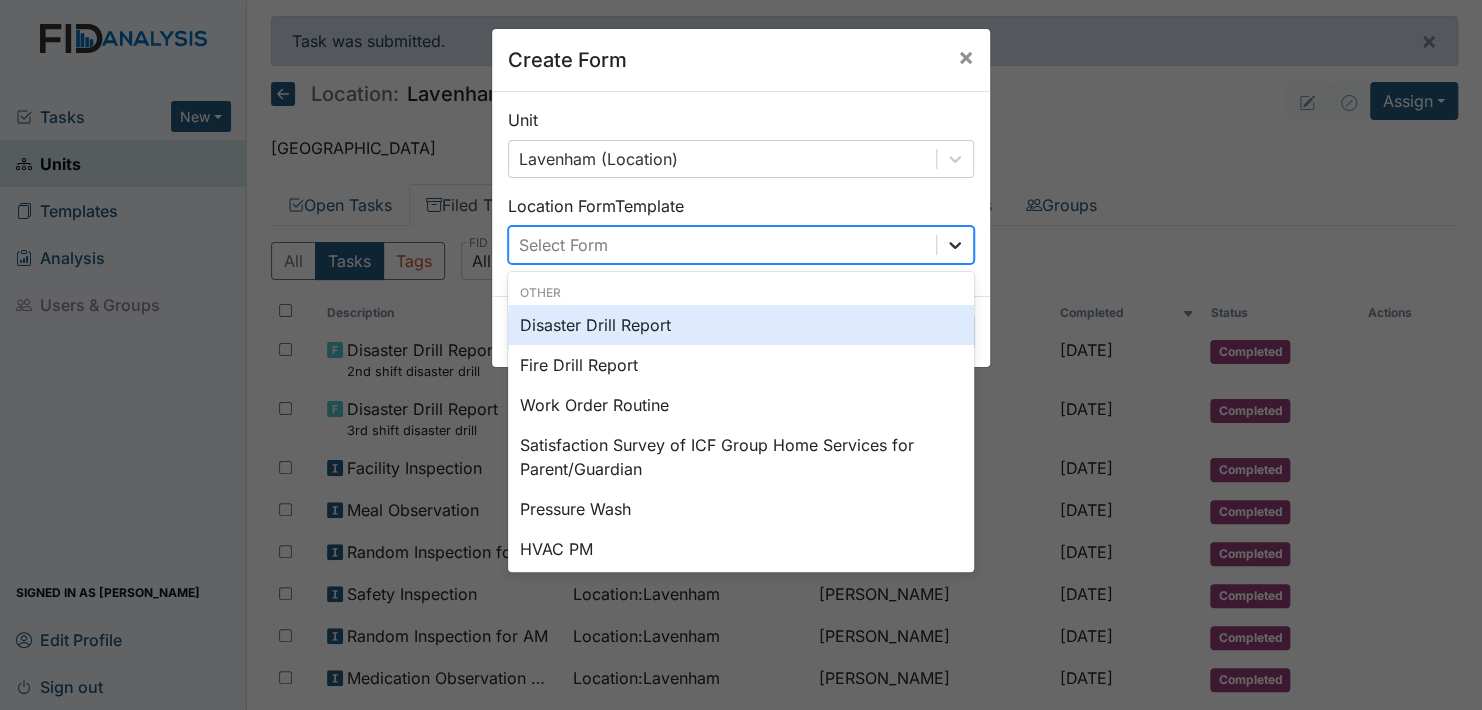 click 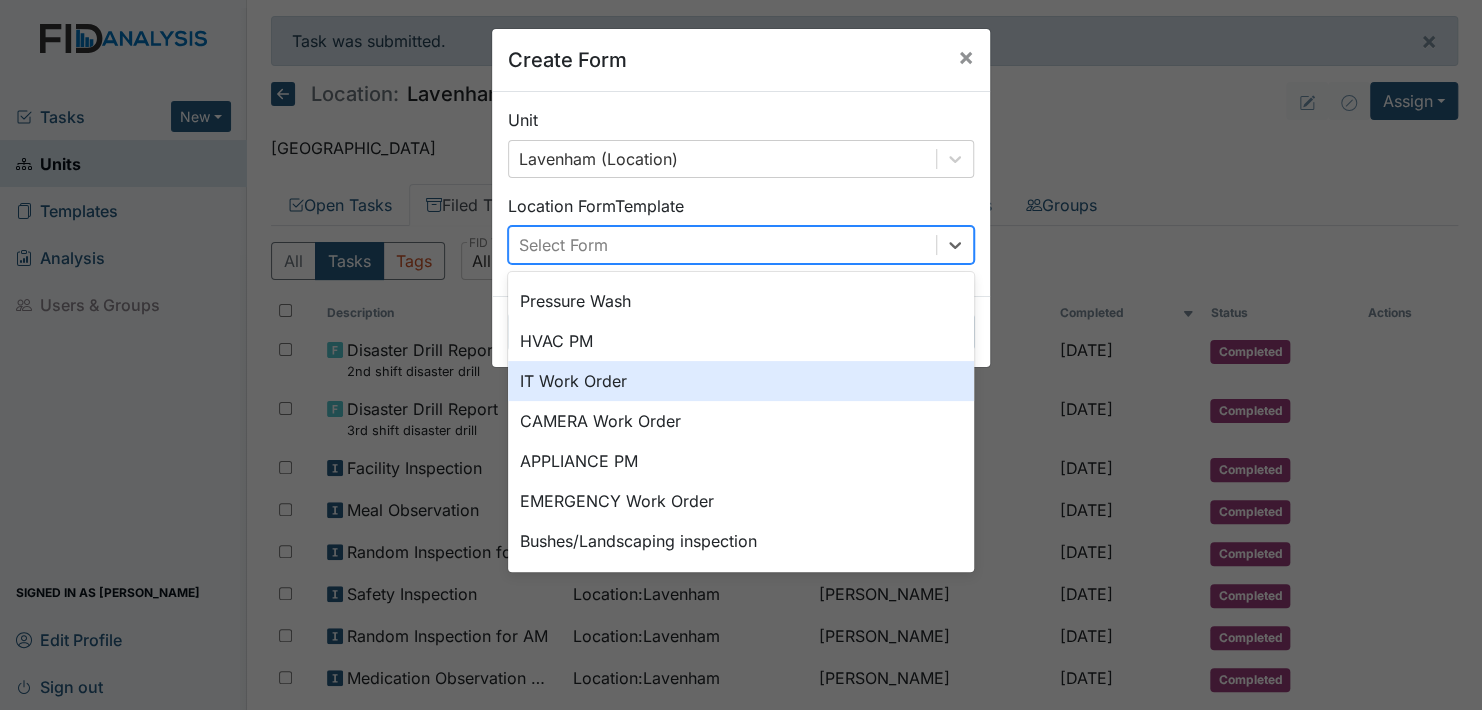 scroll, scrollTop: 0, scrollLeft: 0, axis: both 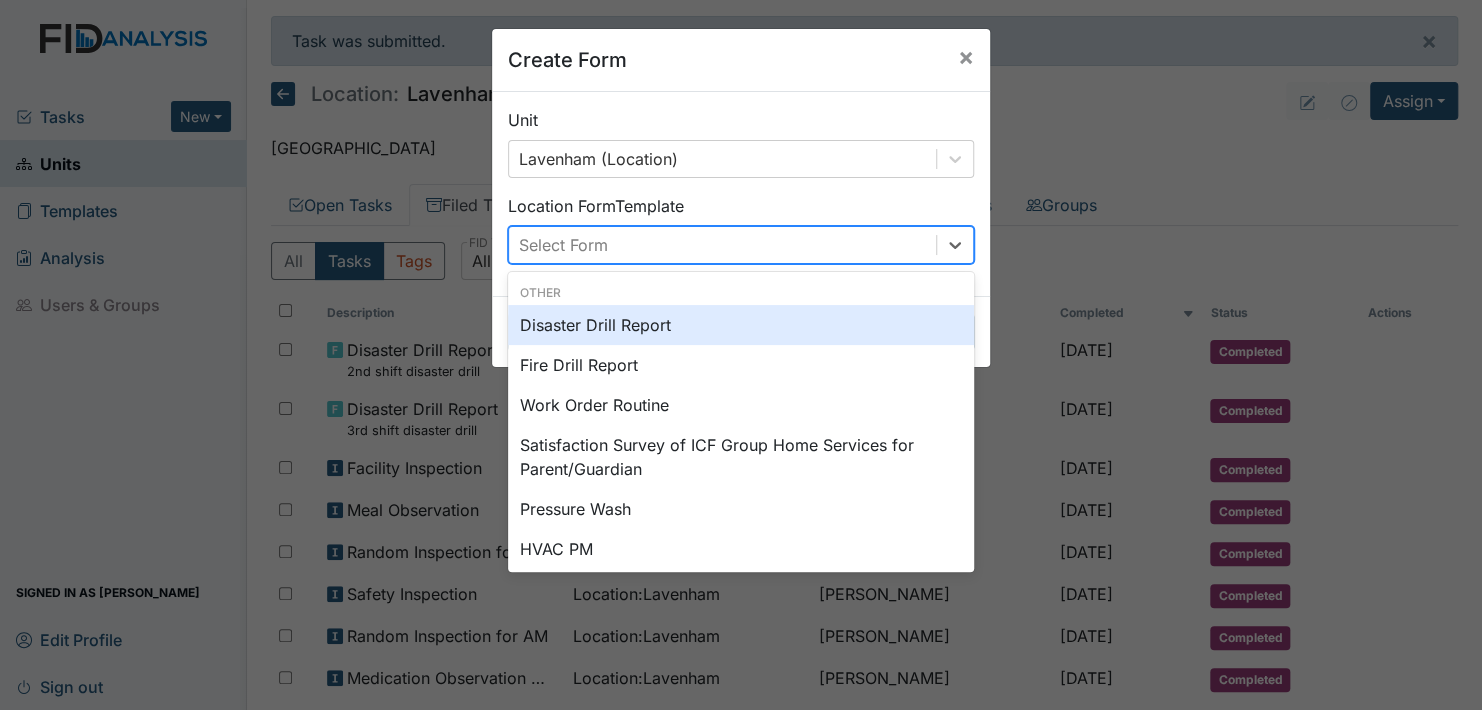 click on "Disaster Drill Report" at bounding box center (741, 325) 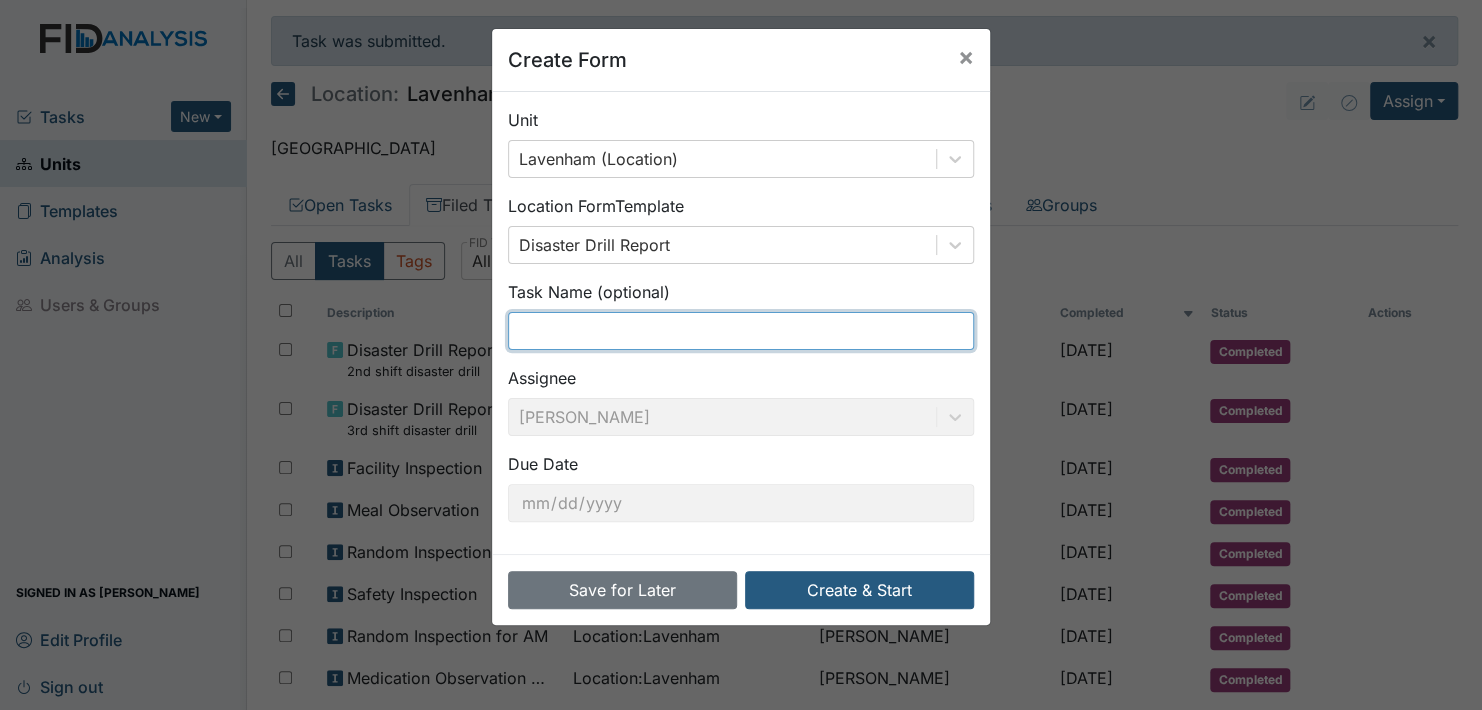 click at bounding box center (741, 331) 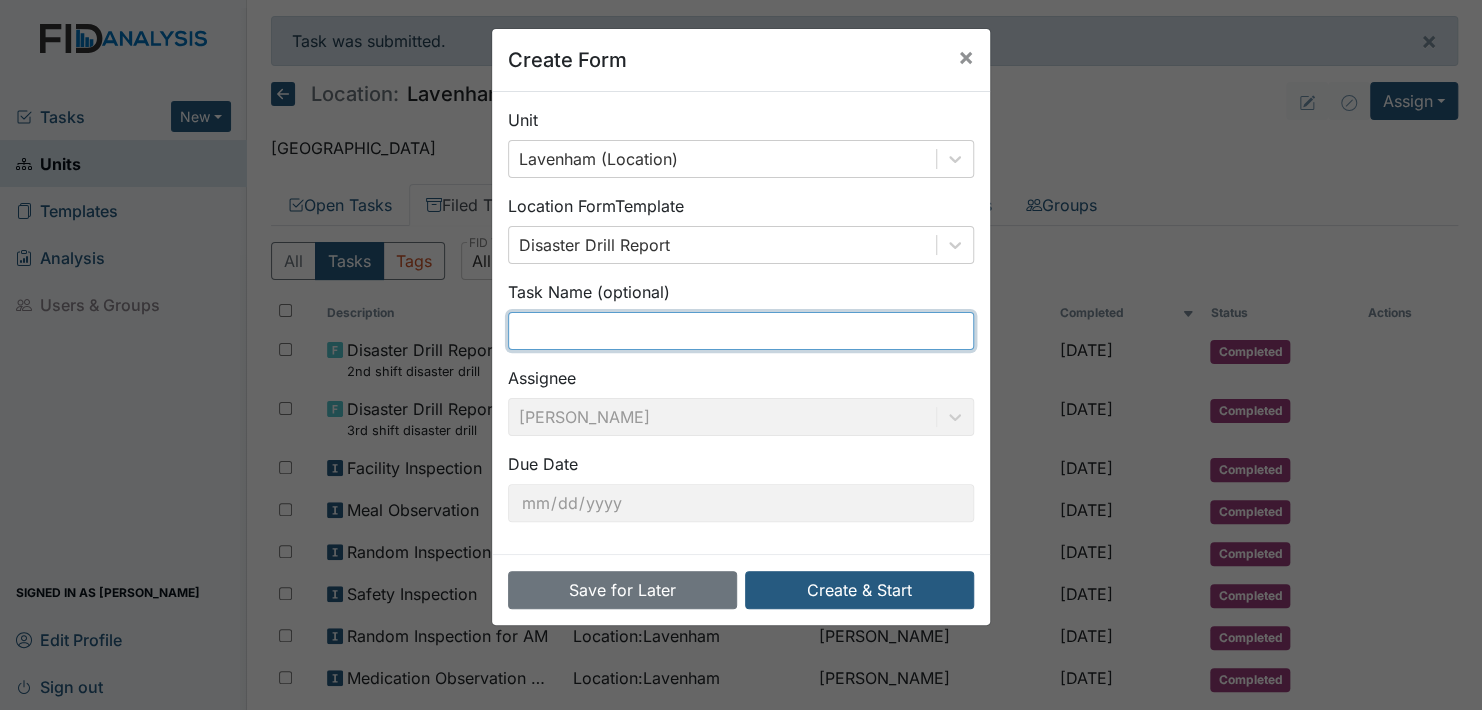 type on "1st shift disaster drill" 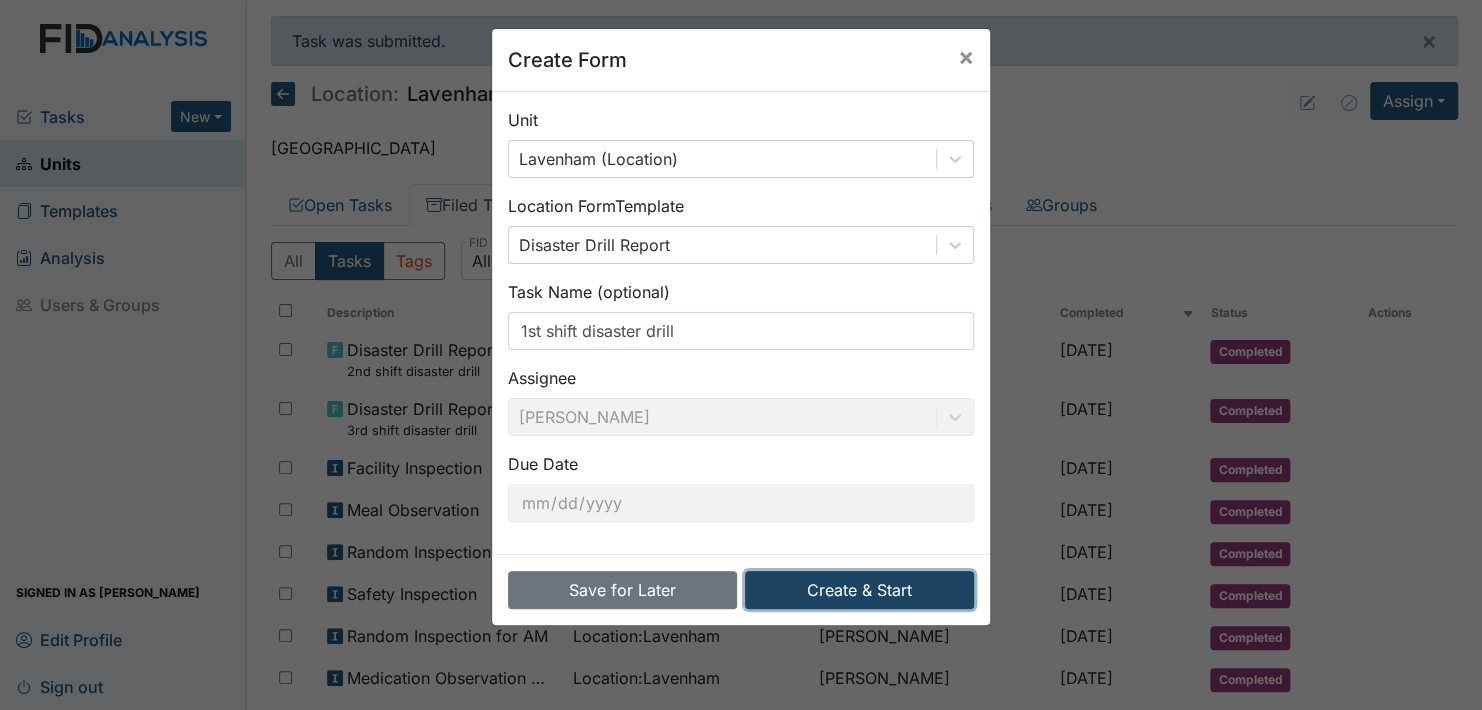 click on "Create & Start" at bounding box center [859, 590] 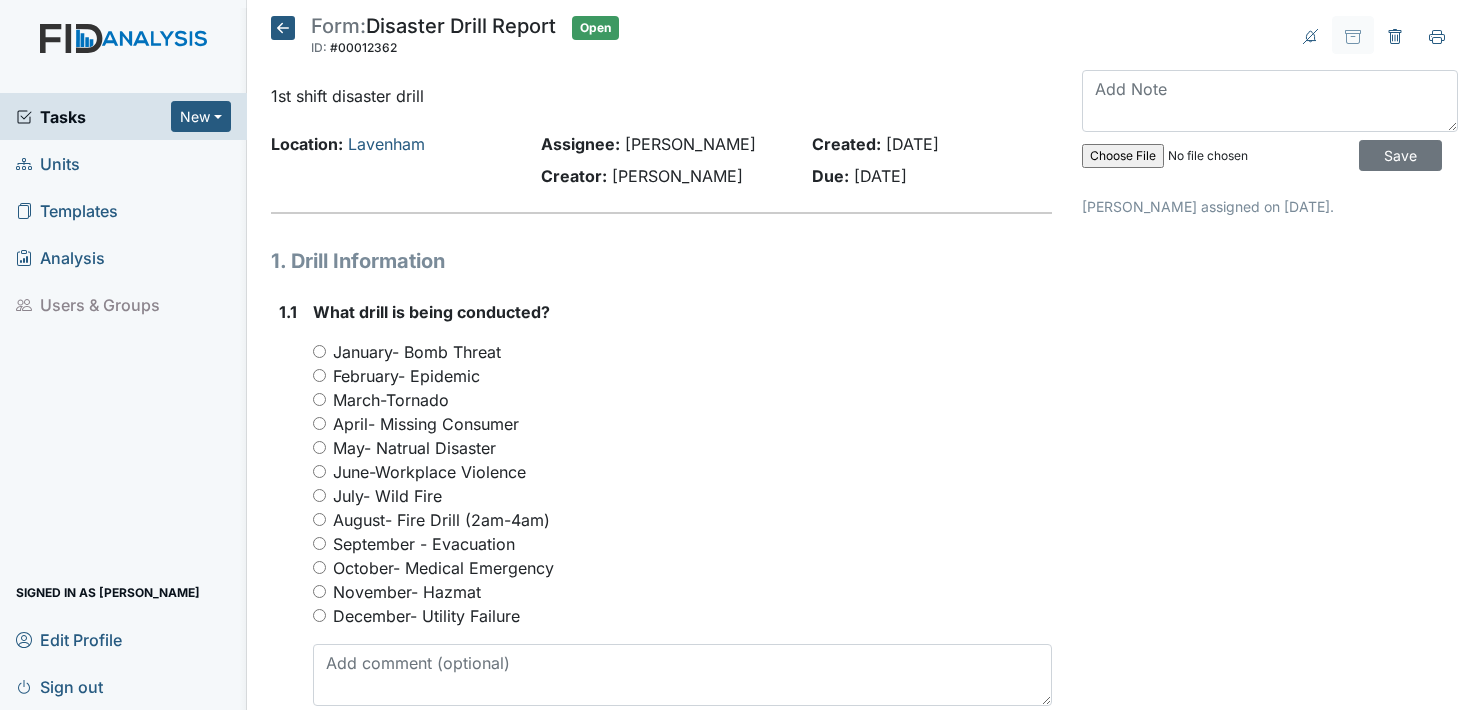 scroll, scrollTop: 0, scrollLeft: 0, axis: both 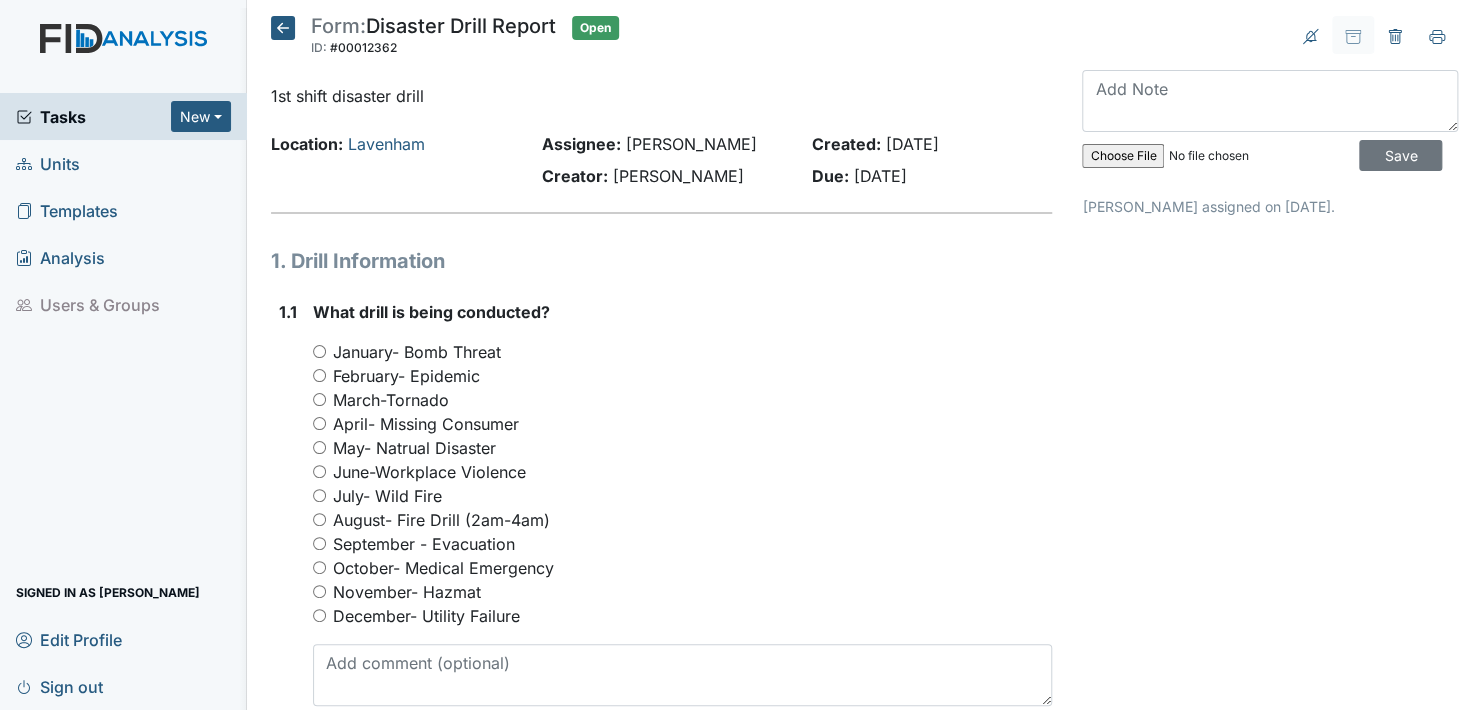 click on "July- Wild Fire" at bounding box center [319, 495] 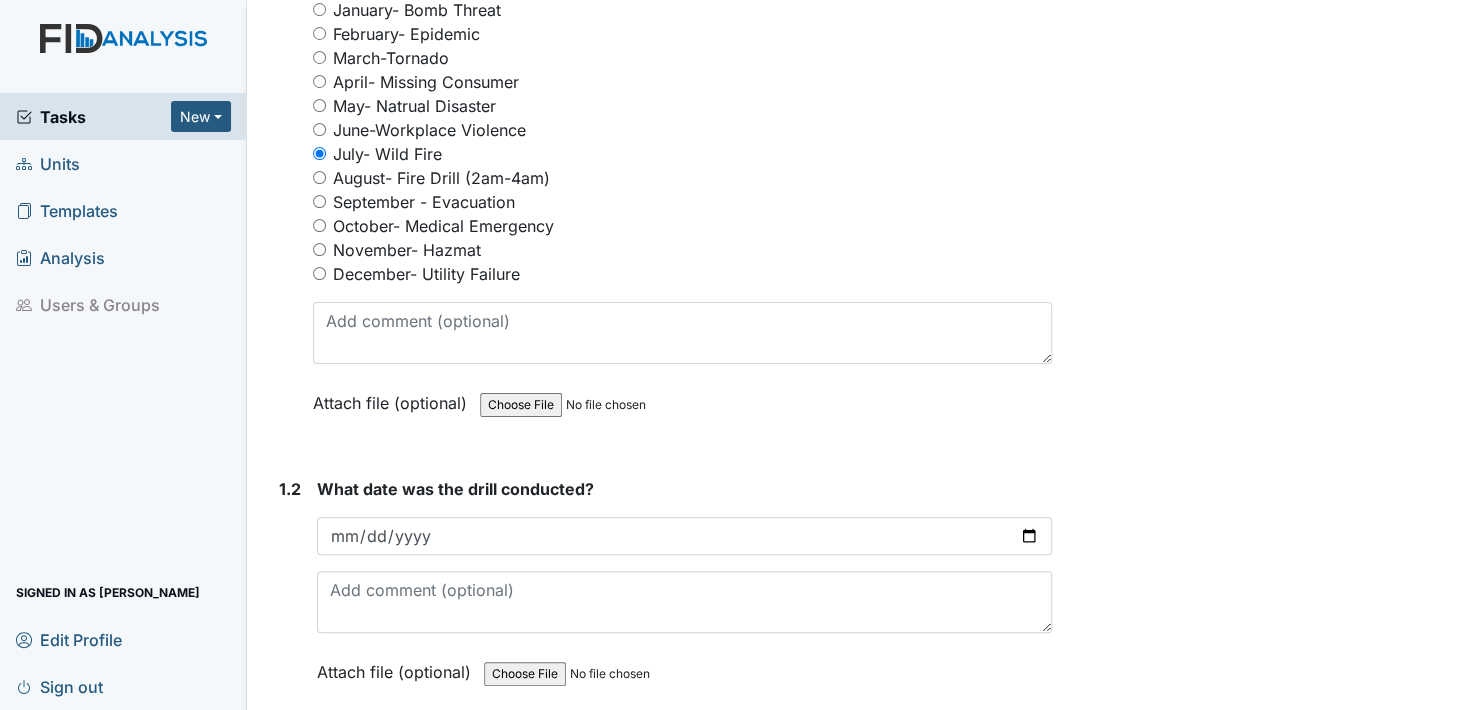 scroll, scrollTop: 400, scrollLeft: 0, axis: vertical 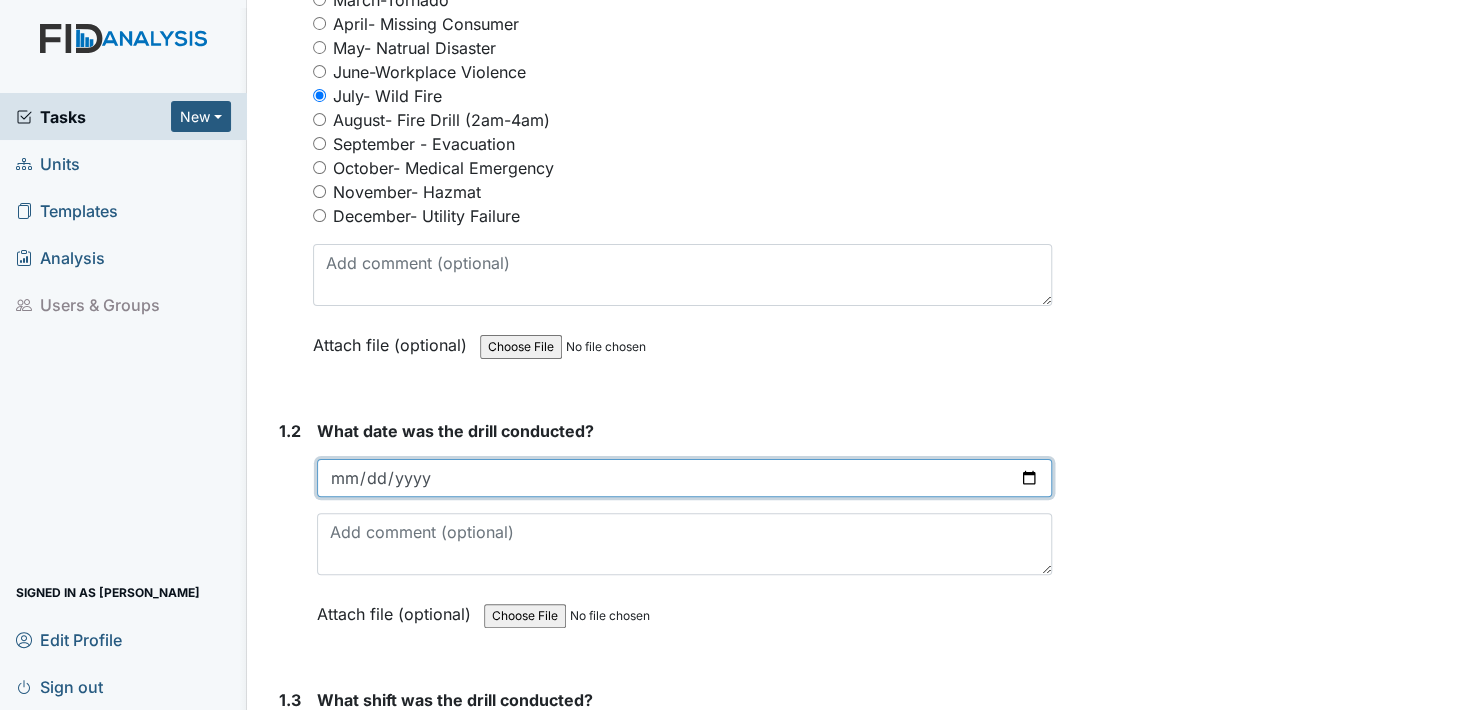 click at bounding box center [684, 478] 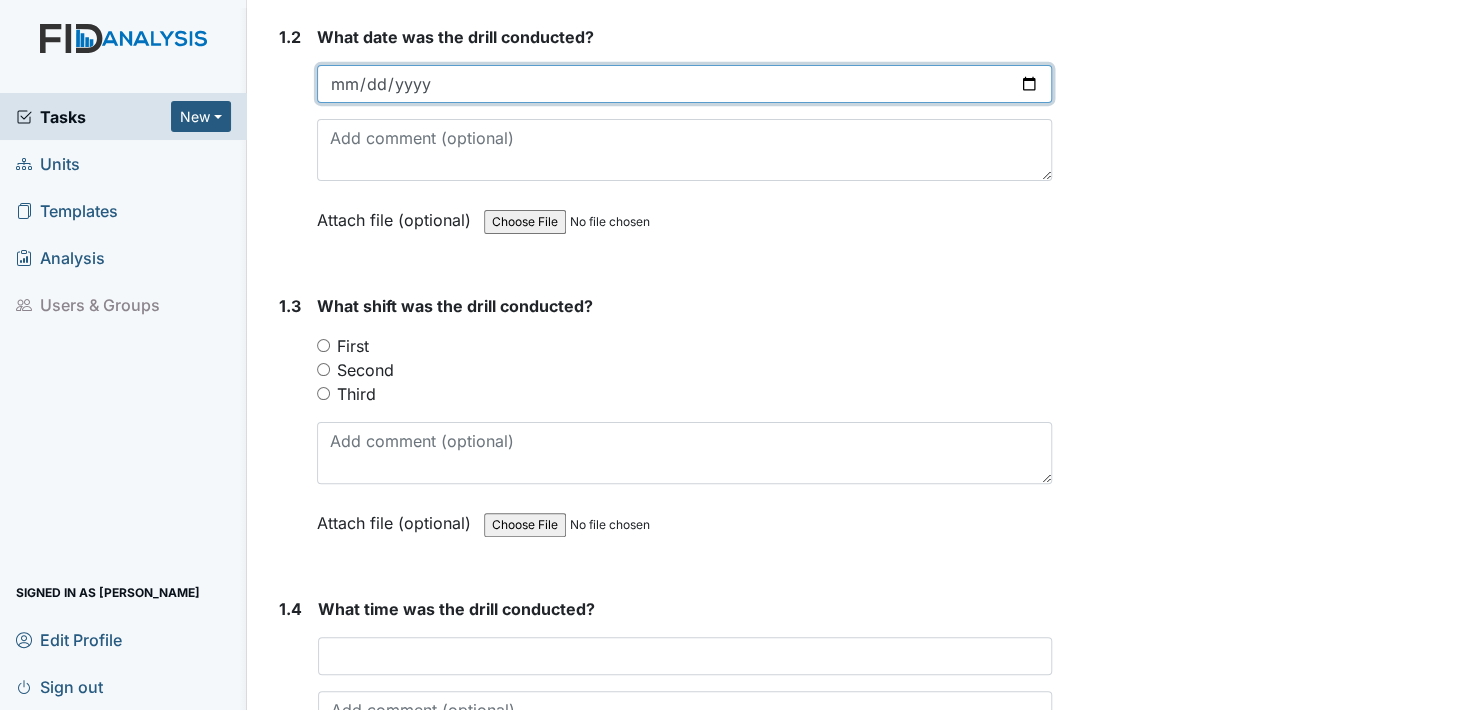 scroll, scrollTop: 800, scrollLeft: 0, axis: vertical 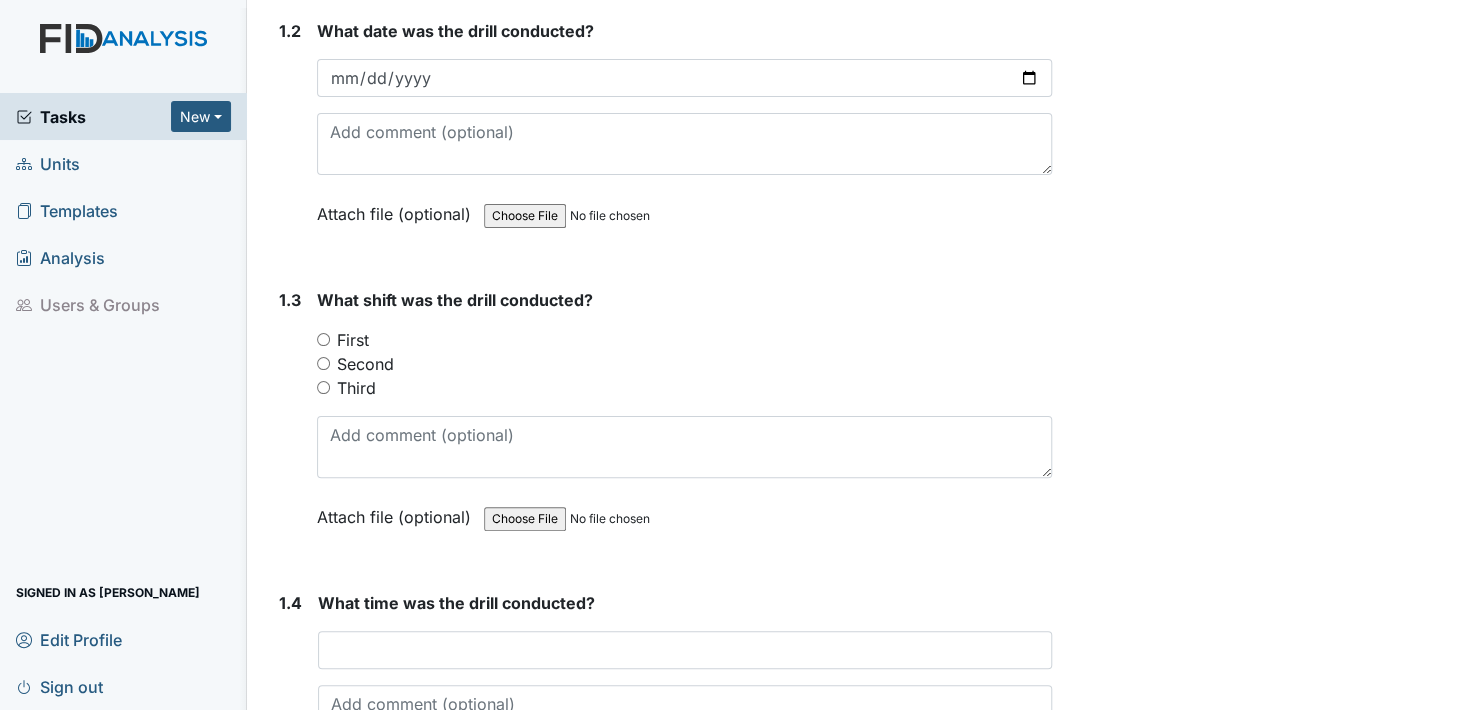 click on "Attach file (optional)" at bounding box center [398, 208] 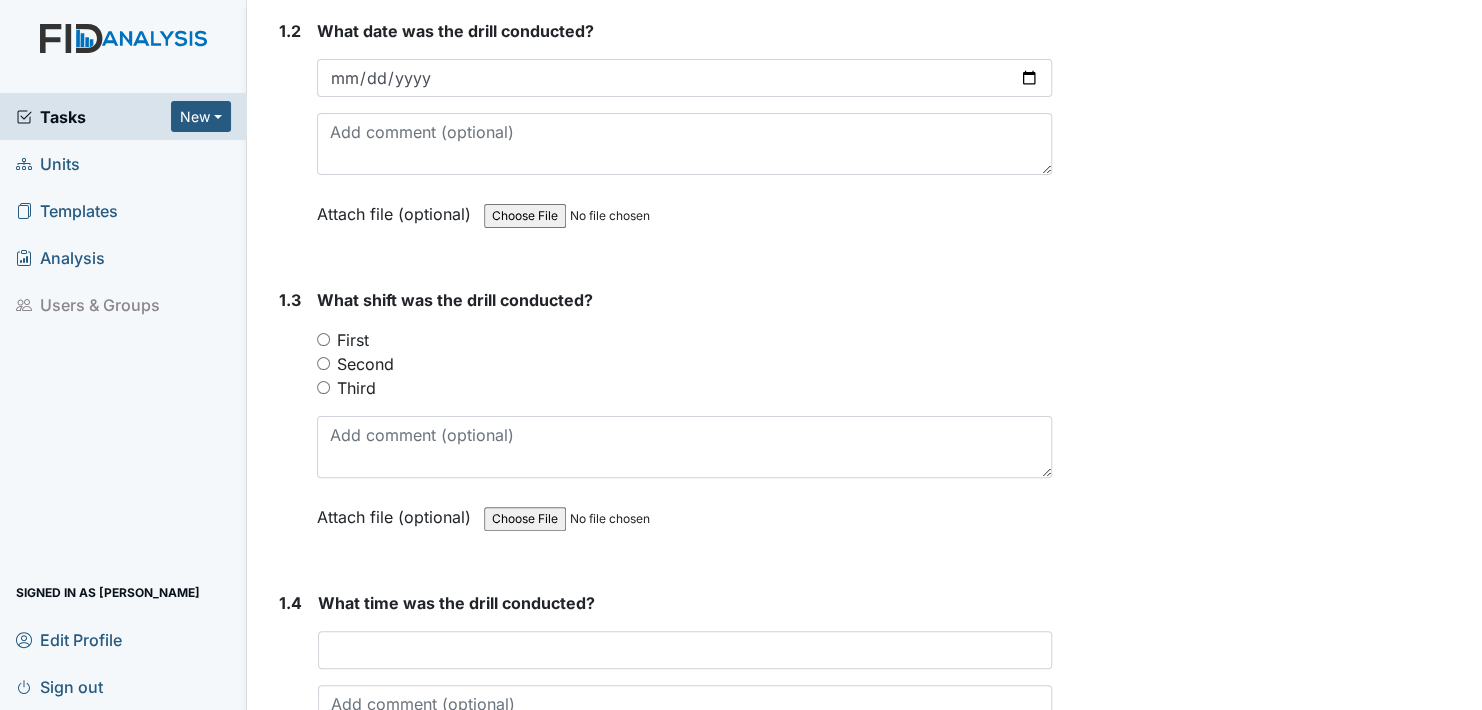 click on "First" at bounding box center [323, 339] 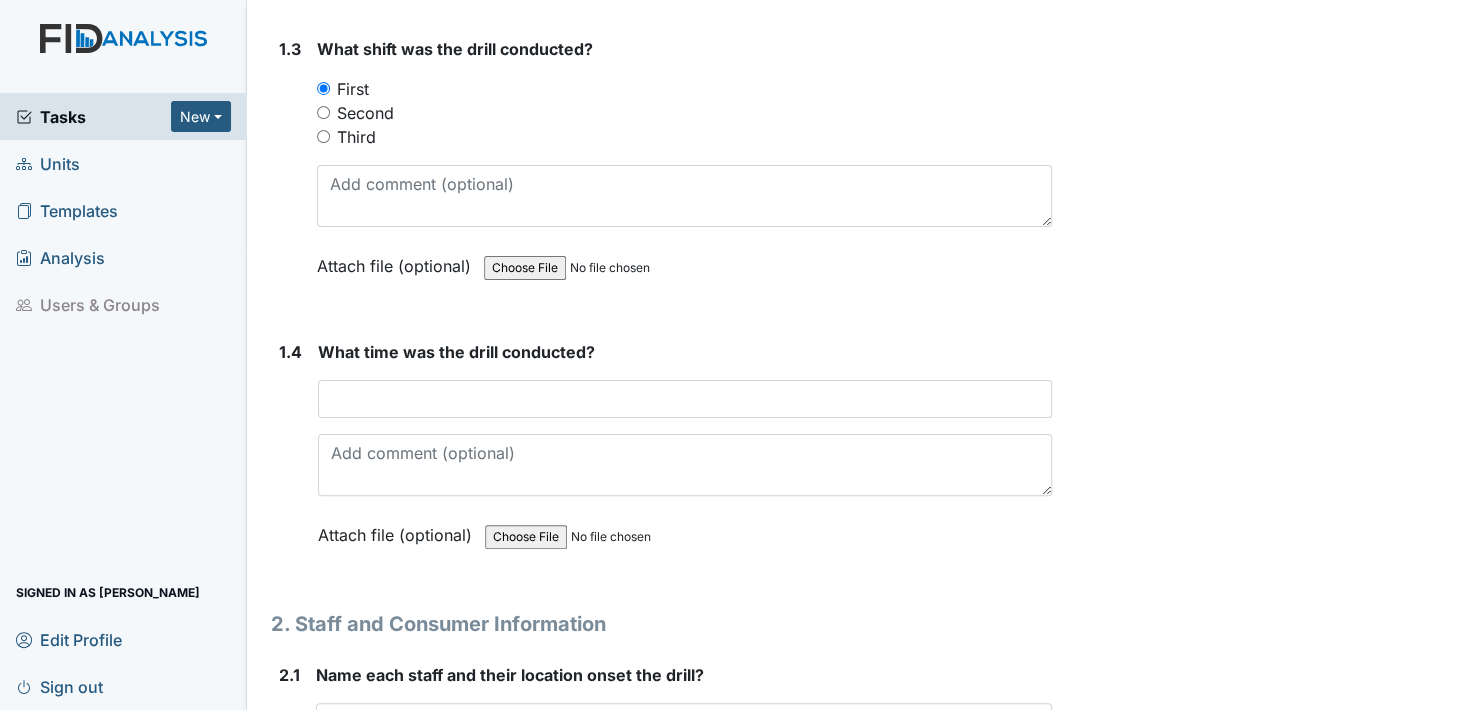 scroll, scrollTop: 1100, scrollLeft: 0, axis: vertical 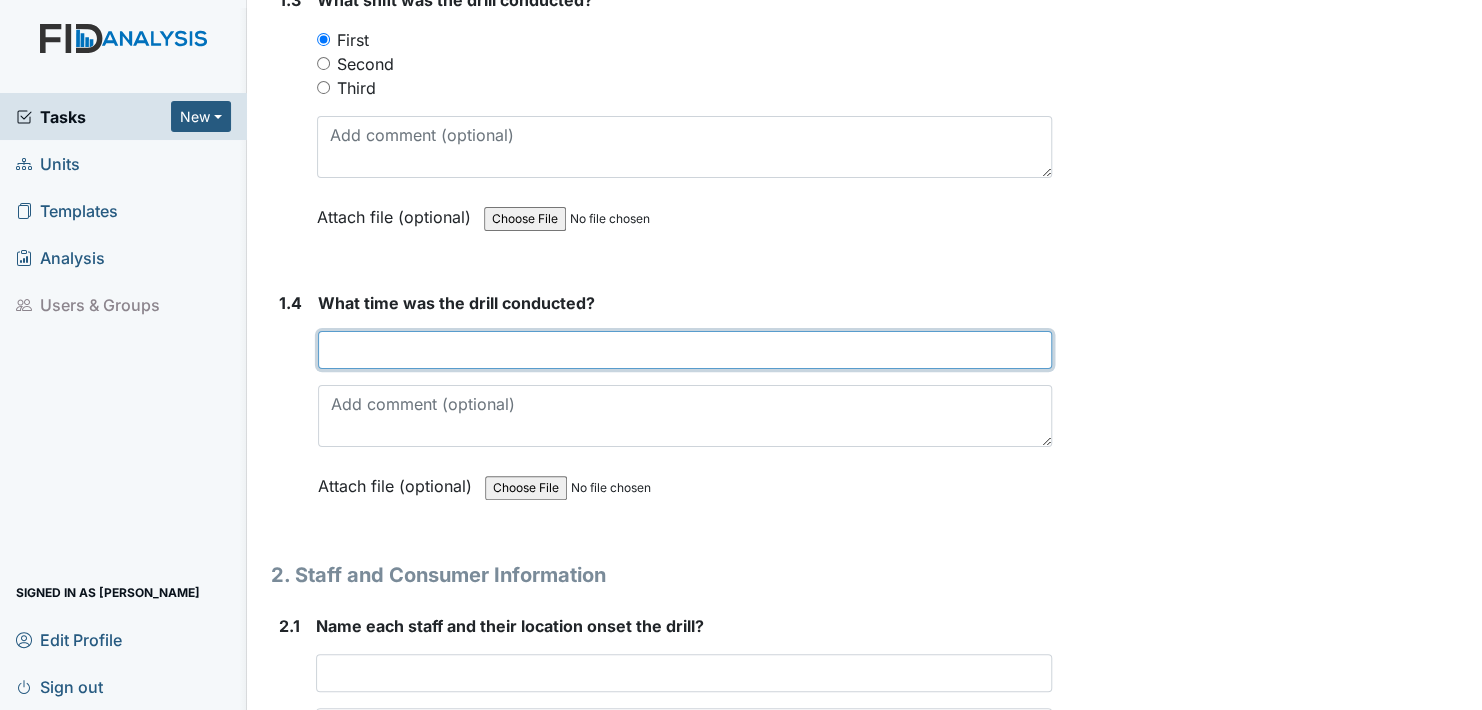 click at bounding box center [685, 350] 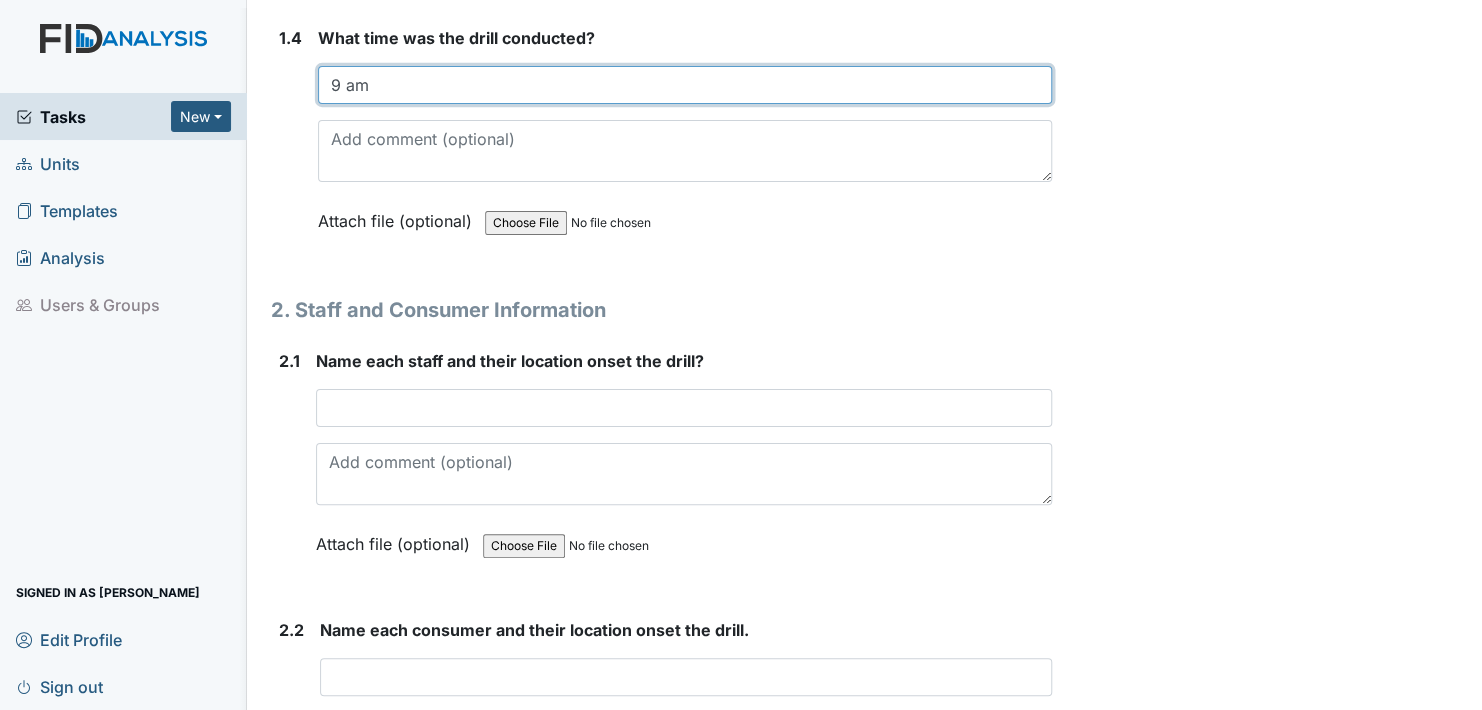 scroll, scrollTop: 1400, scrollLeft: 0, axis: vertical 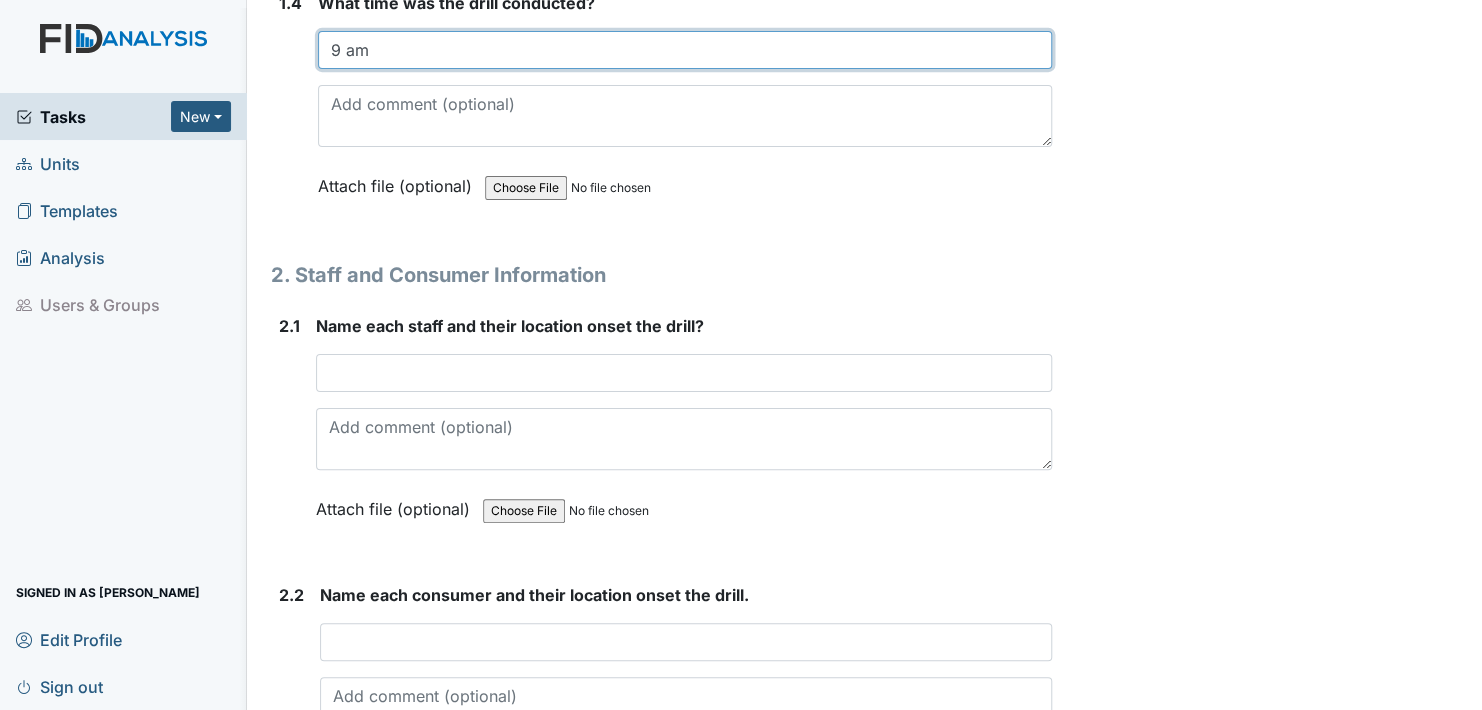 type on "9 am" 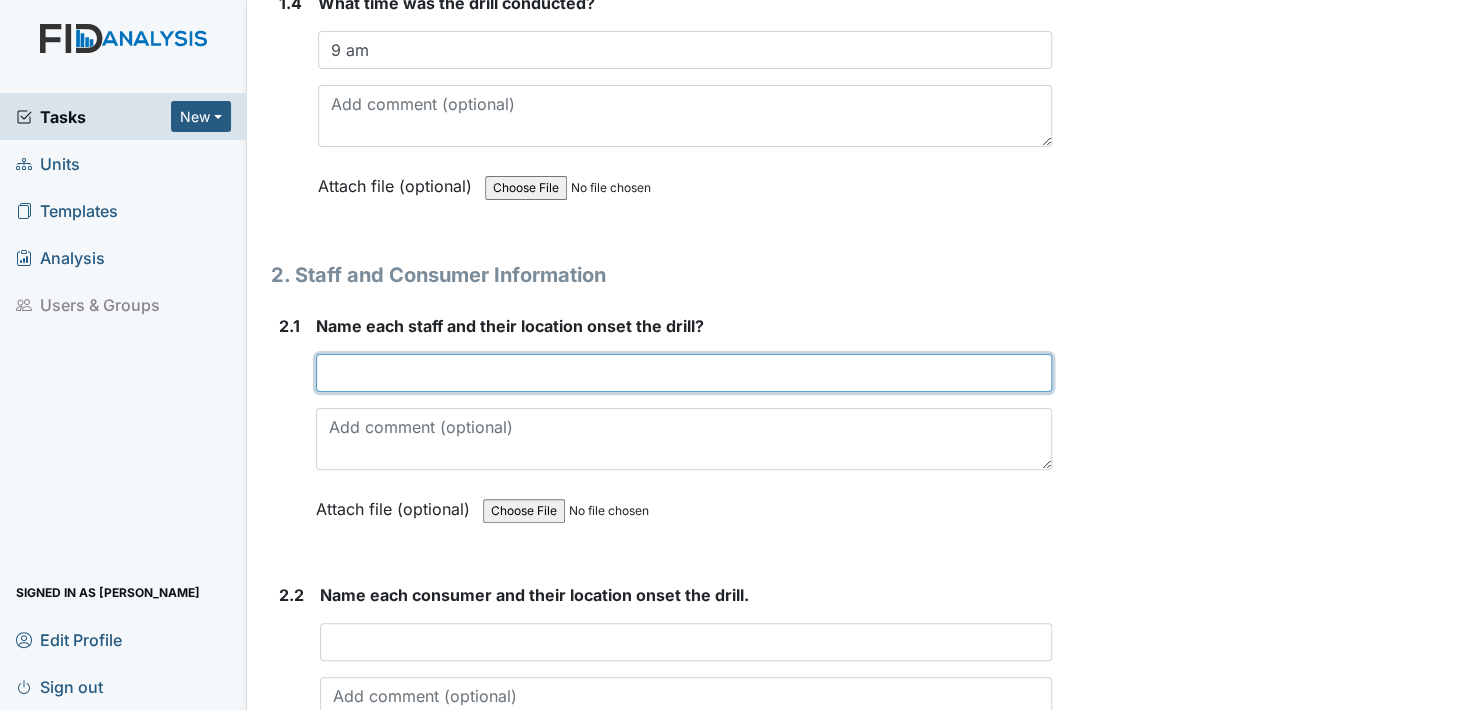 click at bounding box center [684, 373] 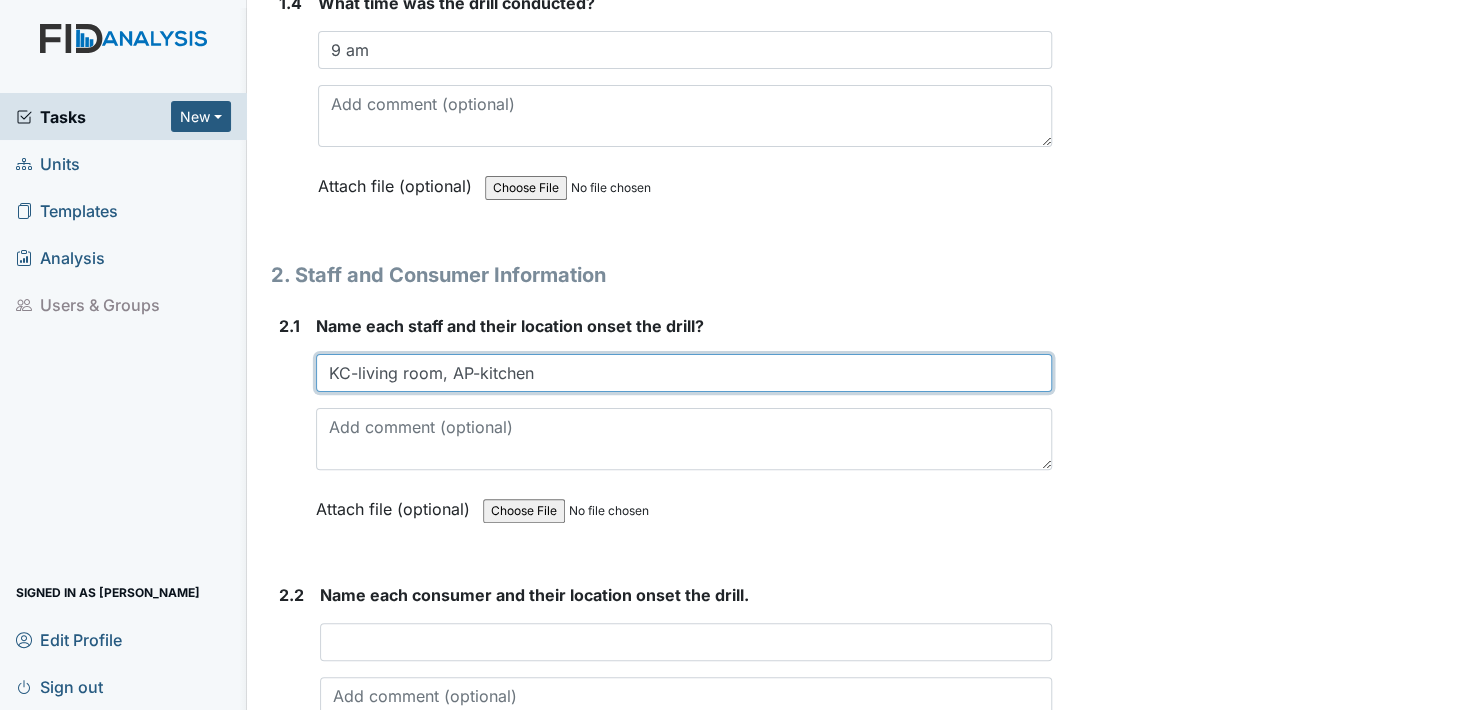 type on "KC-living room, AP-kitchen" 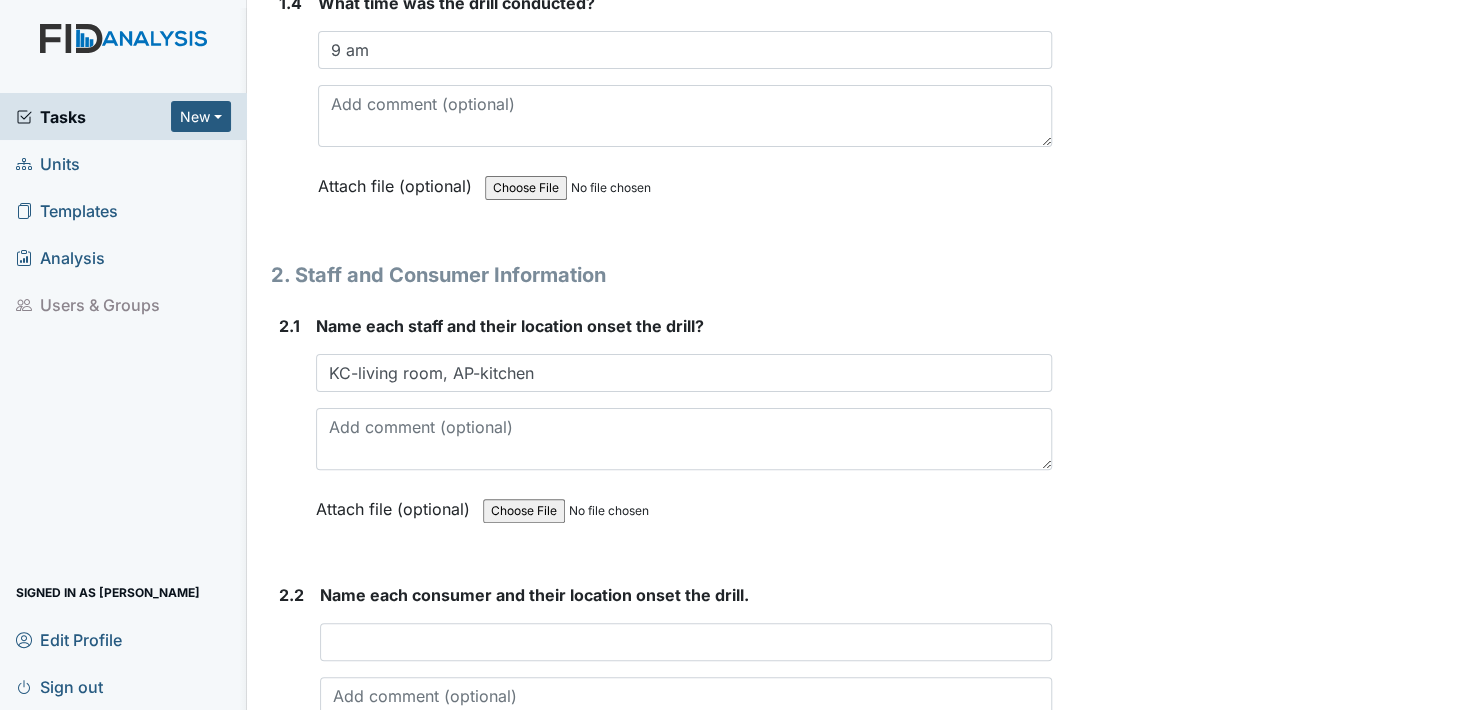click on "Attach file (optional)" at bounding box center [397, 503] 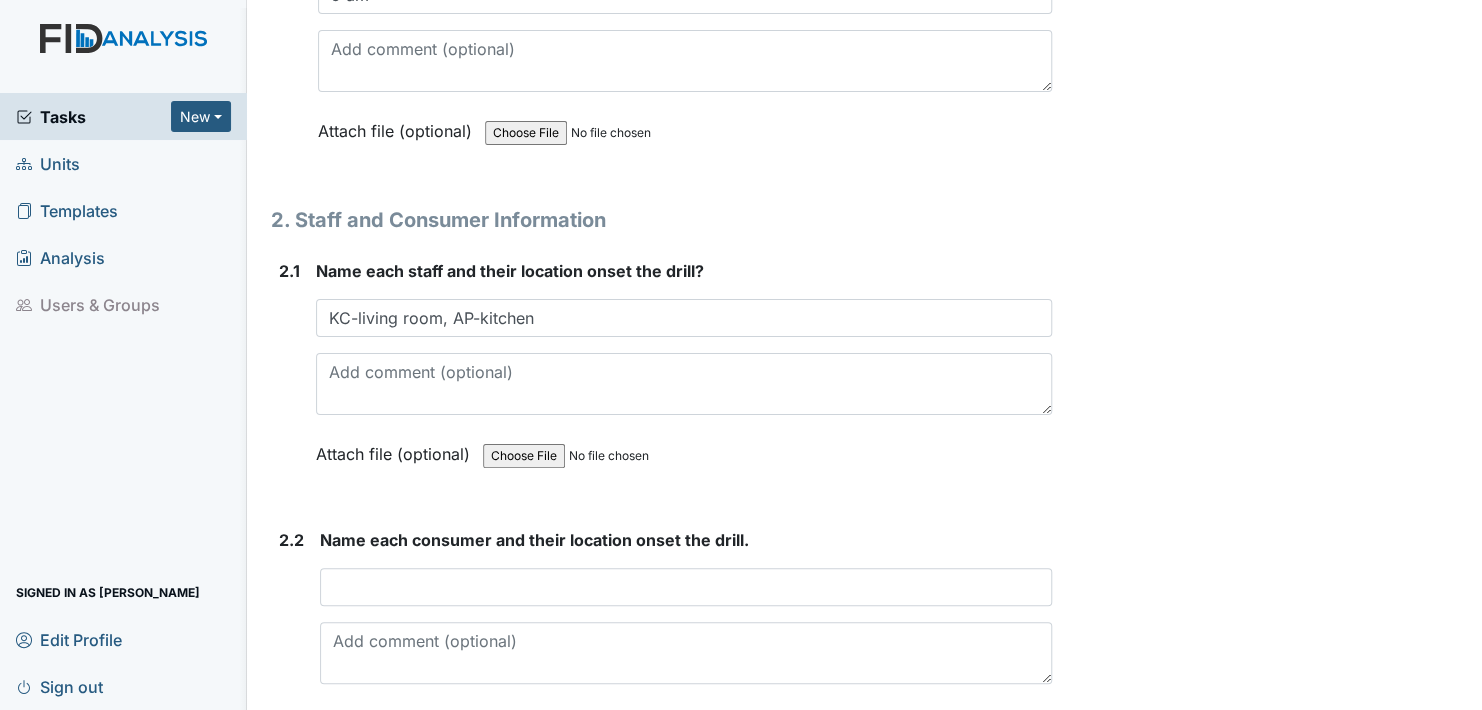 scroll, scrollTop: 1500, scrollLeft: 0, axis: vertical 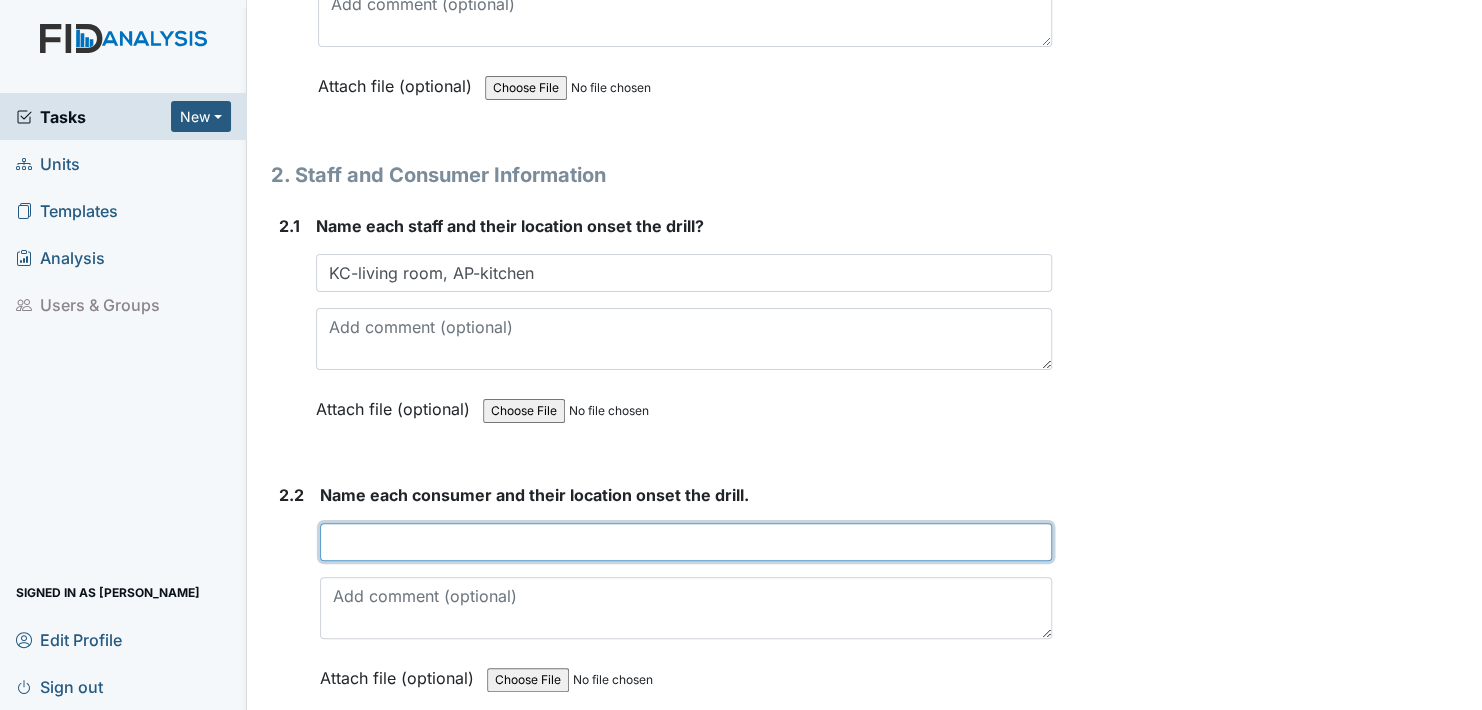 click at bounding box center [686, 542] 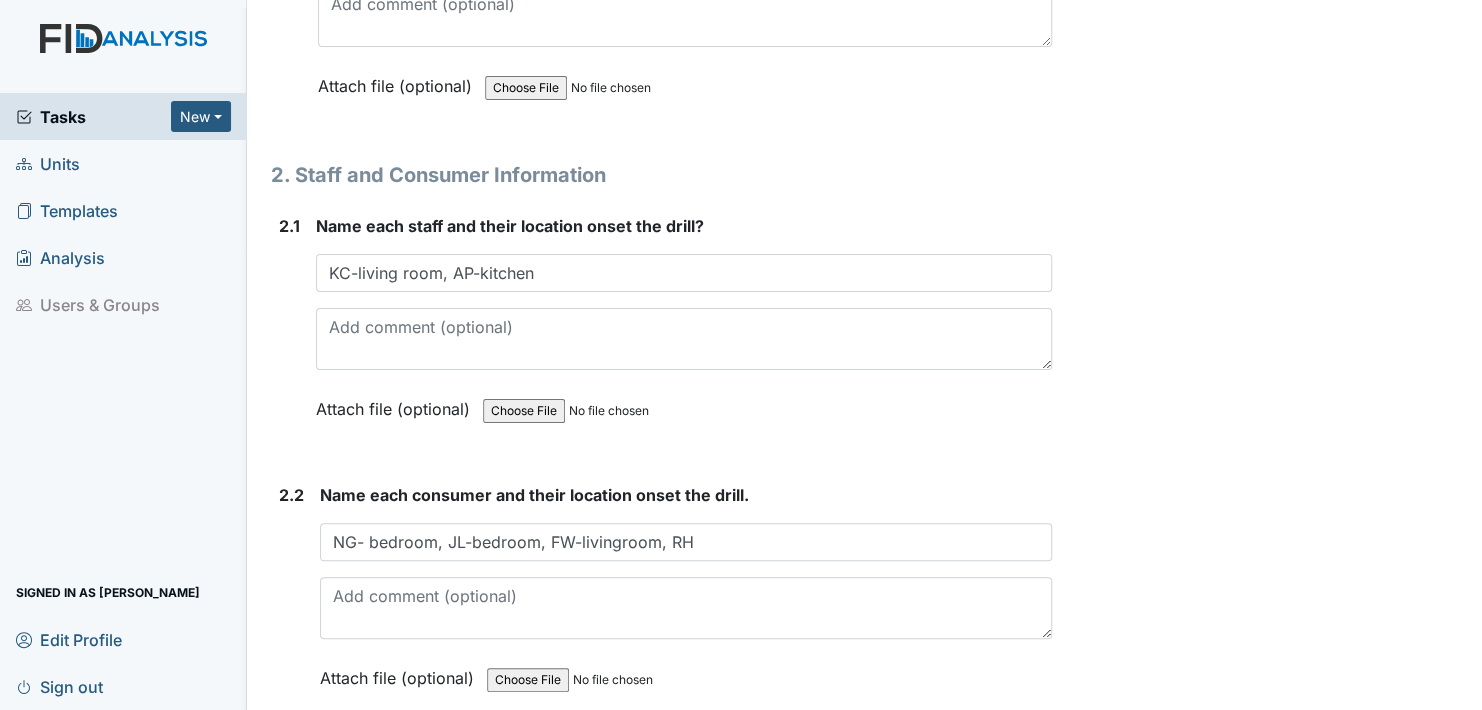 click on "Archive Task
×
Are you sure you want to archive this task? It will appear as incomplete on reports.
Archive
Delete Task
×
Are you sure you want to delete this task?
Delete
Save
Urshell Strayhorn assigned on Jul 11, 2025." at bounding box center [1270, 446] 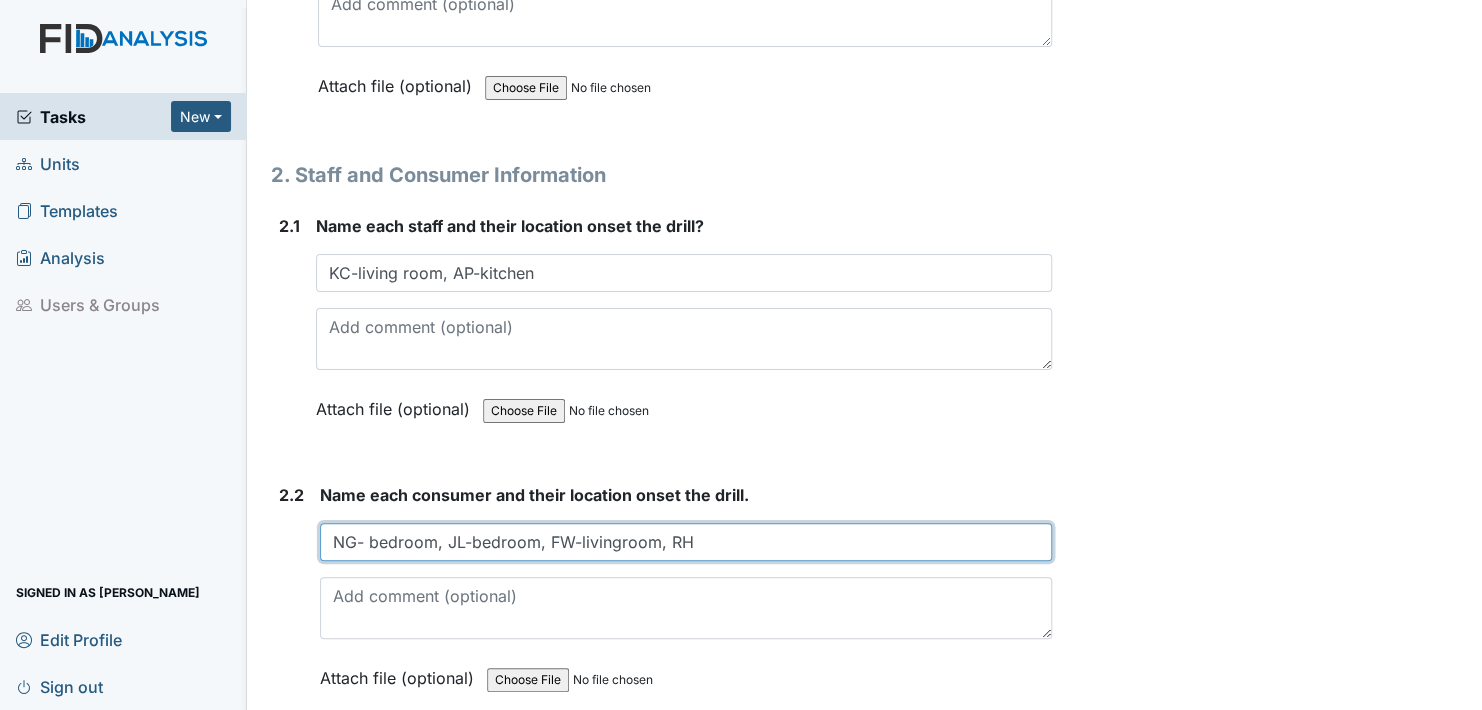 click on "NG- bedroom, JL-bedroom, FW-livingroom, RH" at bounding box center [686, 542] 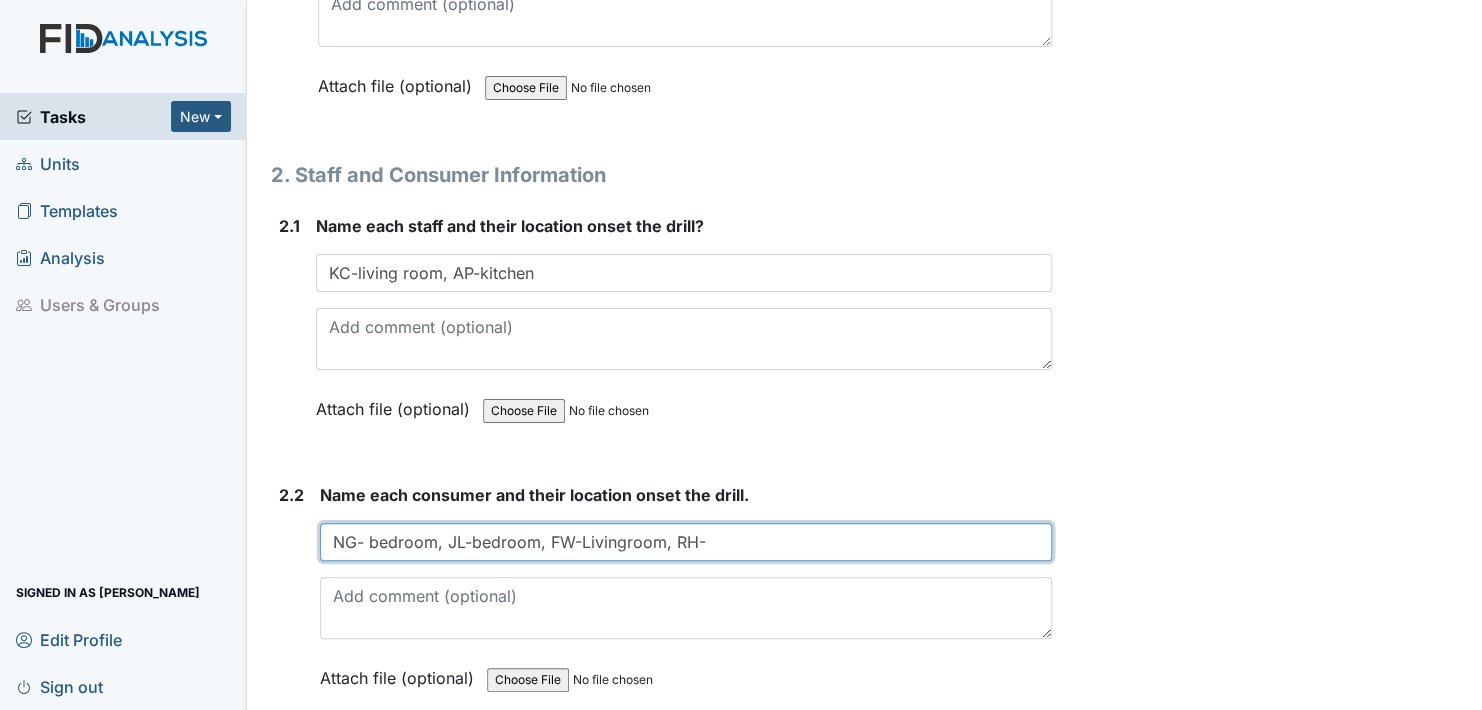 click on "NG- bedroom, JL-bedroom, FW-Livingroom, RH-" at bounding box center (686, 542) 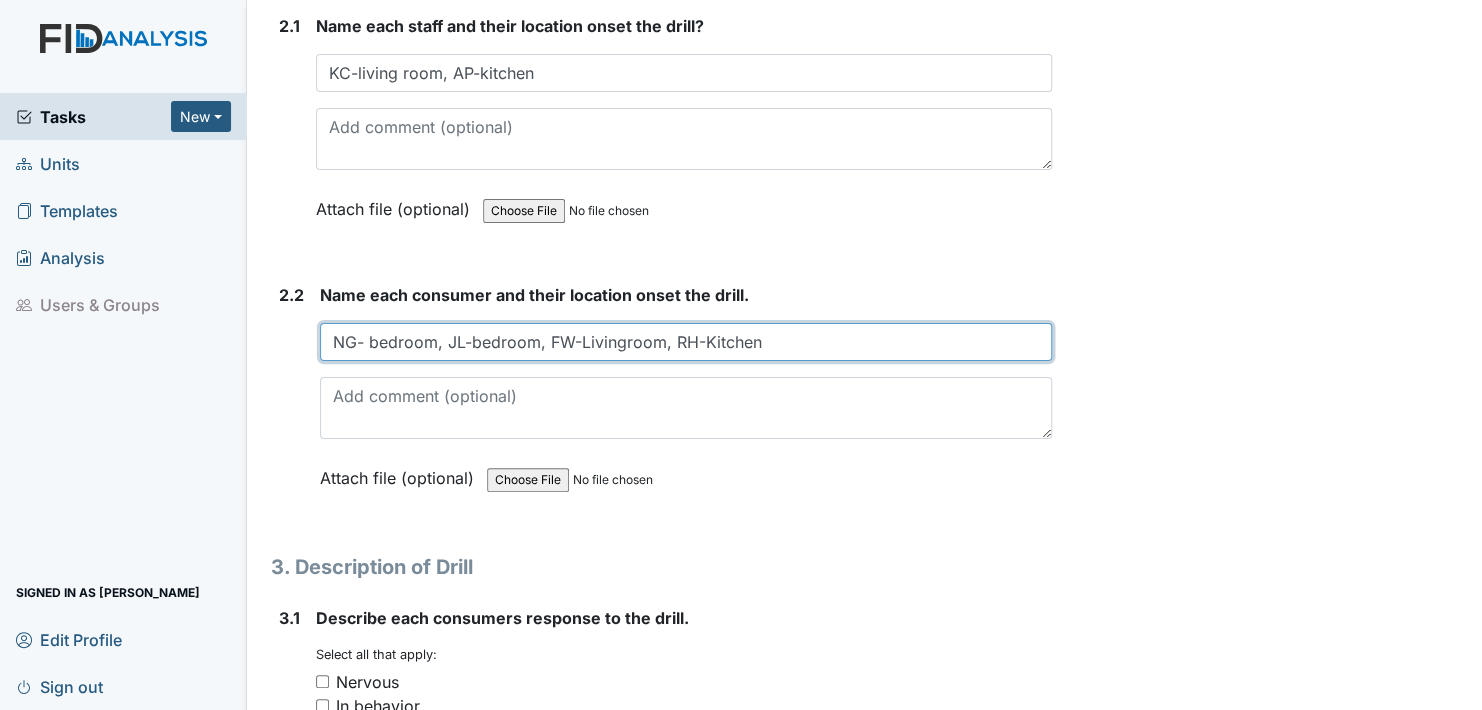 scroll, scrollTop: 1800, scrollLeft: 0, axis: vertical 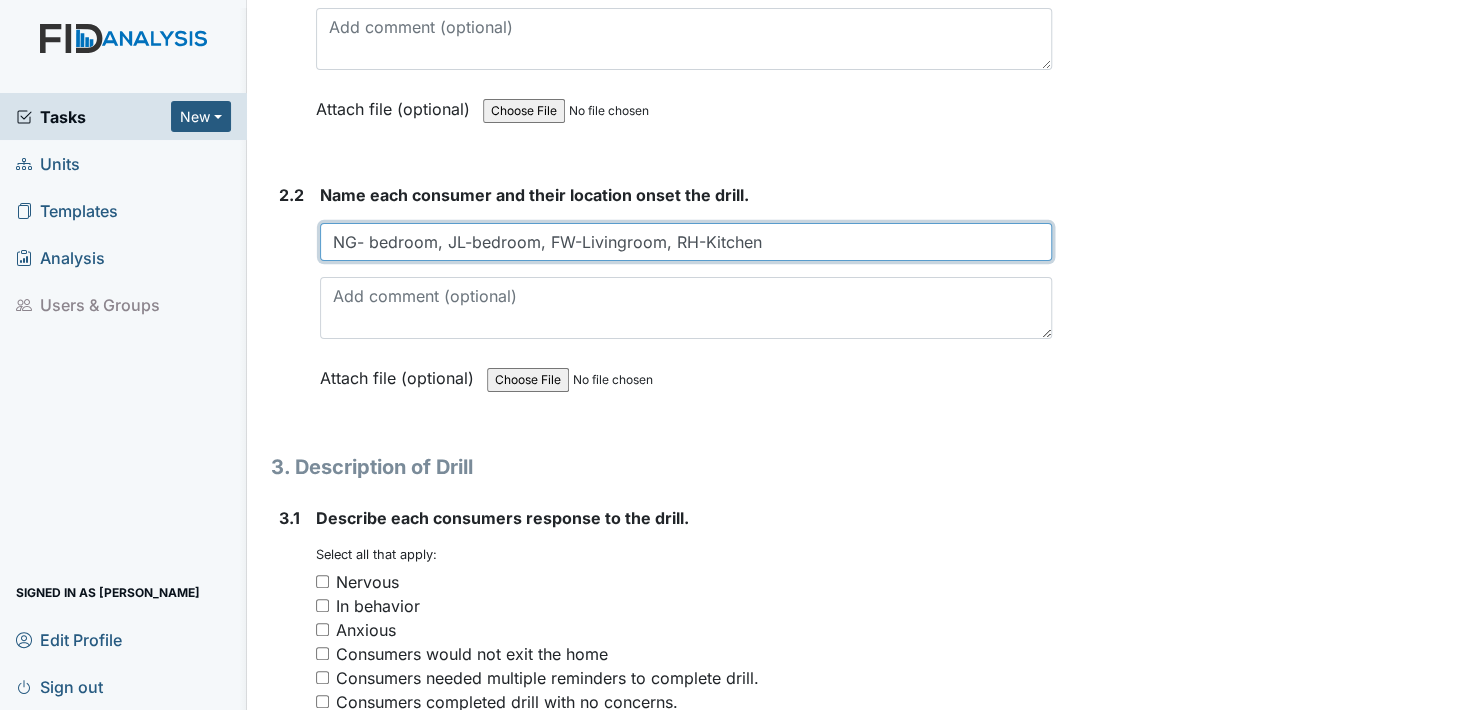 type on "NG- bedroom, JL-bedroom, FW-Livingroom, RH-Kitchen" 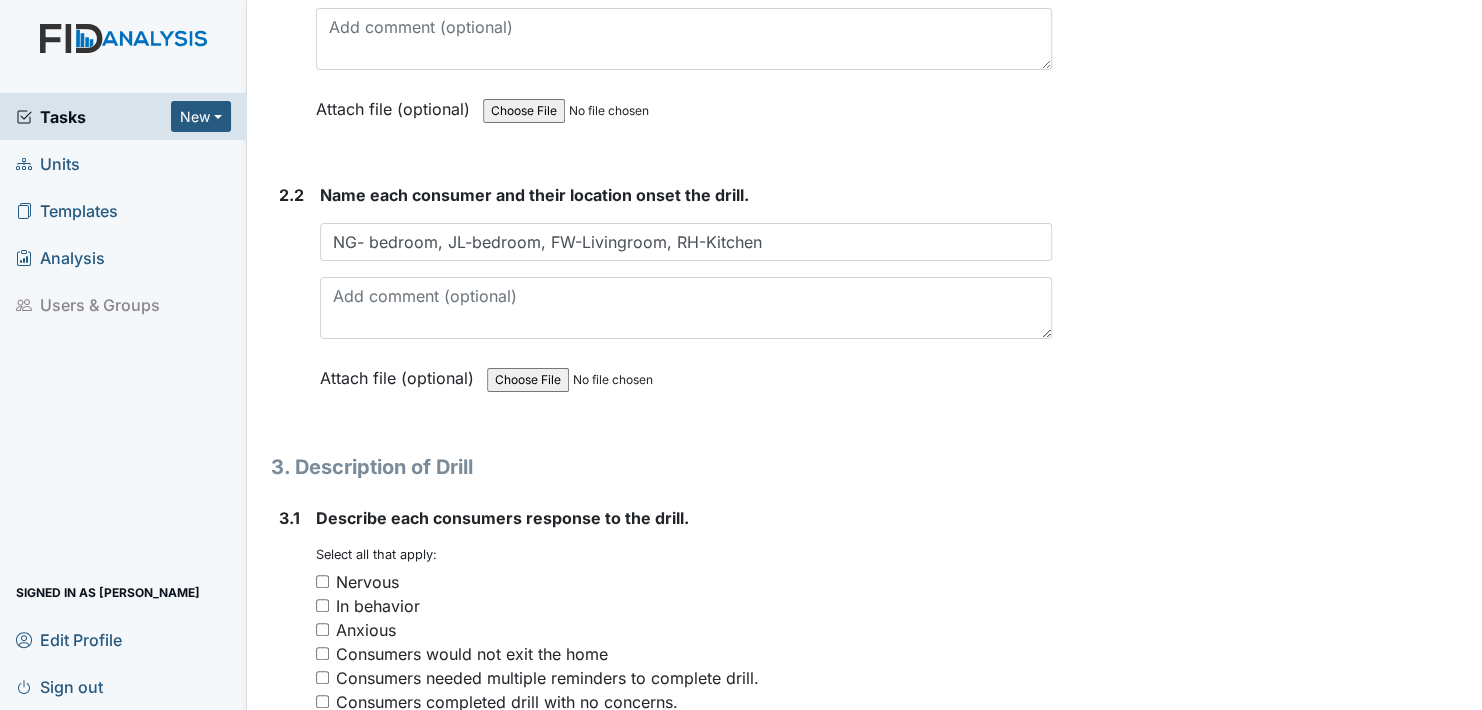 click on "Attach file (optional)" at bounding box center [401, 372] 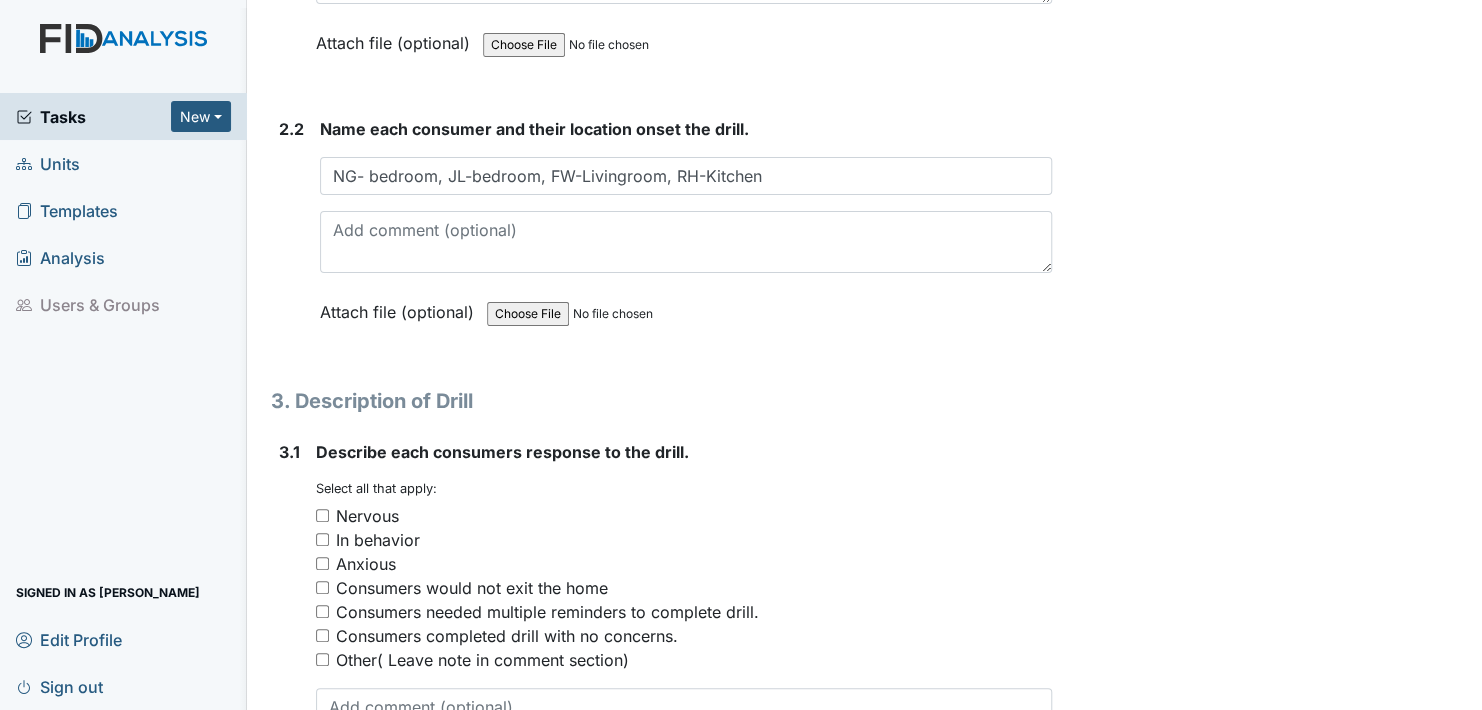 scroll, scrollTop: 1900, scrollLeft: 0, axis: vertical 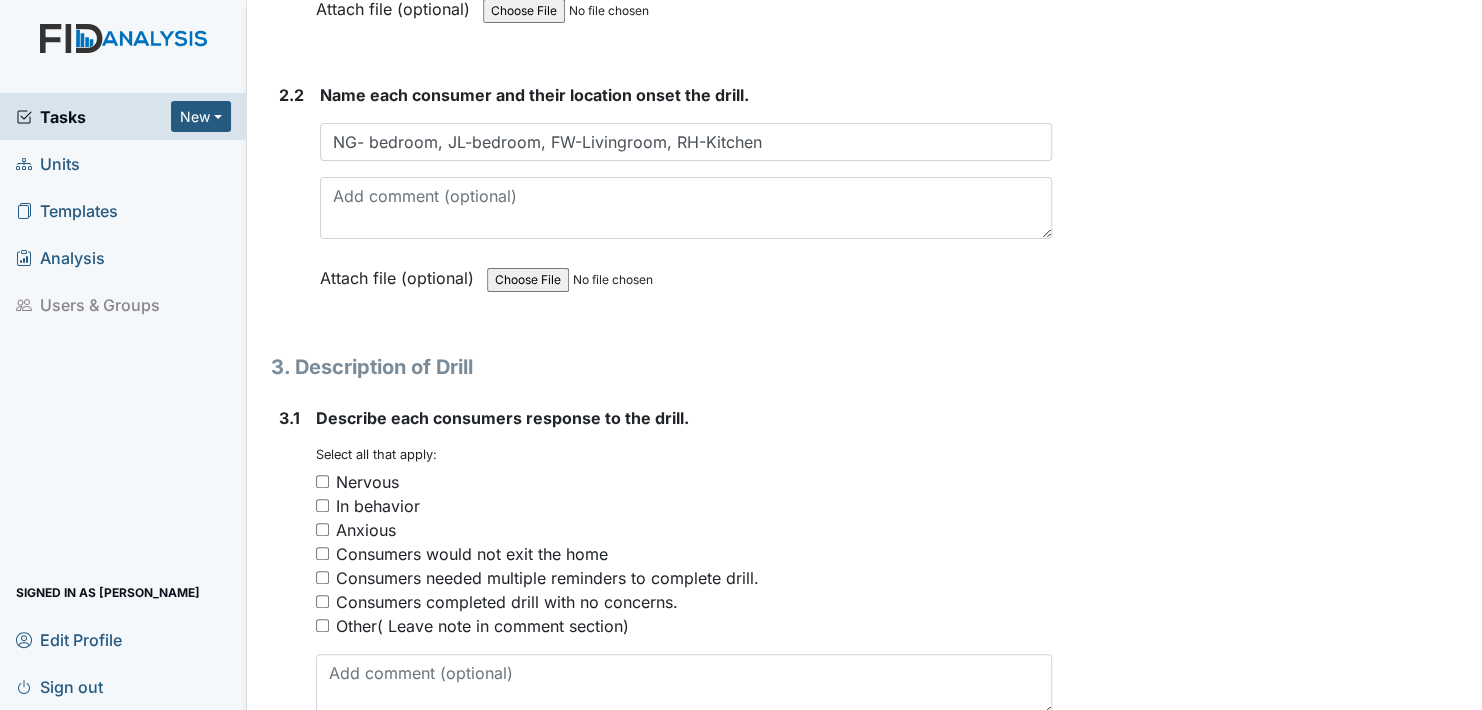click on "Attach file (optional)" at bounding box center (401, 272) 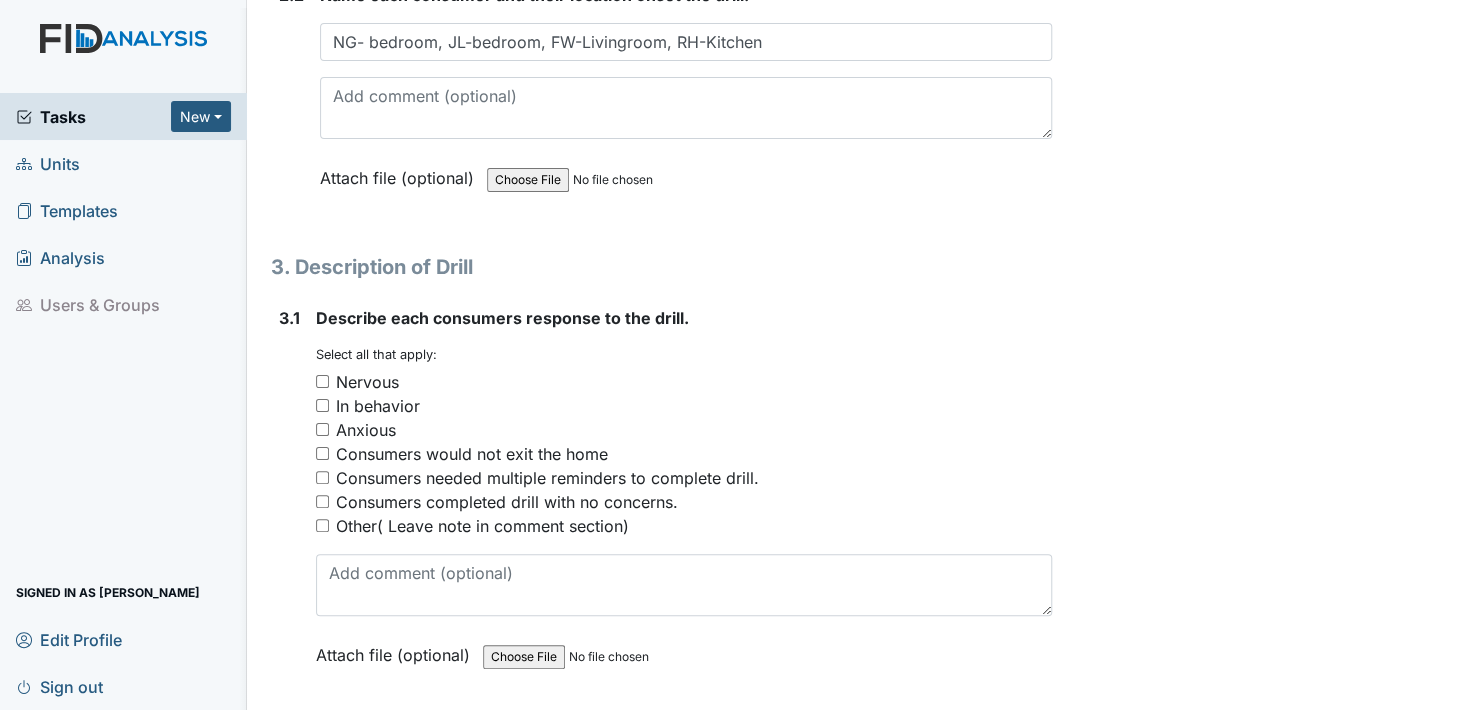 click on "Other( Leave note in comment section)" at bounding box center [322, 525] 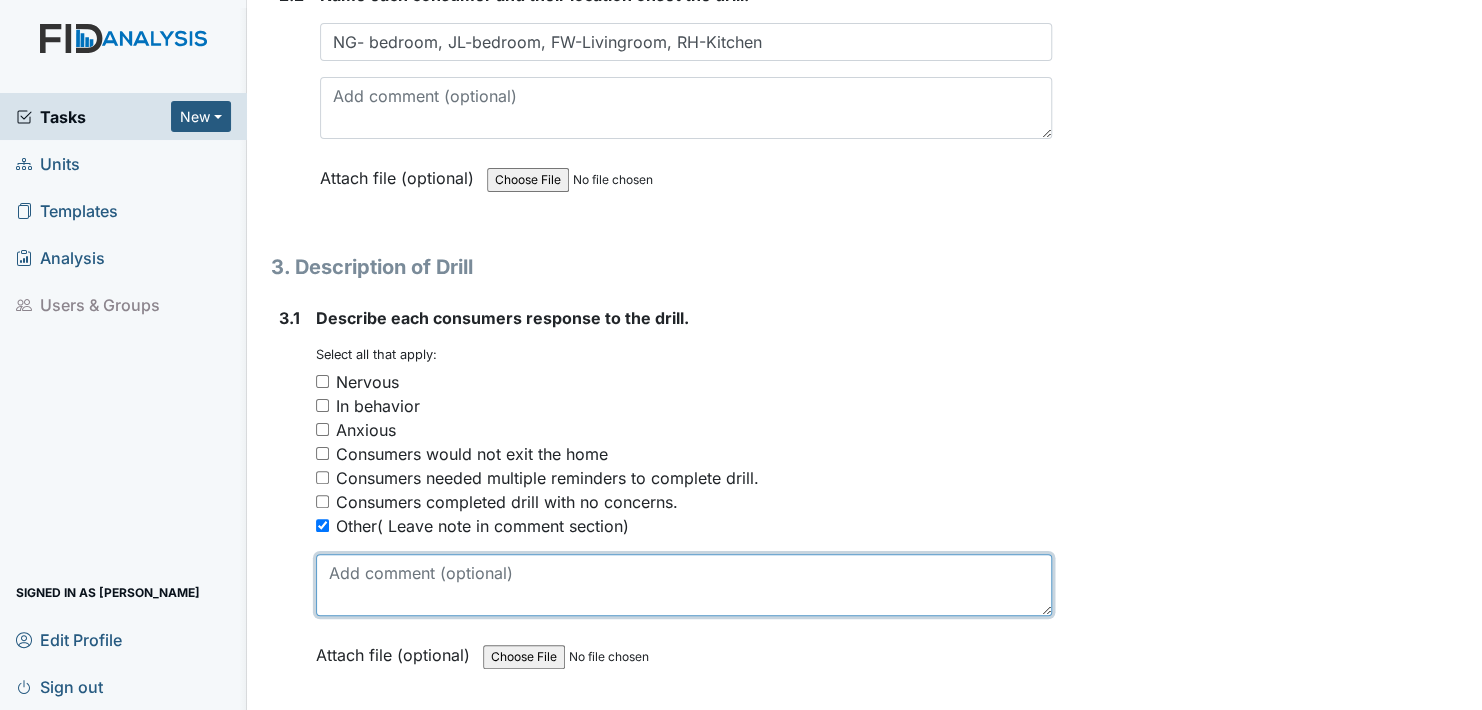 click at bounding box center [684, 585] 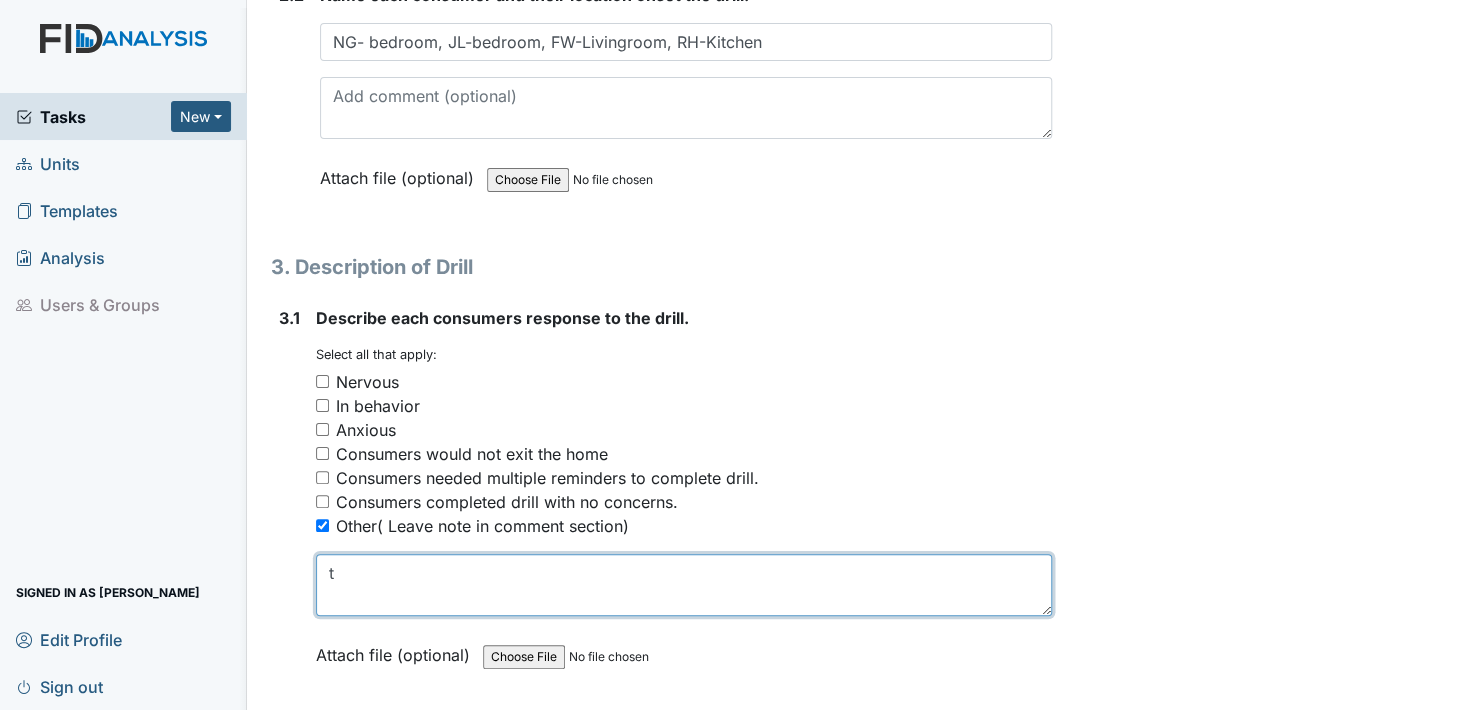 click on "t" at bounding box center (684, 585) 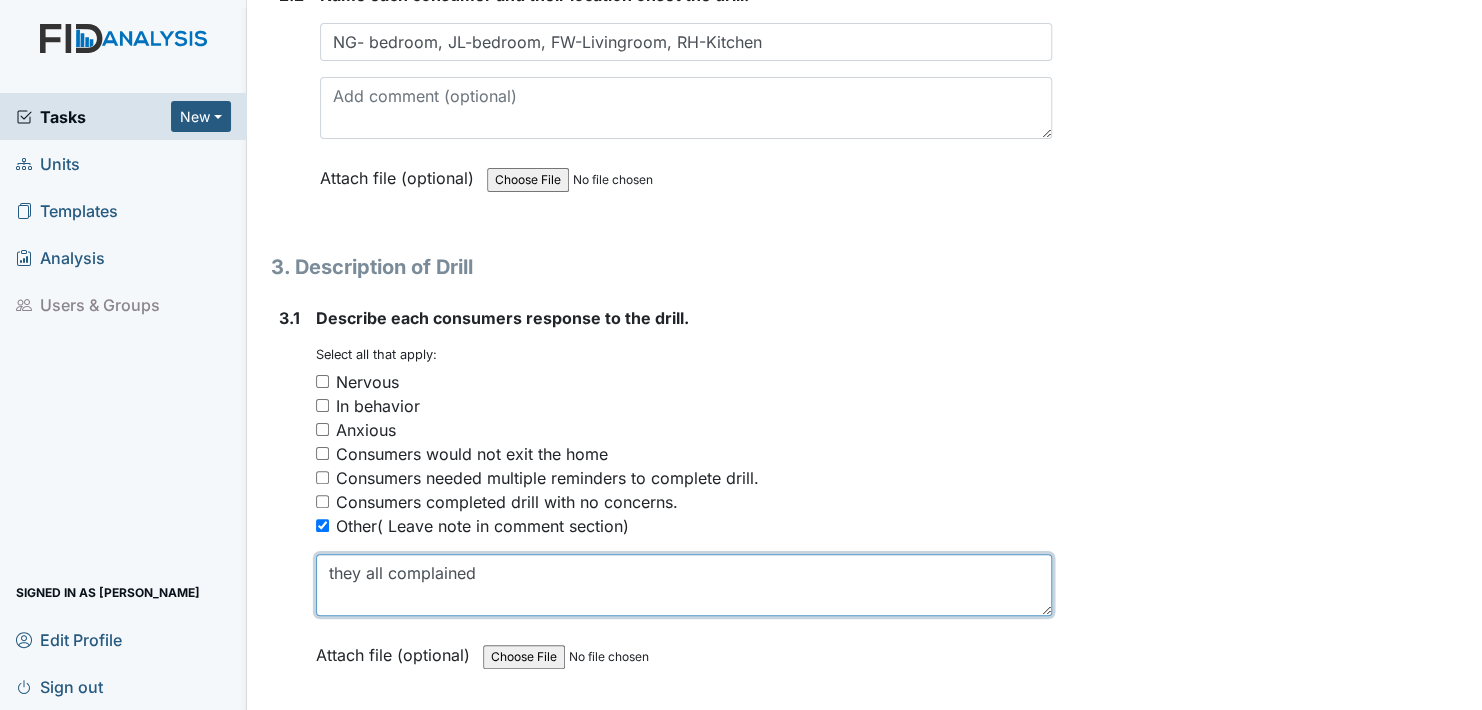 click on "they all complained" at bounding box center (684, 585) 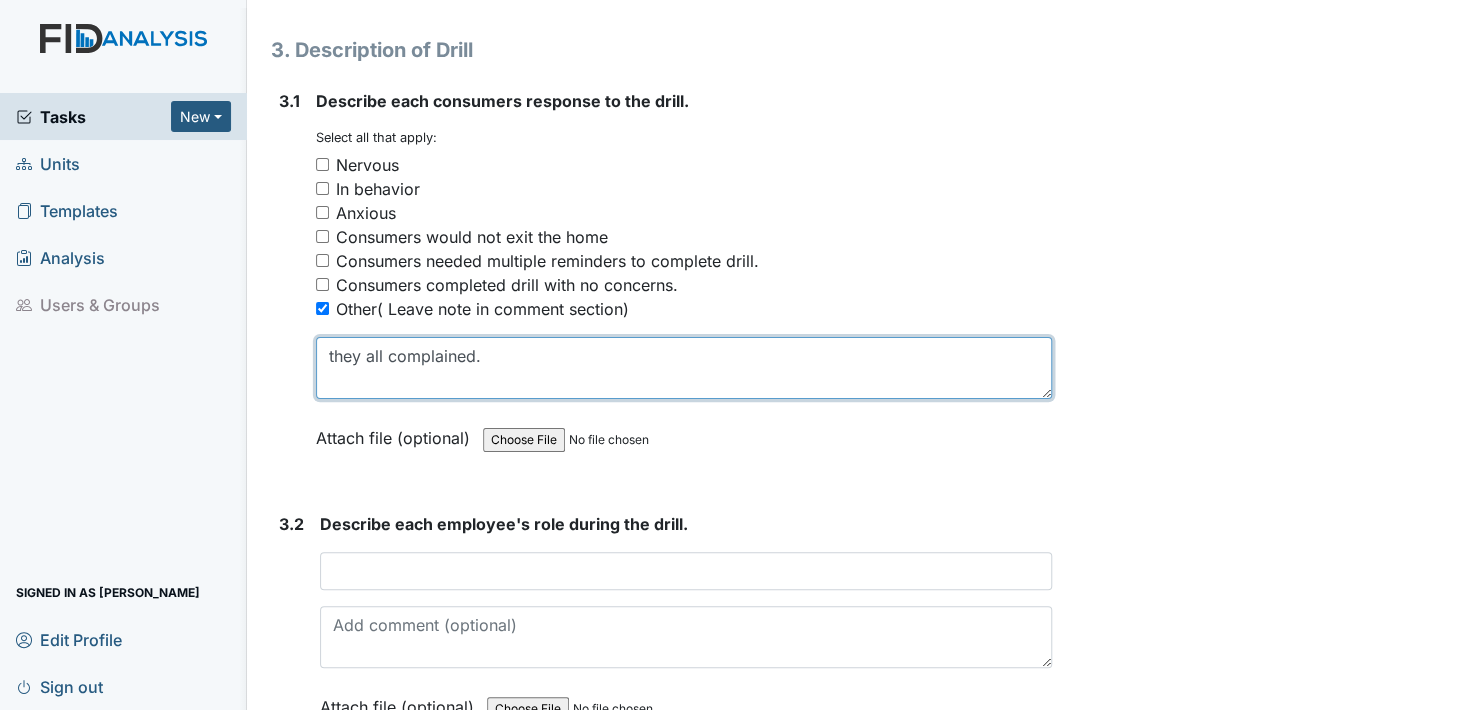 scroll, scrollTop: 2400, scrollLeft: 0, axis: vertical 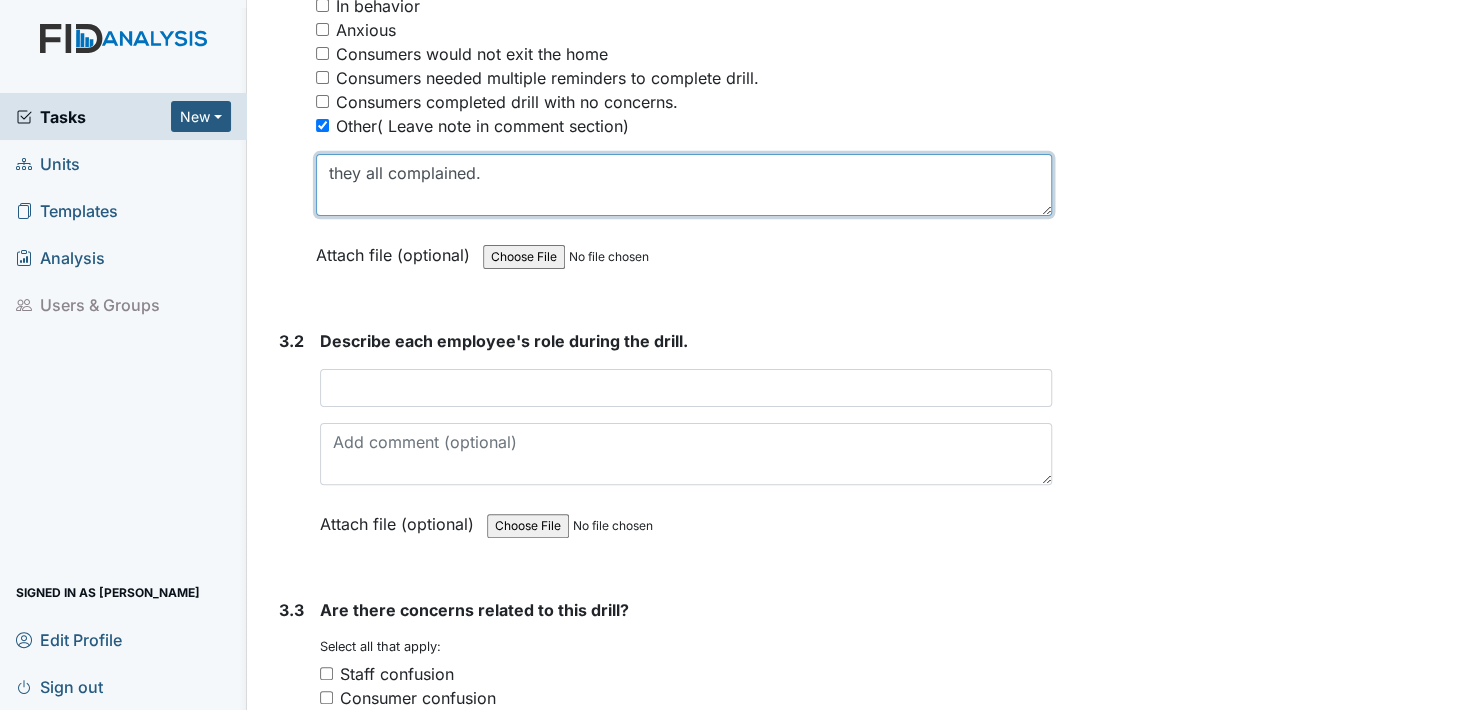 type on "they all complained." 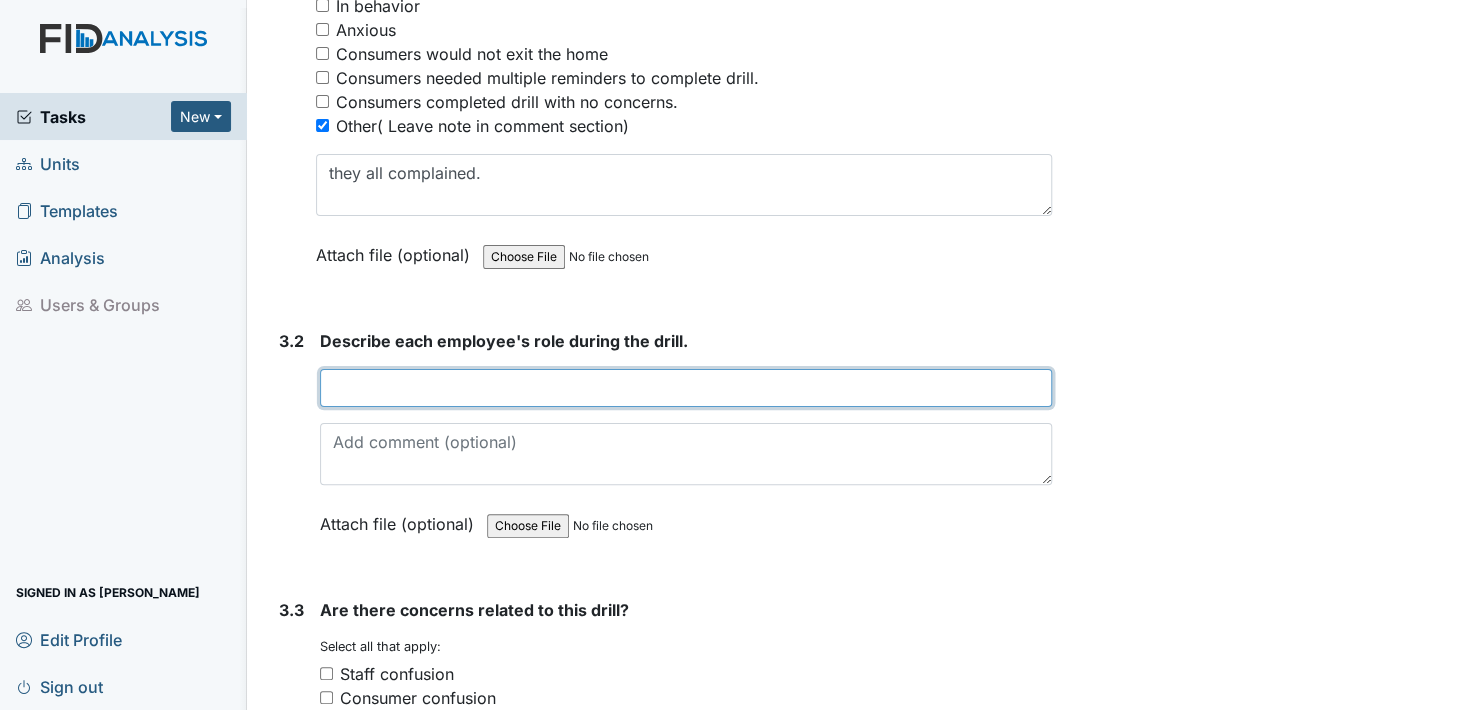 click at bounding box center (686, 388) 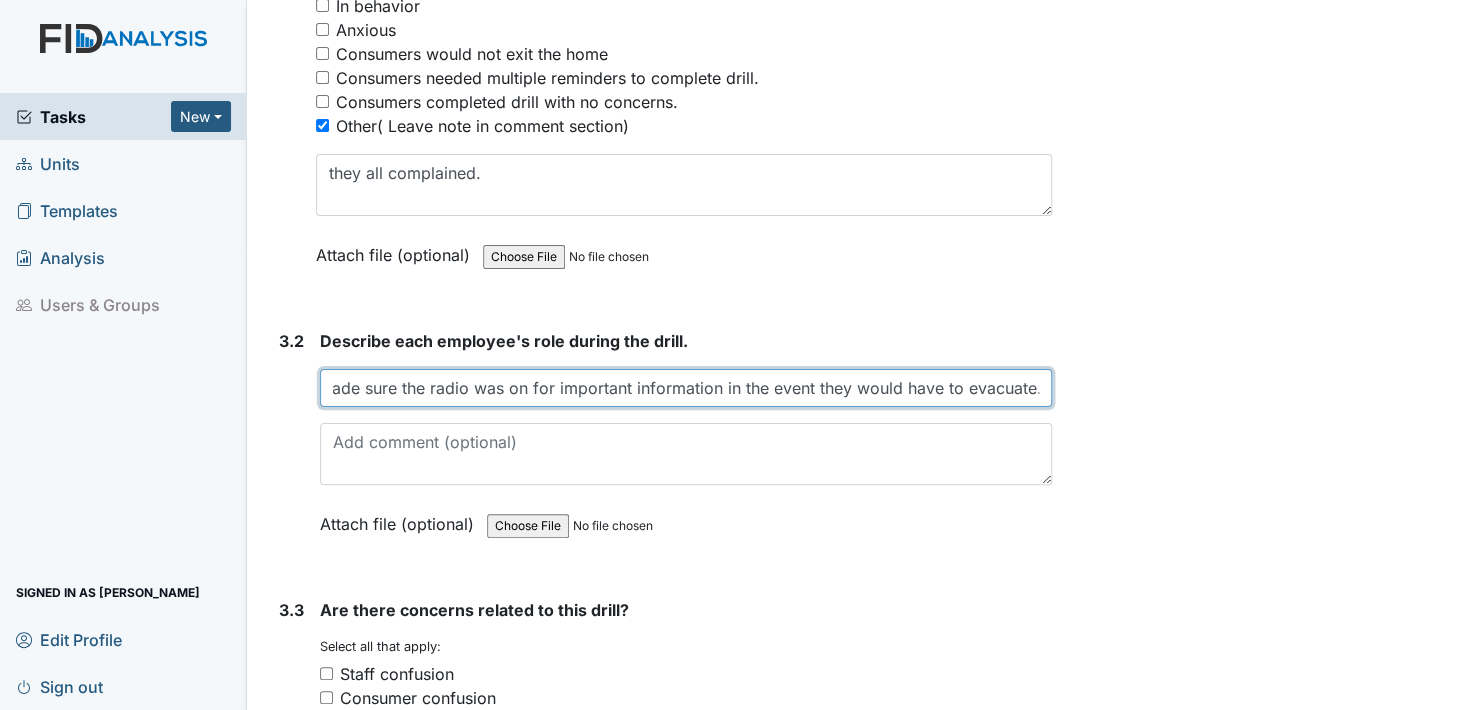 scroll, scrollTop: 0, scrollLeft: 568, axis: horizontal 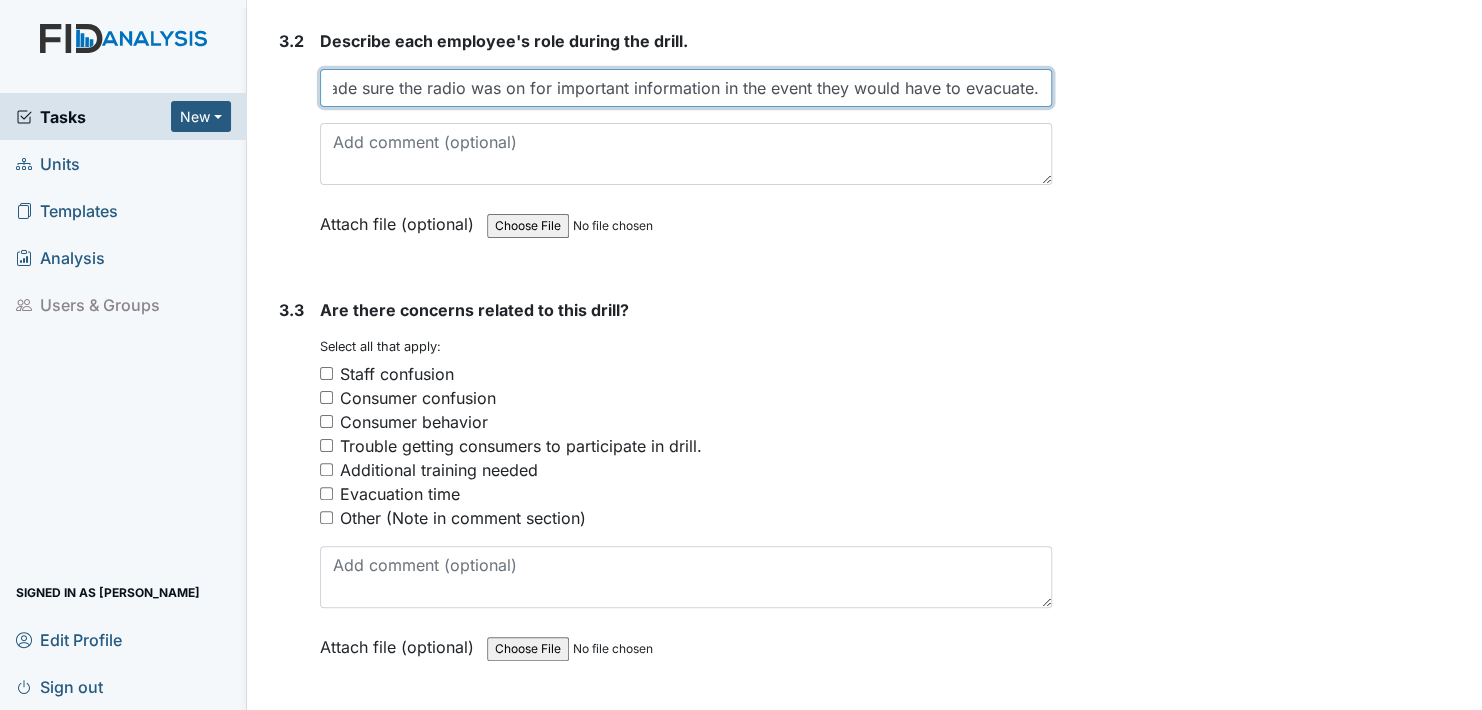 type on "staff called 911 while staff 2 made sure all windows, doors, were closed made sure the radio was on for important information in the event they would have to evacuate." 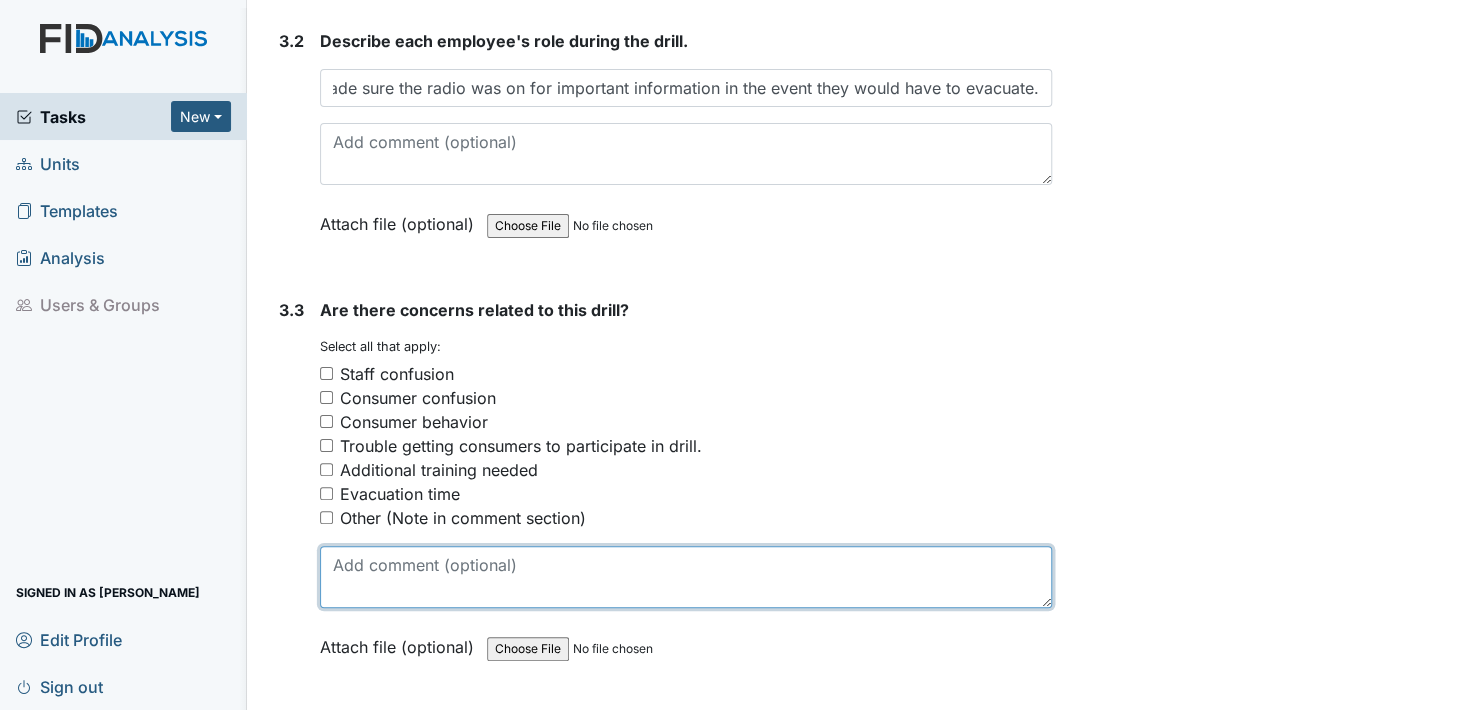 scroll, scrollTop: 0, scrollLeft: 0, axis: both 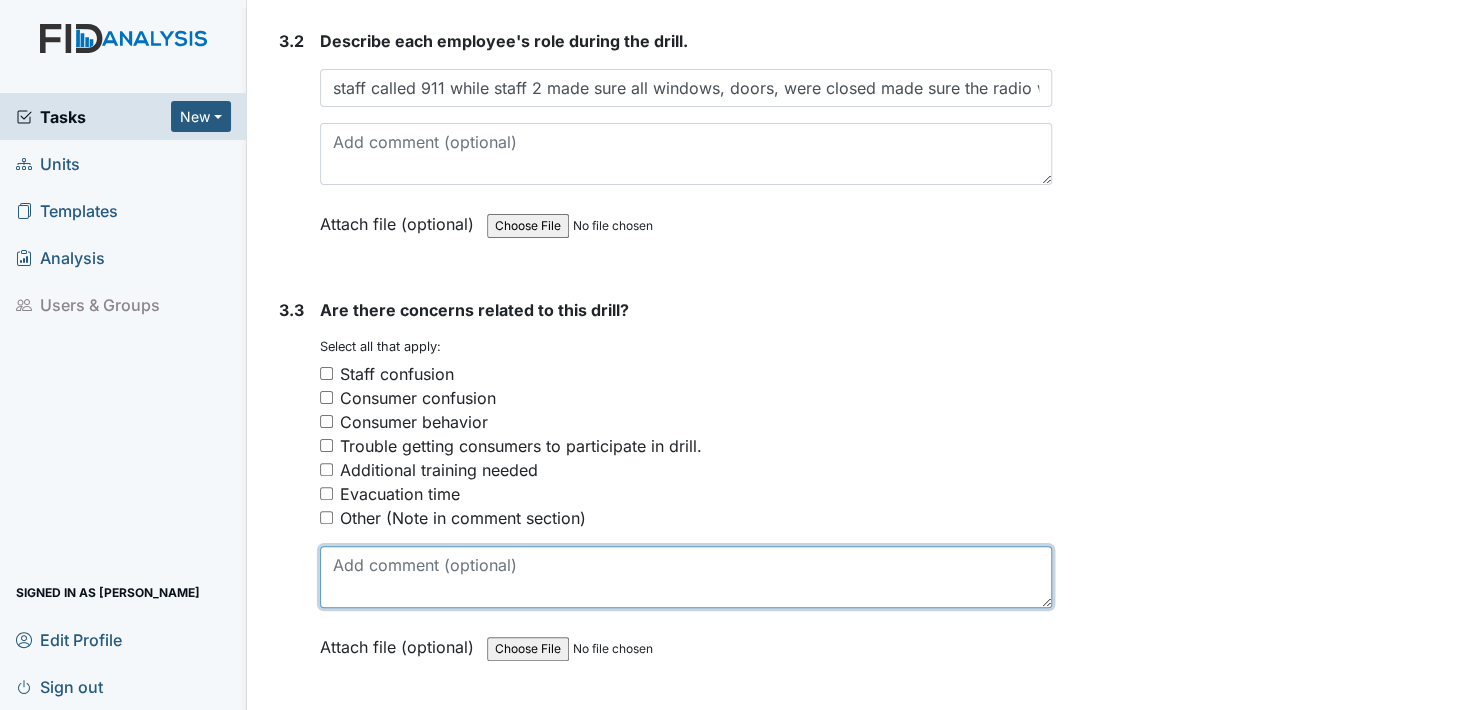 click at bounding box center [686, 577] 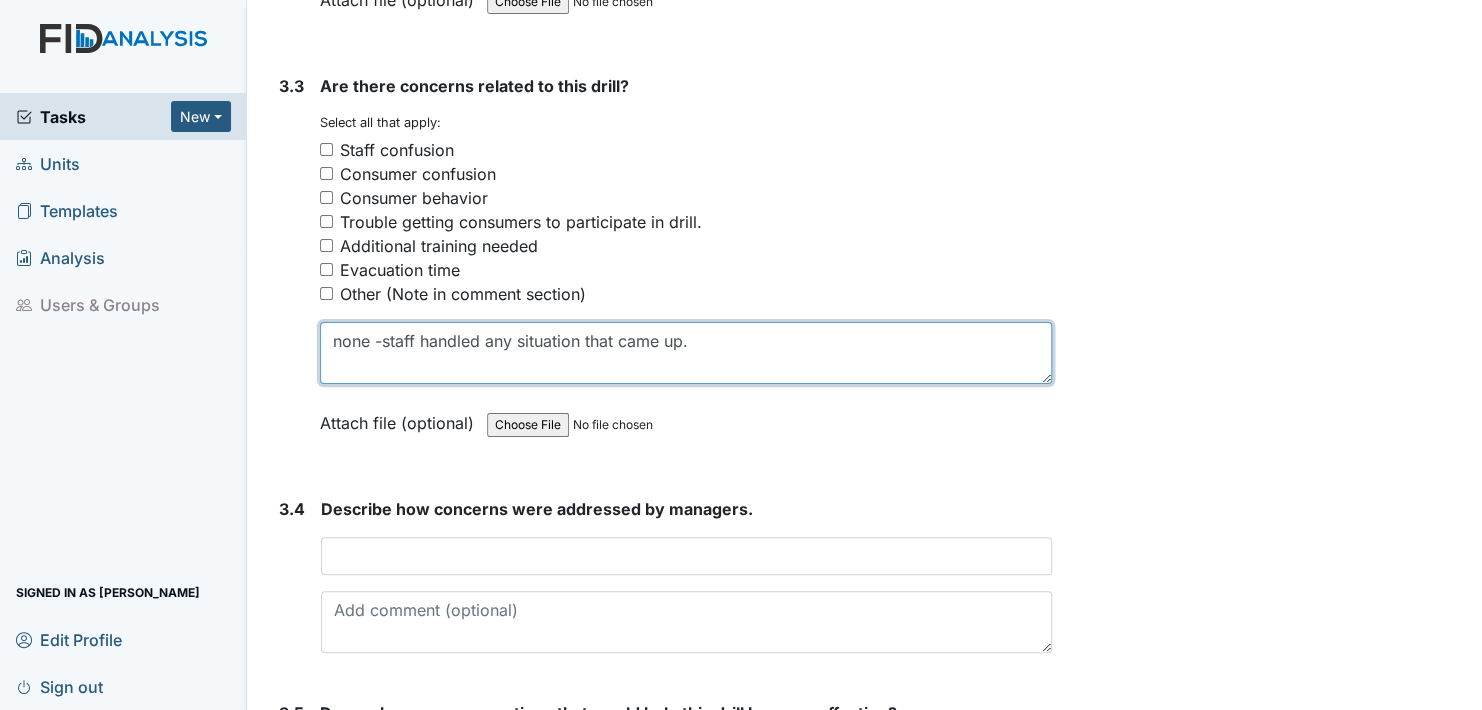 scroll, scrollTop: 2972, scrollLeft: 0, axis: vertical 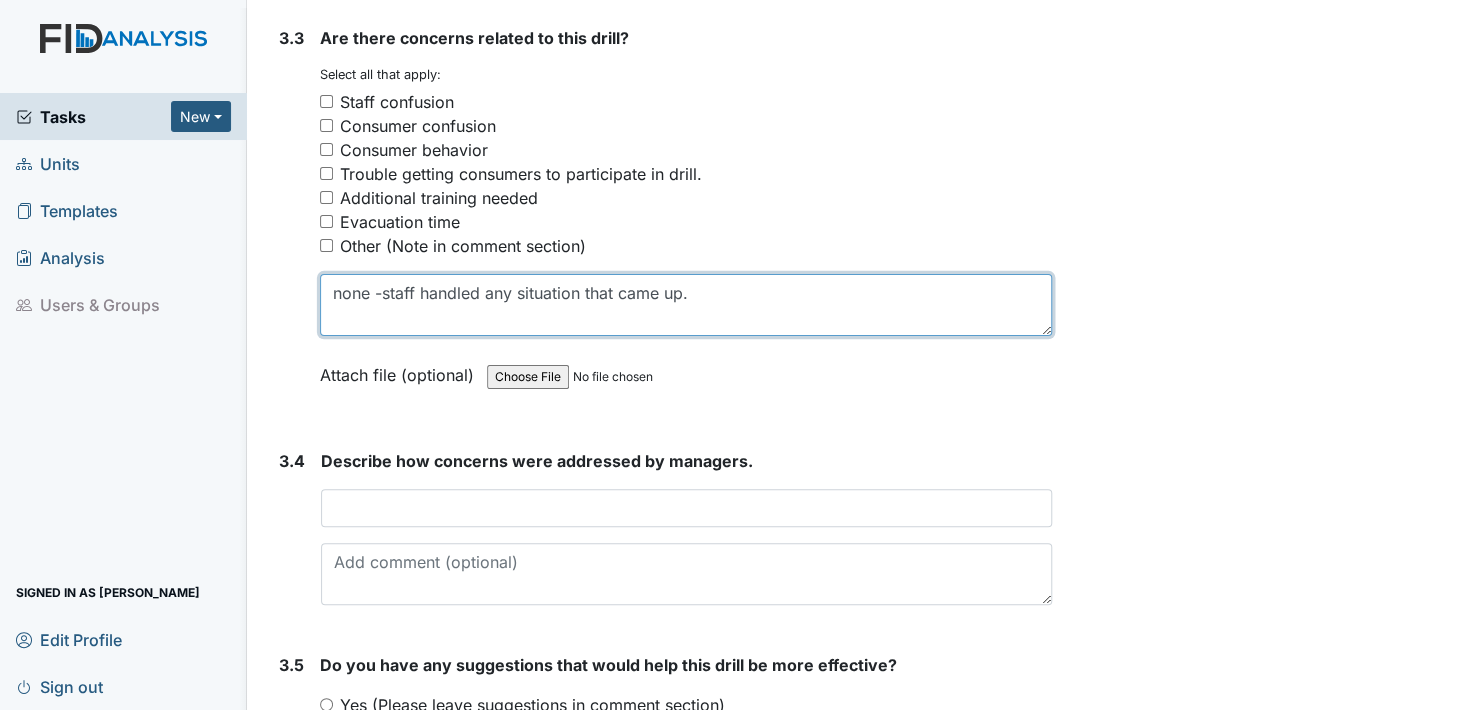 type on "none -staff handled any situation that came up." 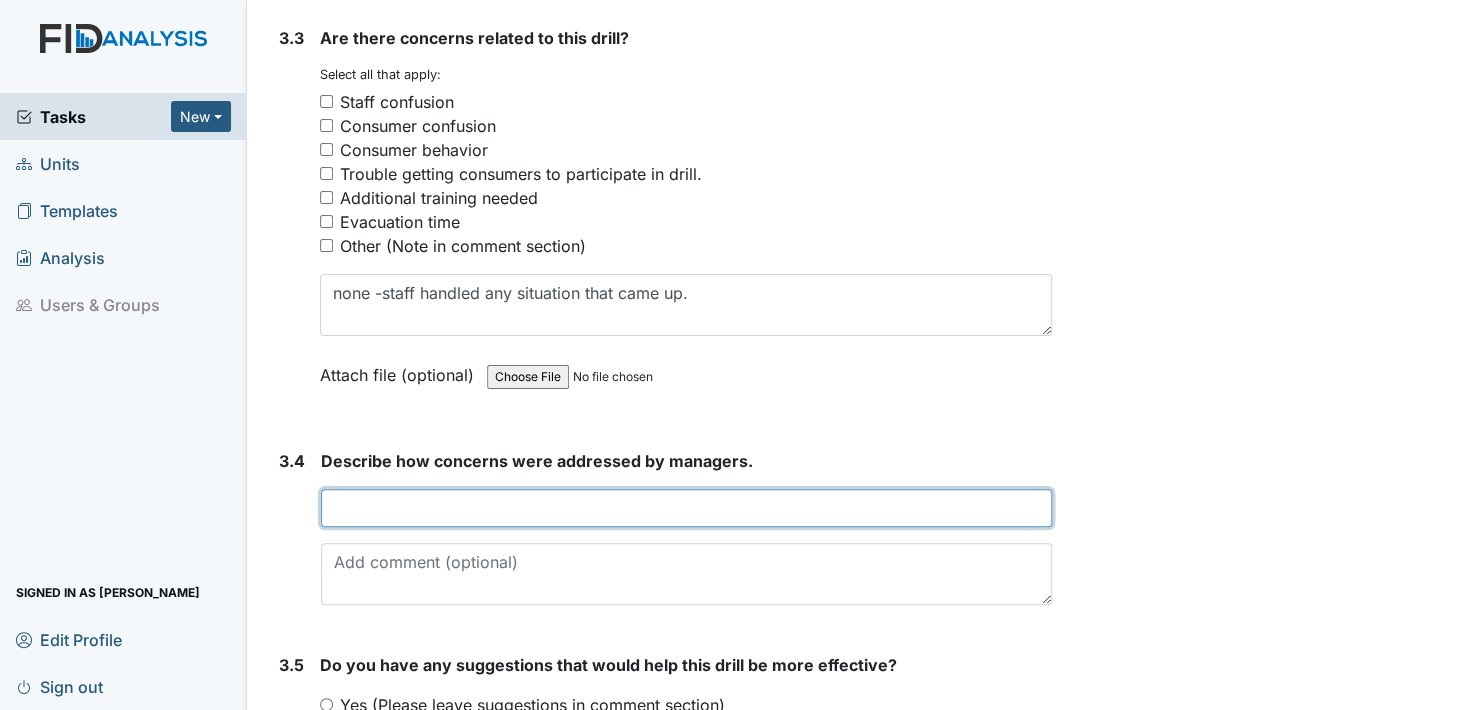 click at bounding box center [686, 508] 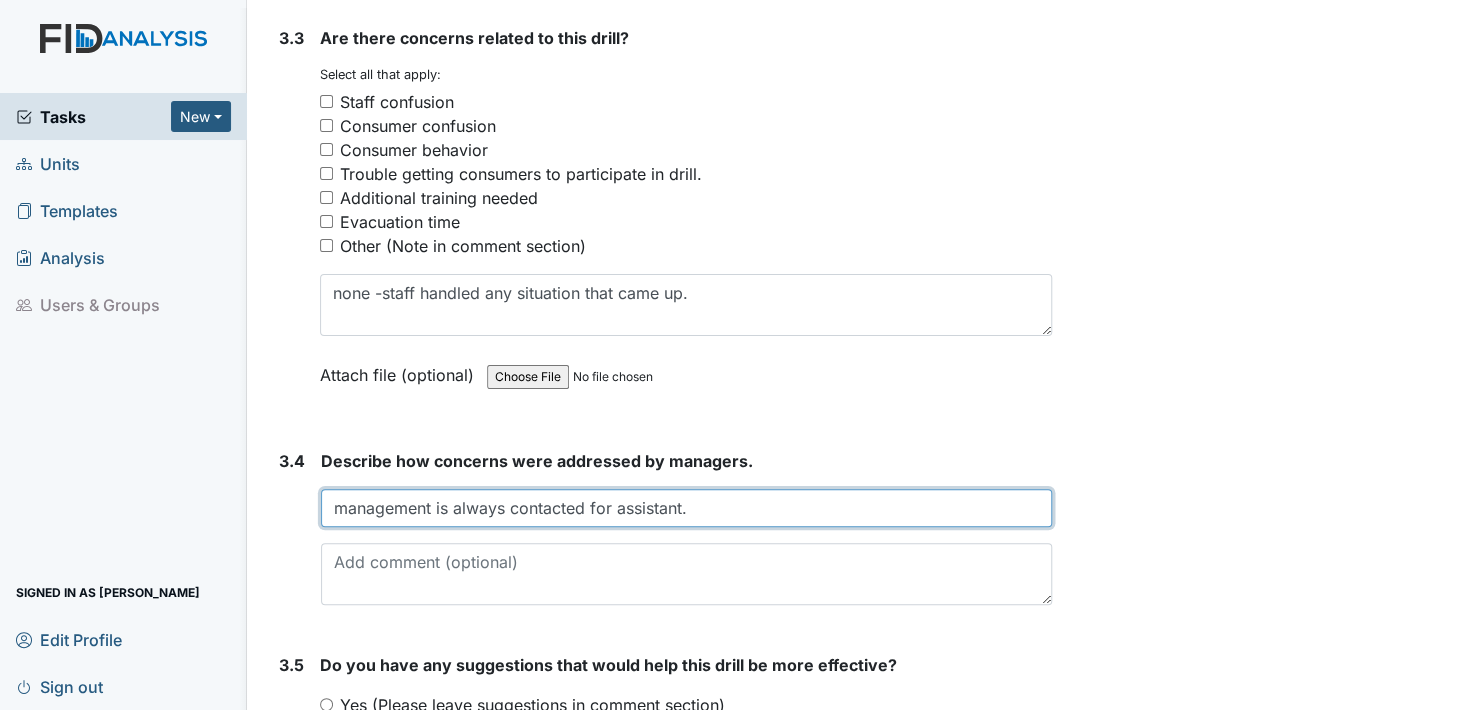 scroll, scrollTop: 3172, scrollLeft: 0, axis: vertical 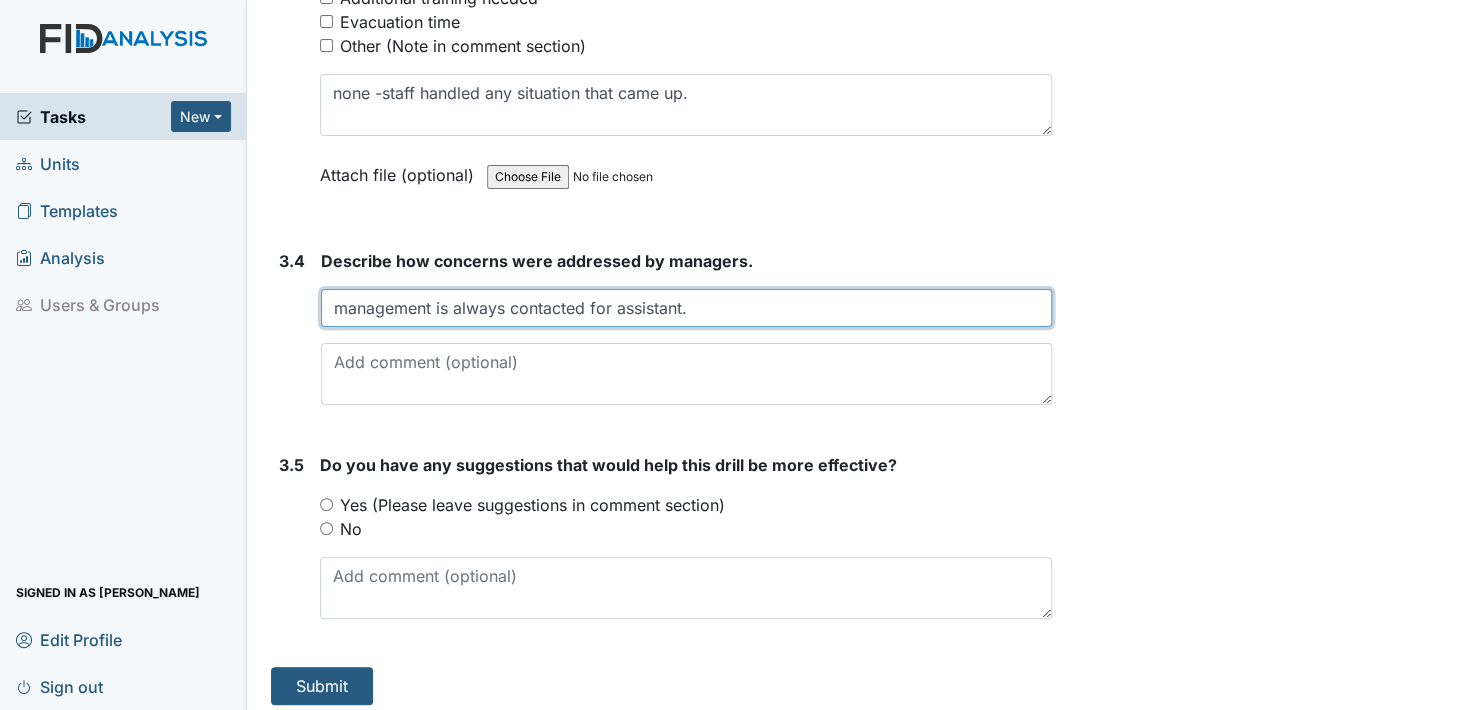 type on "management is always contacted for assistant." 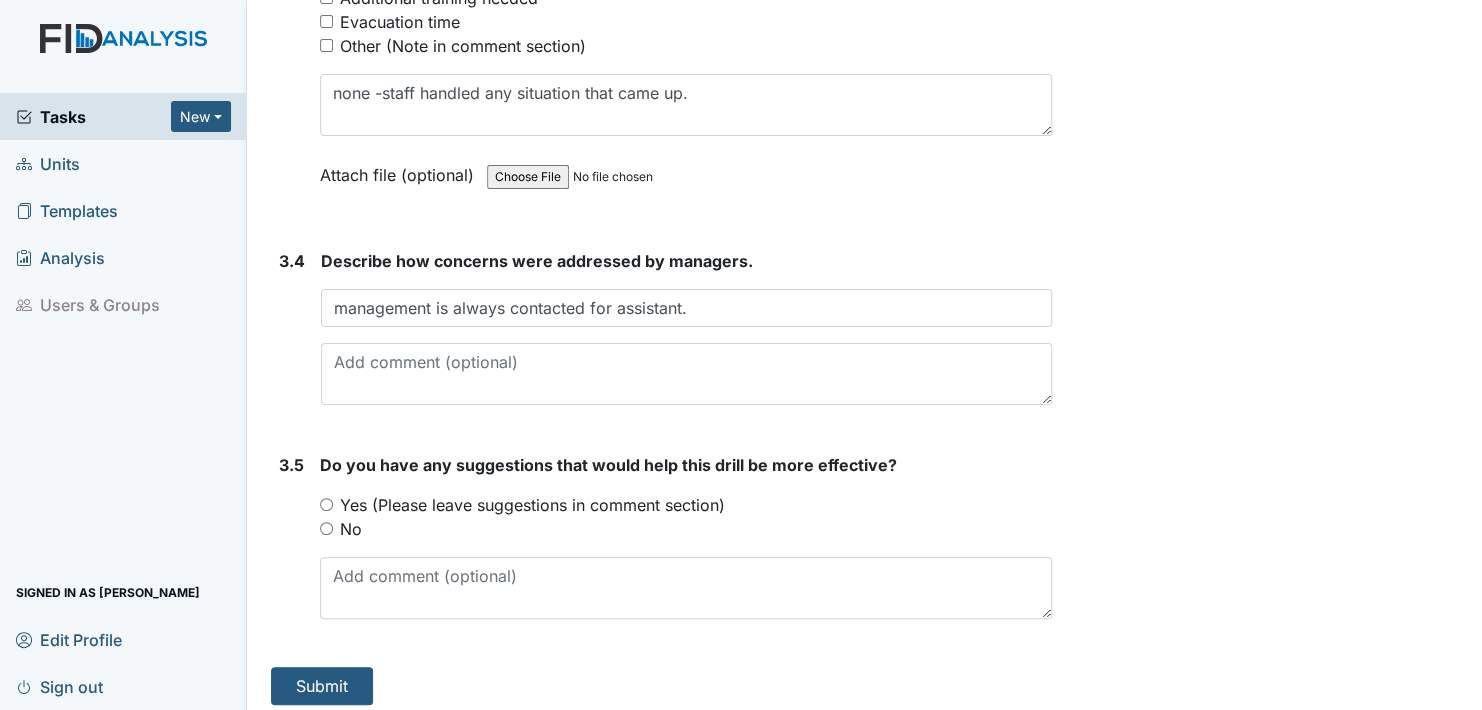 click on "No" at bounding box center [326, 528] 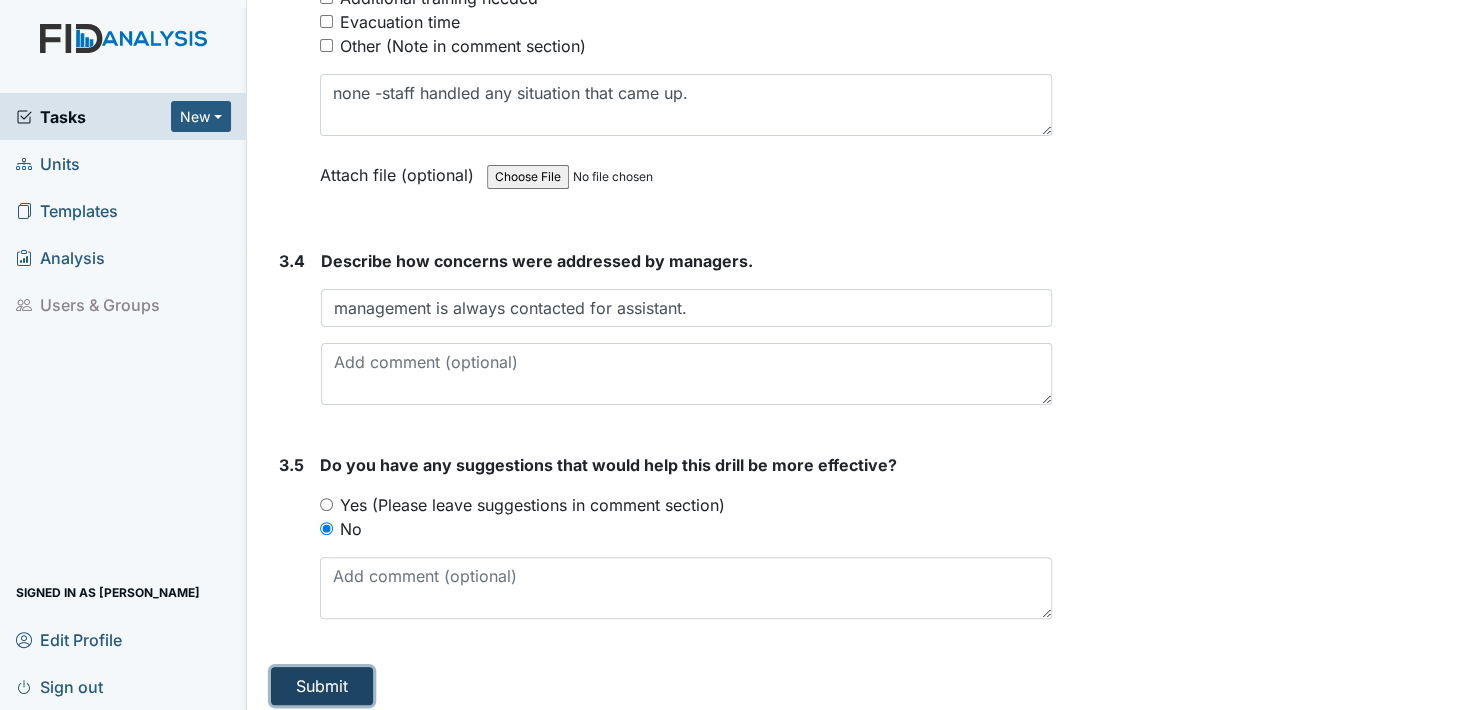 click on "Submit" at bounding box center [322, 686] 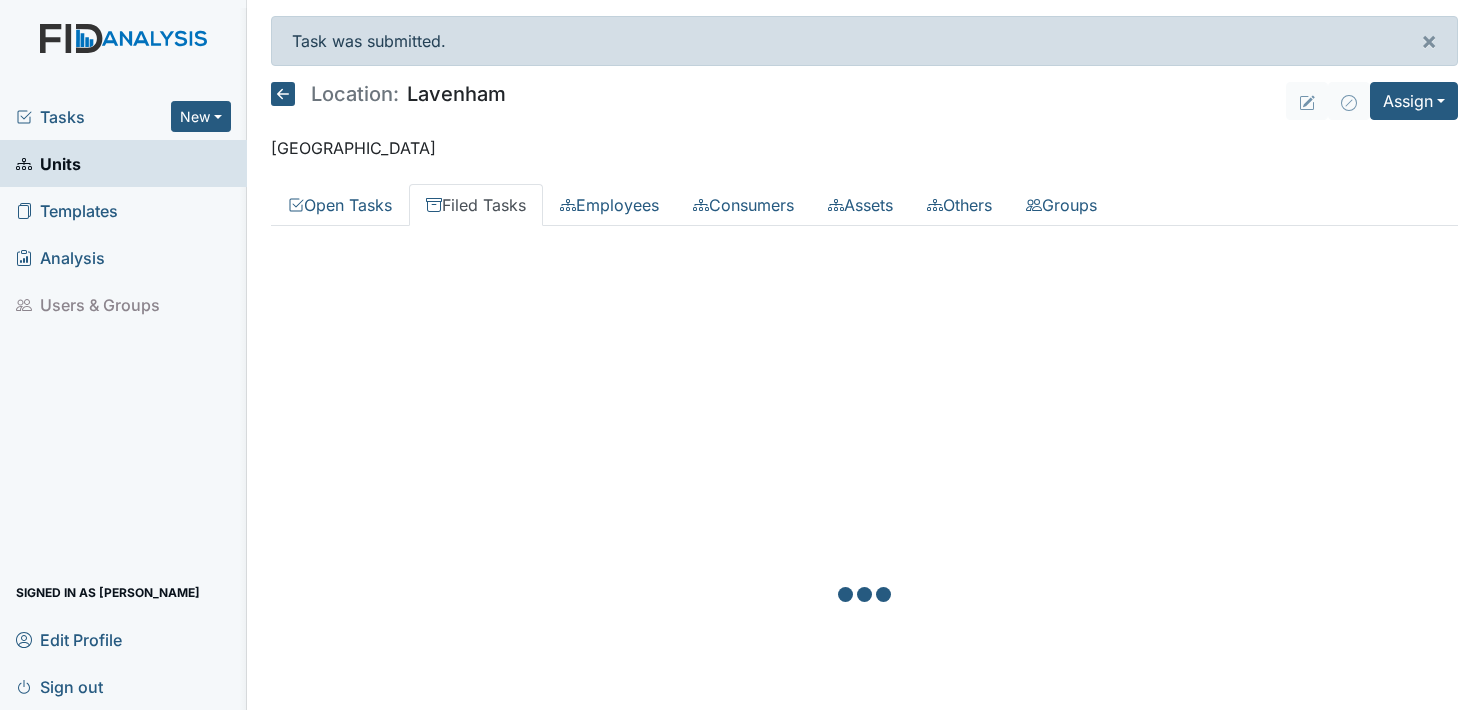 scroll, scrollTop: 0, scrollLeft: 0, axis: both 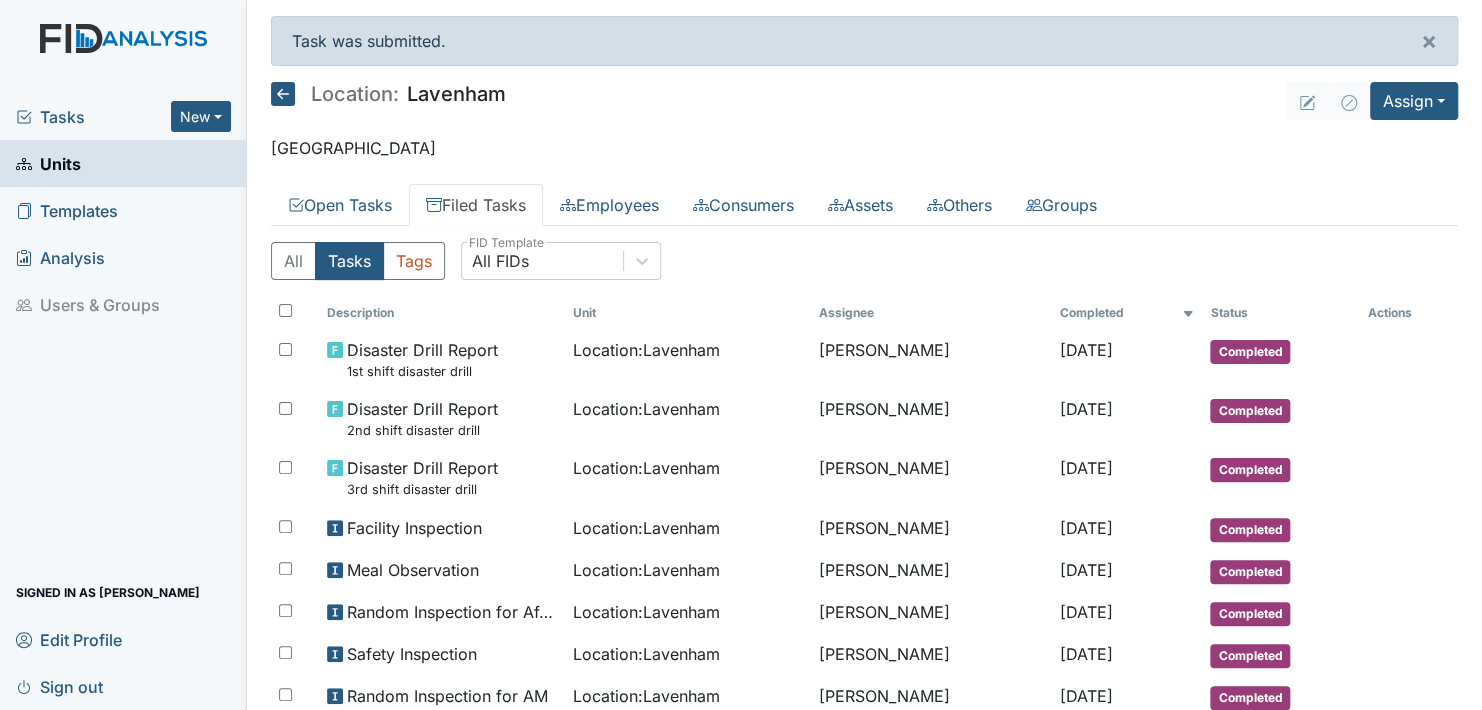 click on "Filed Tasks" at bounding box center (476, 205) 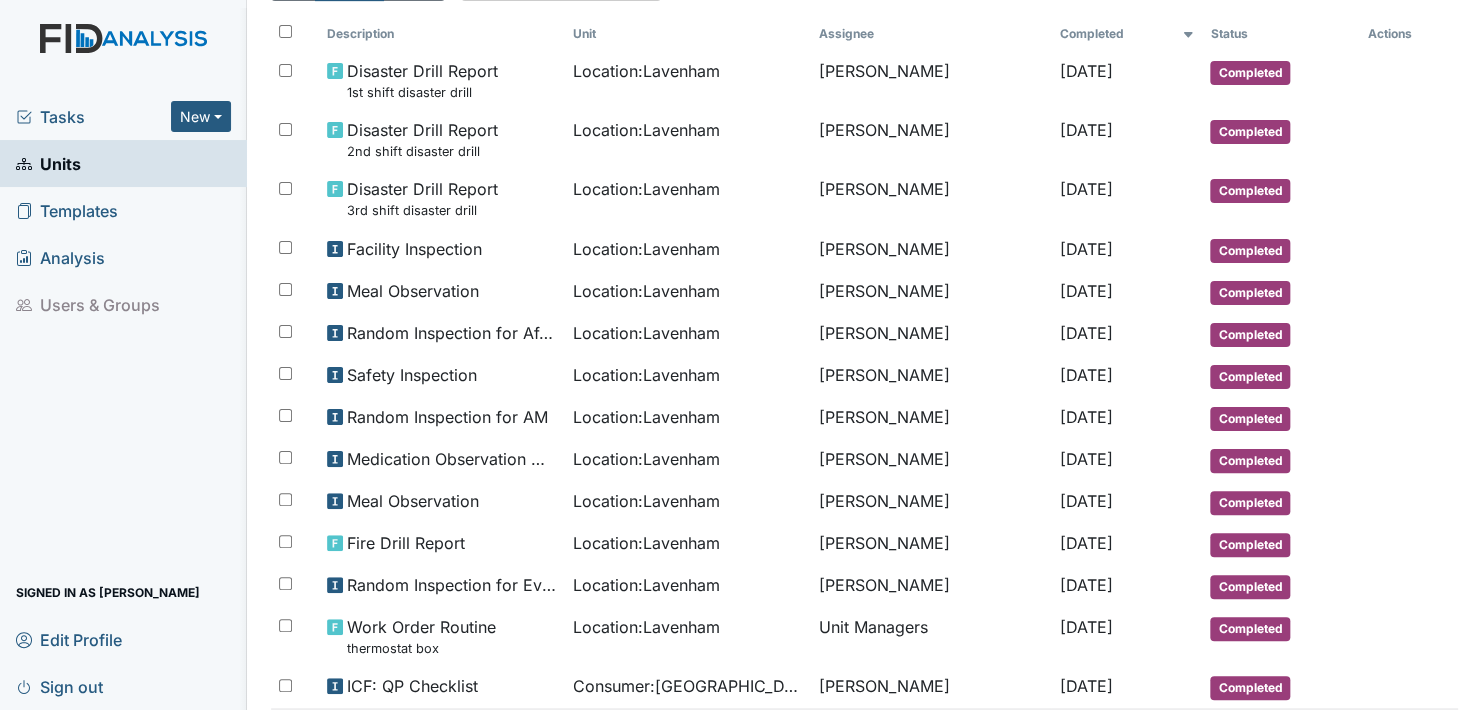 scroll, scrollTop: 82, scrollLeft: 0, axis: vertical 